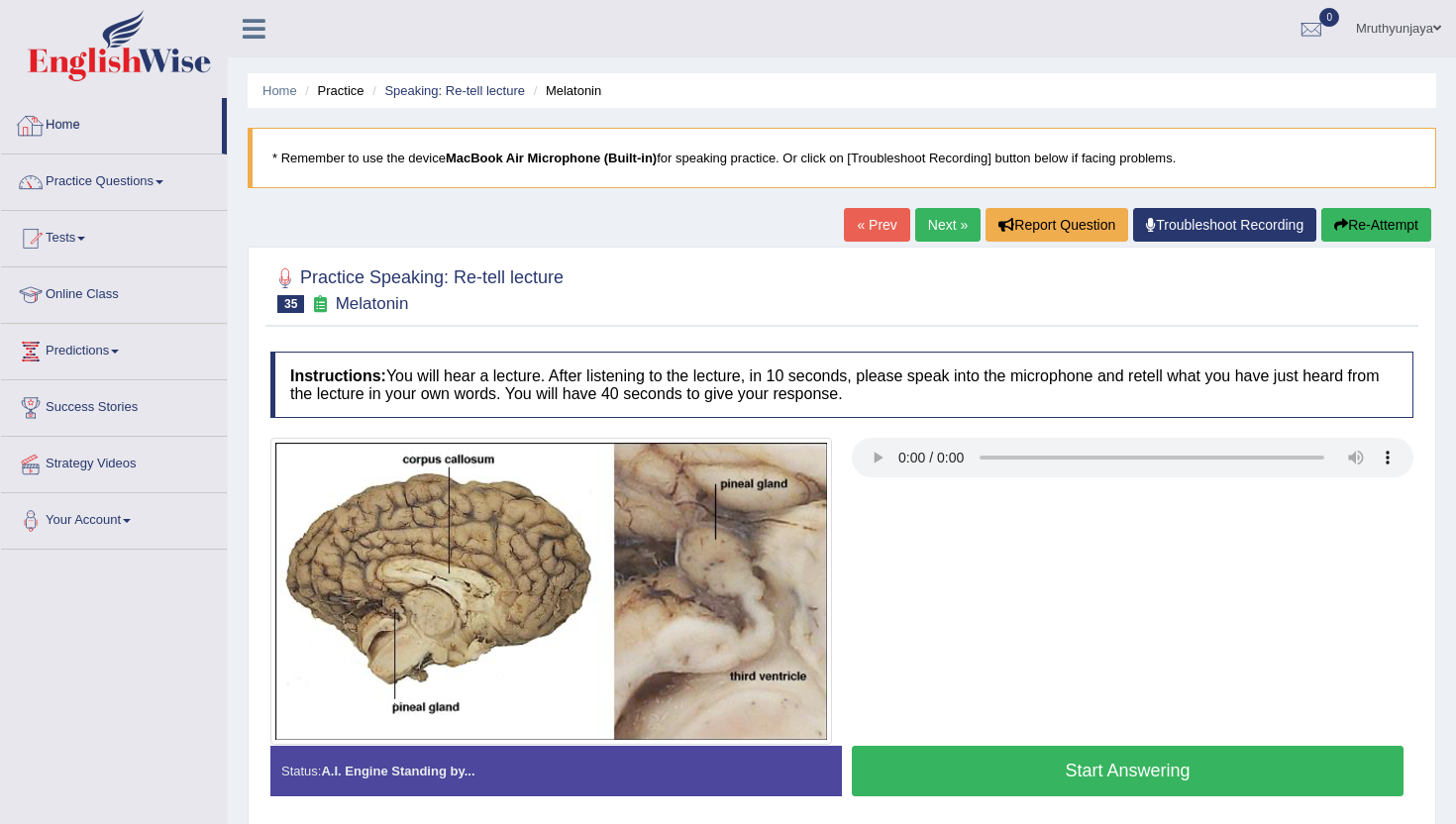 scroll, scrollTop: 0, scrollLeft: 0, axis: both 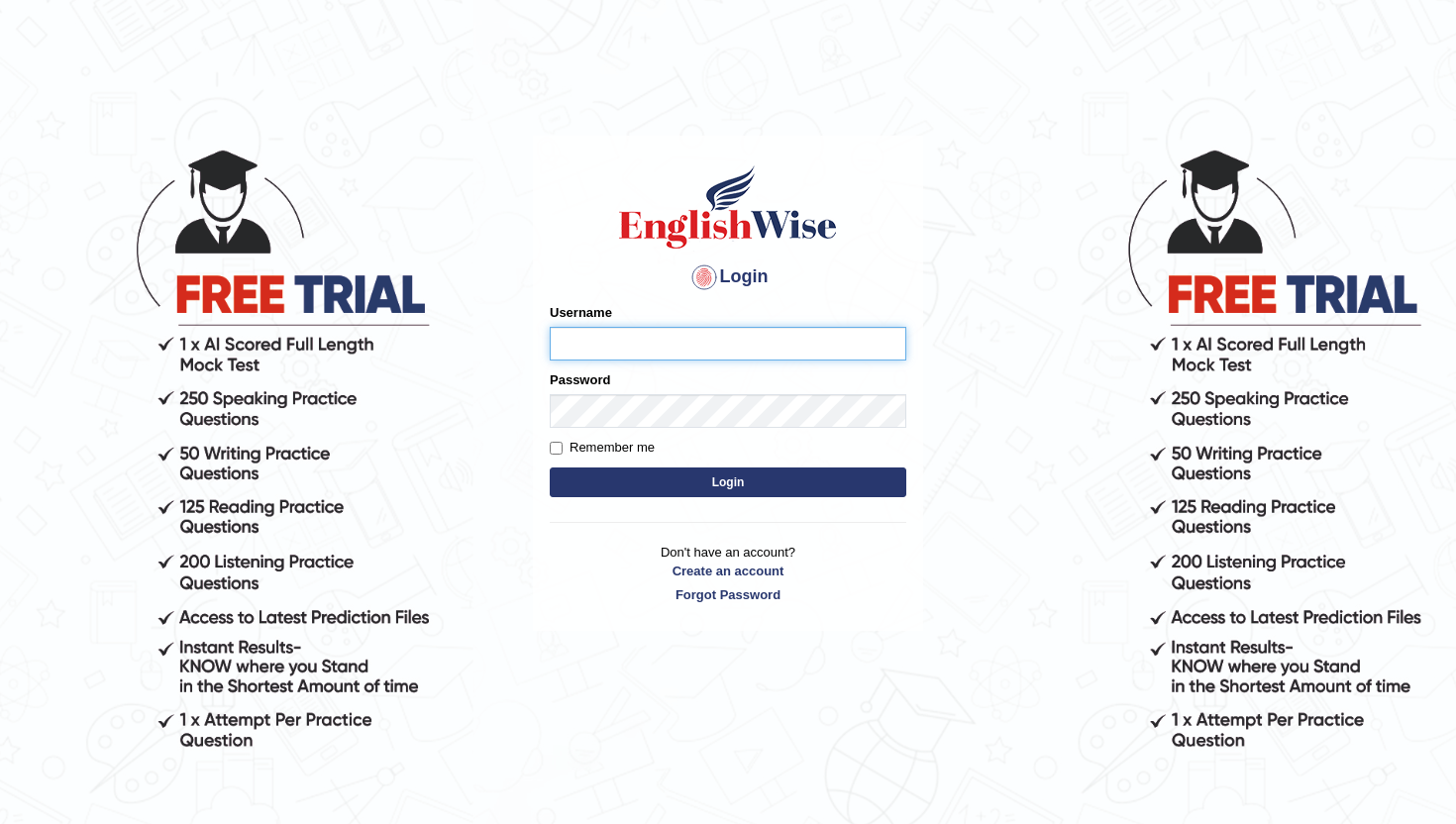 click on "Username" at bounding box center (728, 344) 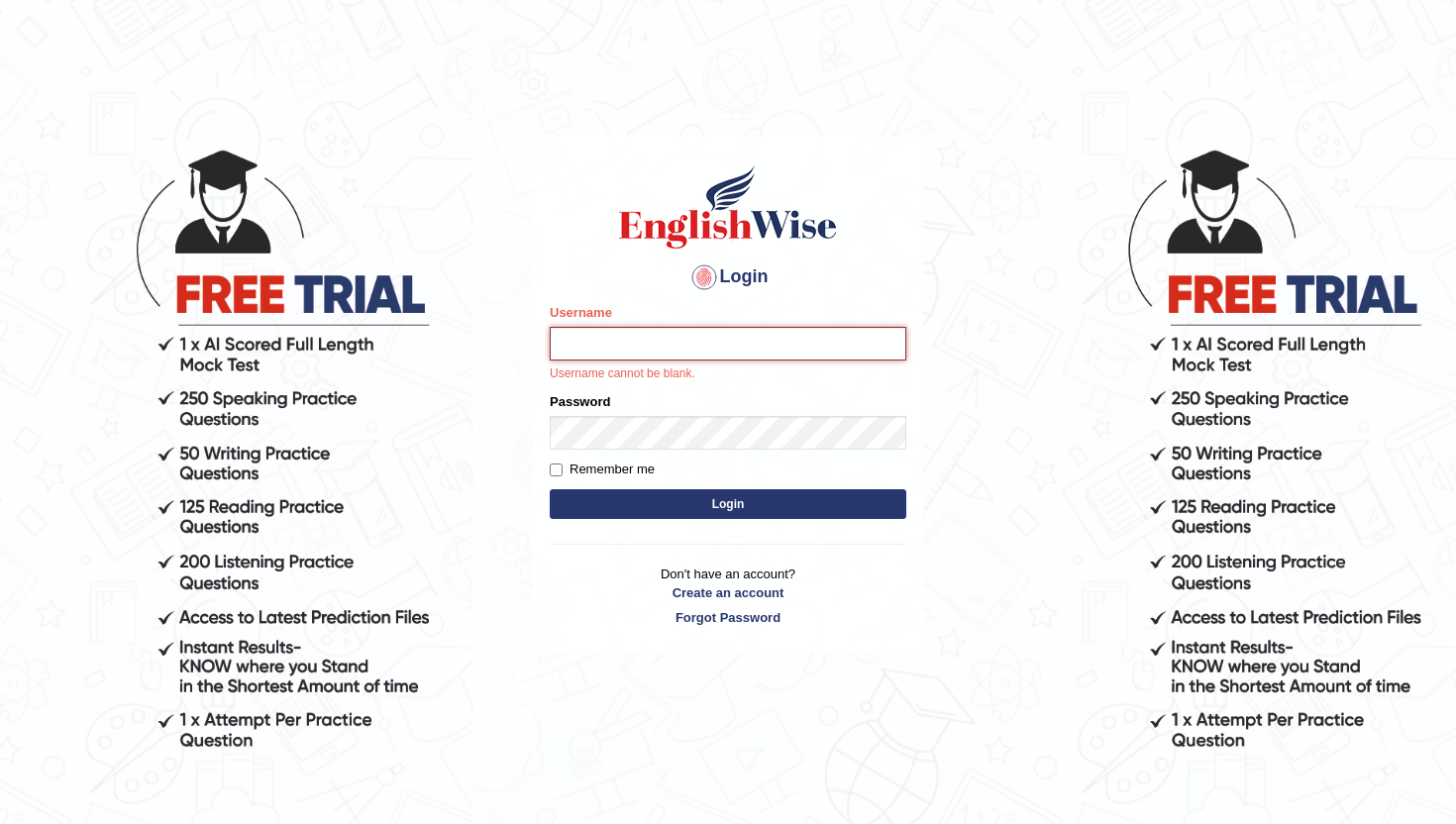 type on "Mruthyunjaya" 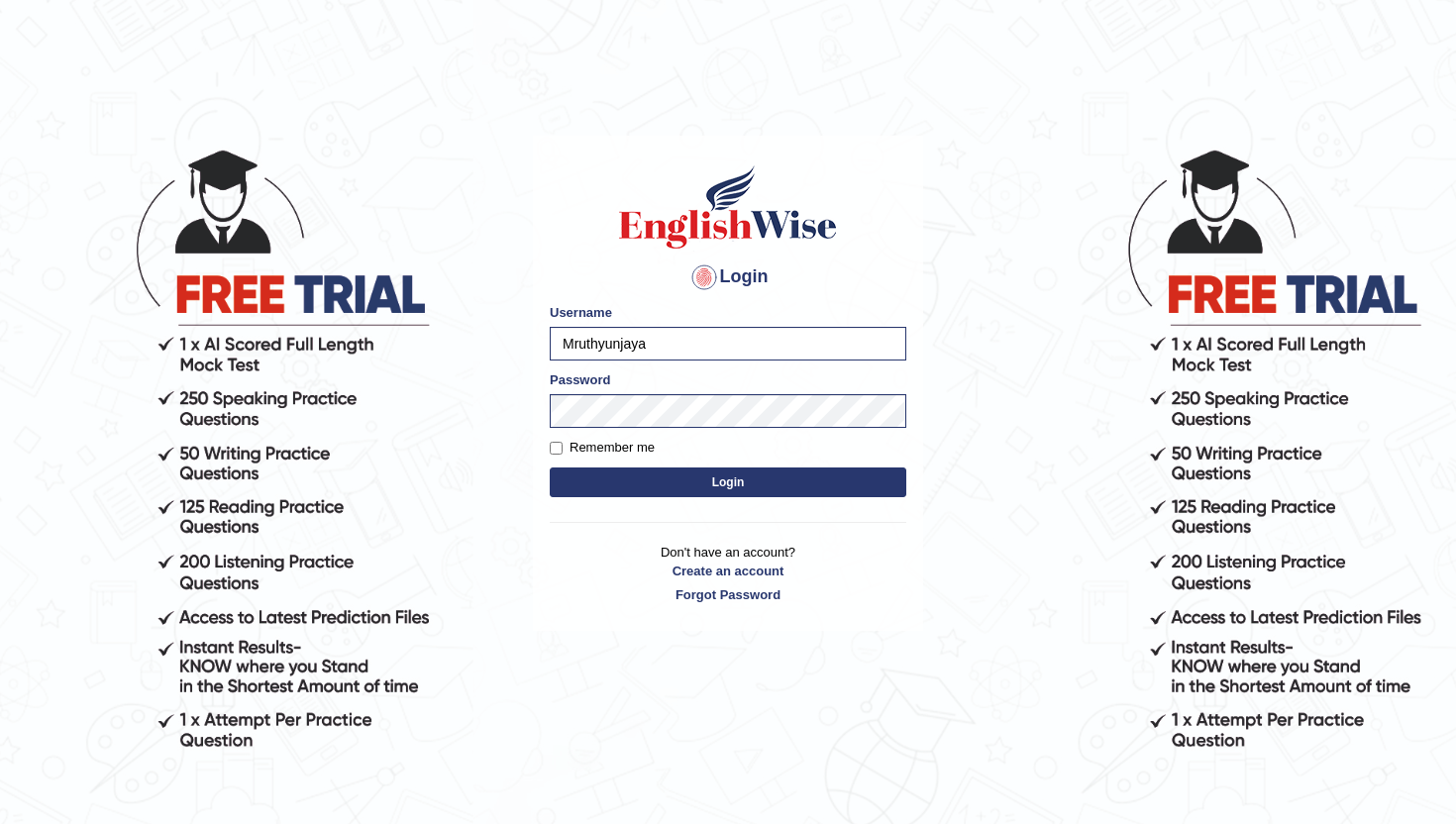click on "Login" at bounding box center (728, 482) 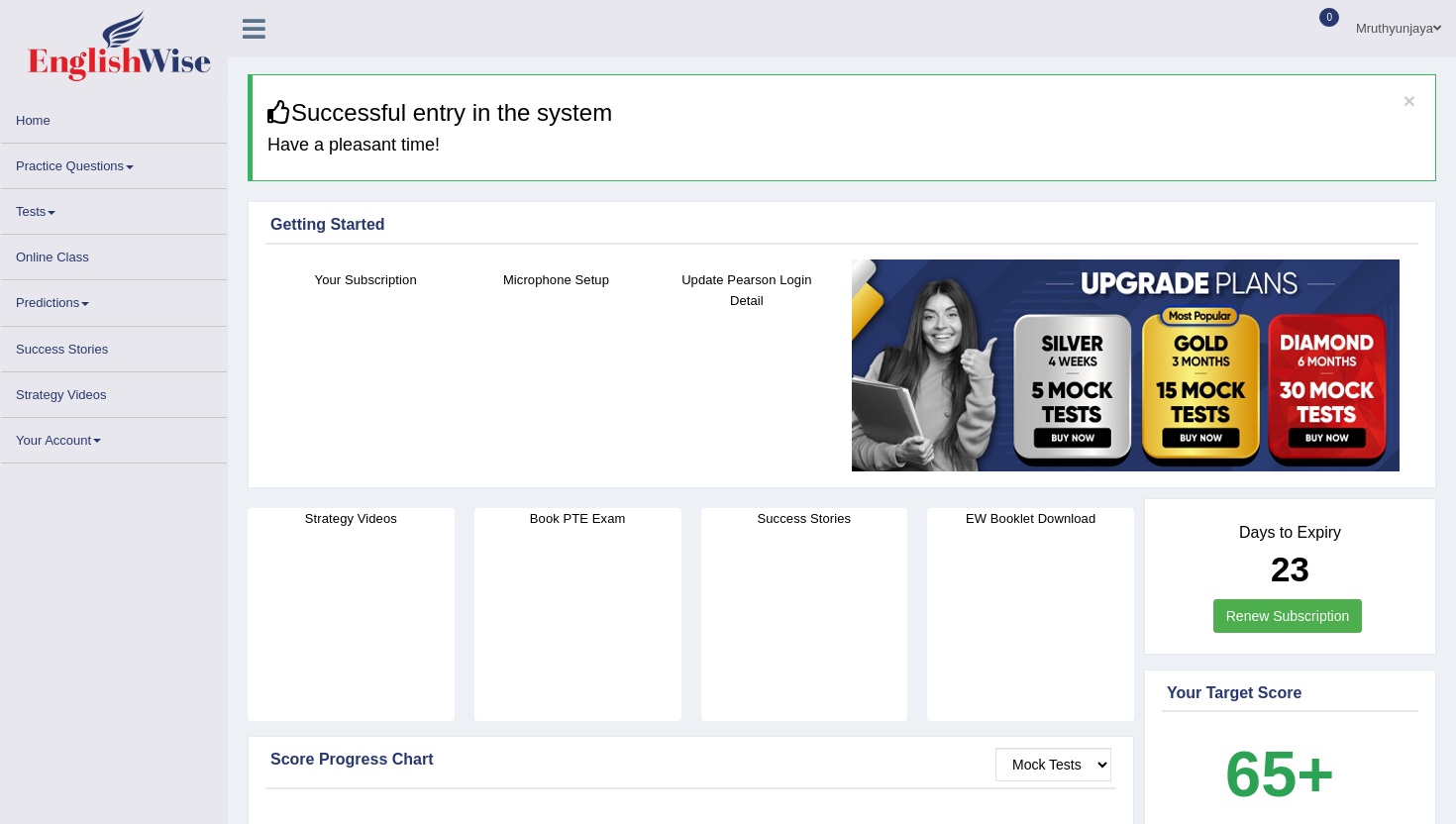 scroll, scrollTop: 0, scrollLeft: 0, axis: both 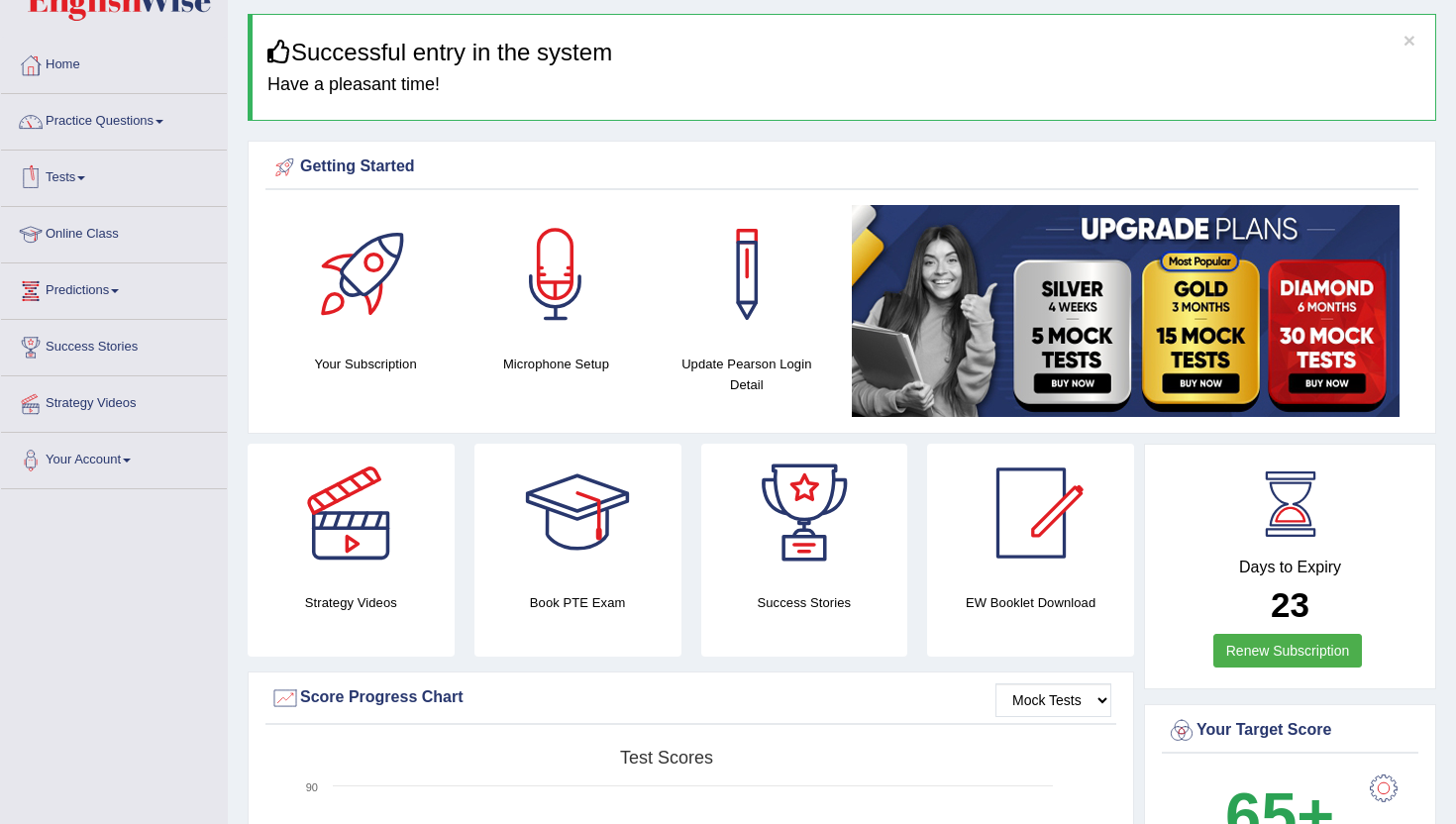 click at bounding box center [81, 178] 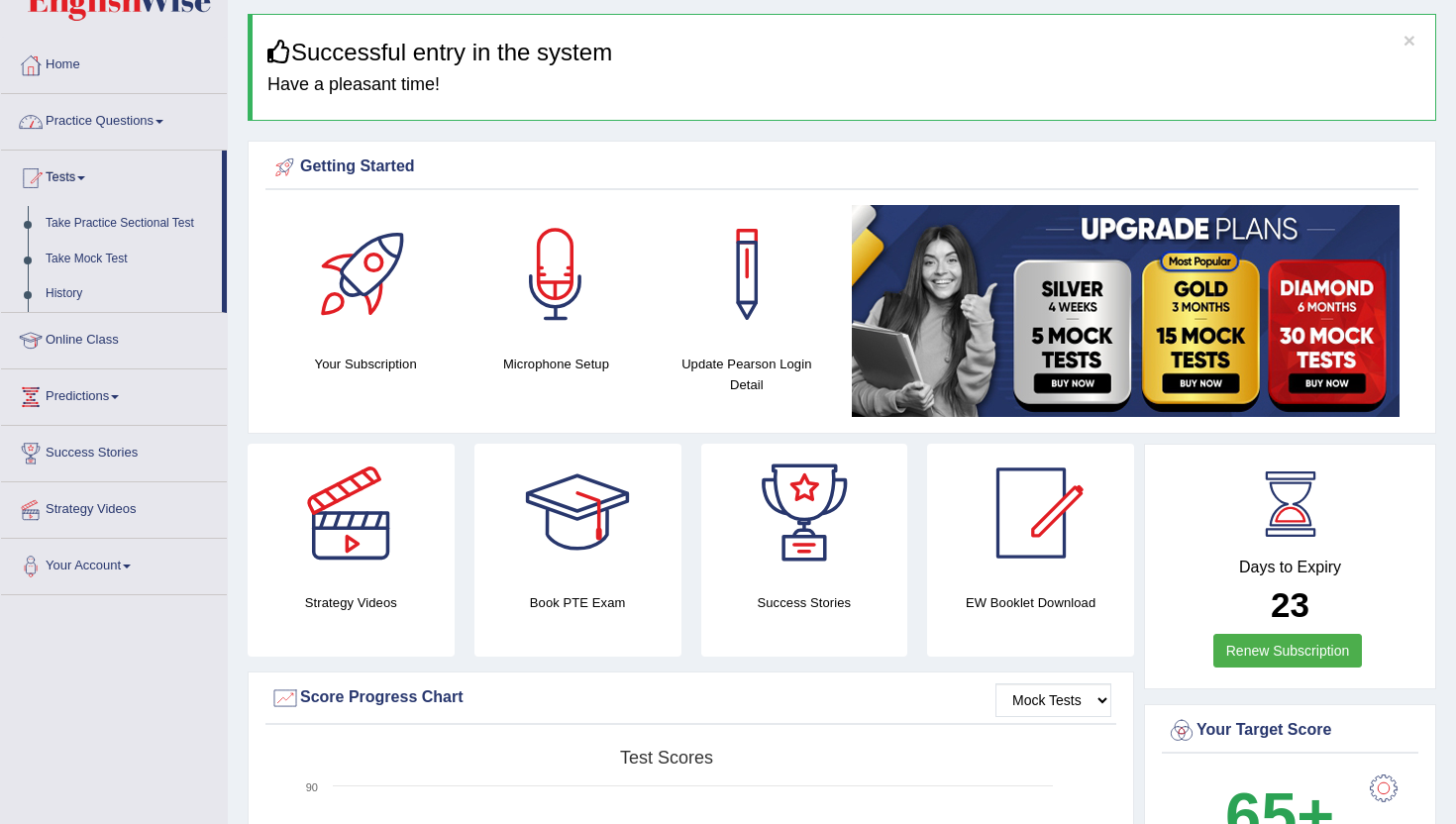 click on "Practice Questions" at bounding box center [114, 119] 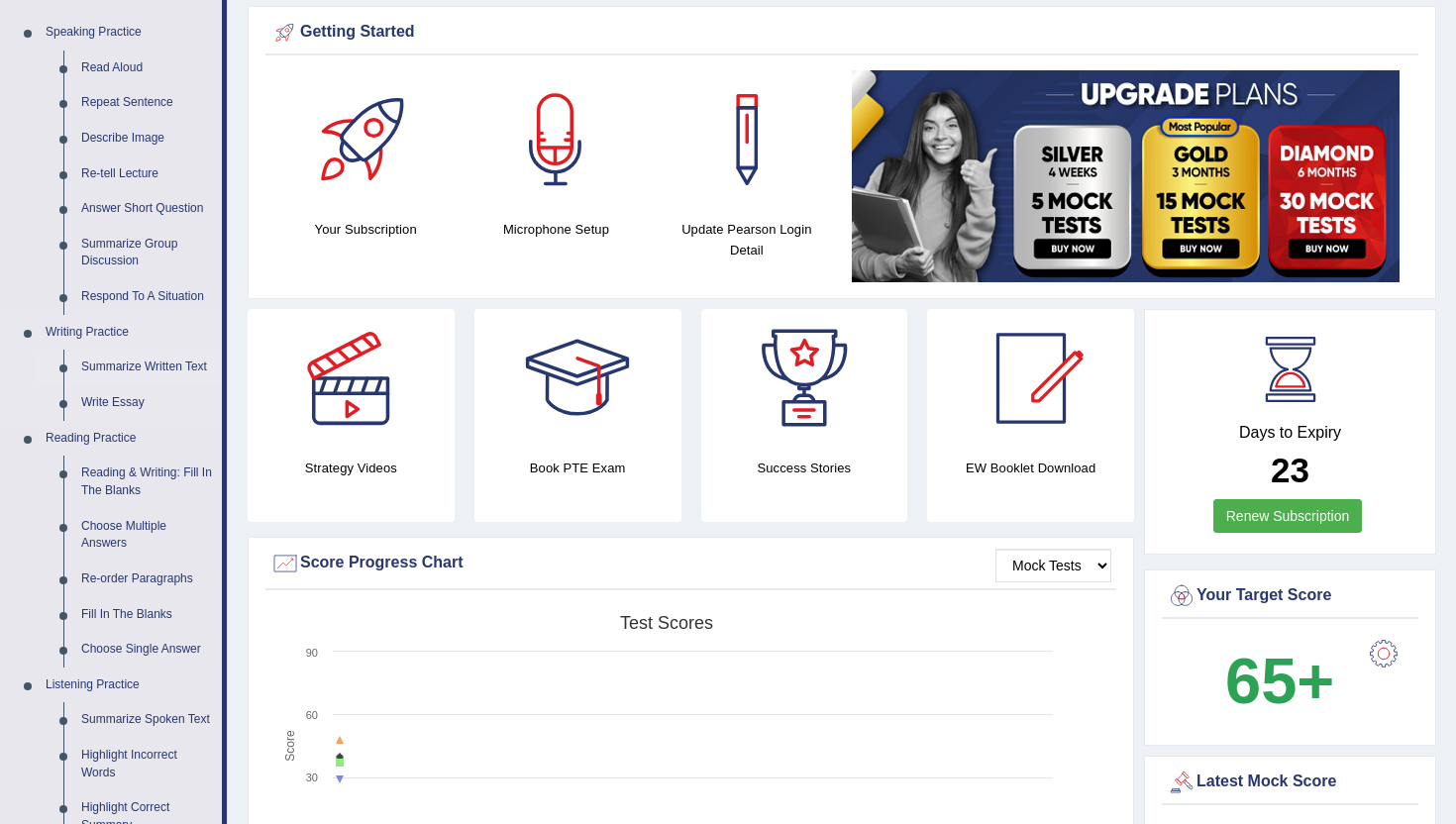 scroll, scrollTop: 252, scrollLeft: 0, axis: vertical 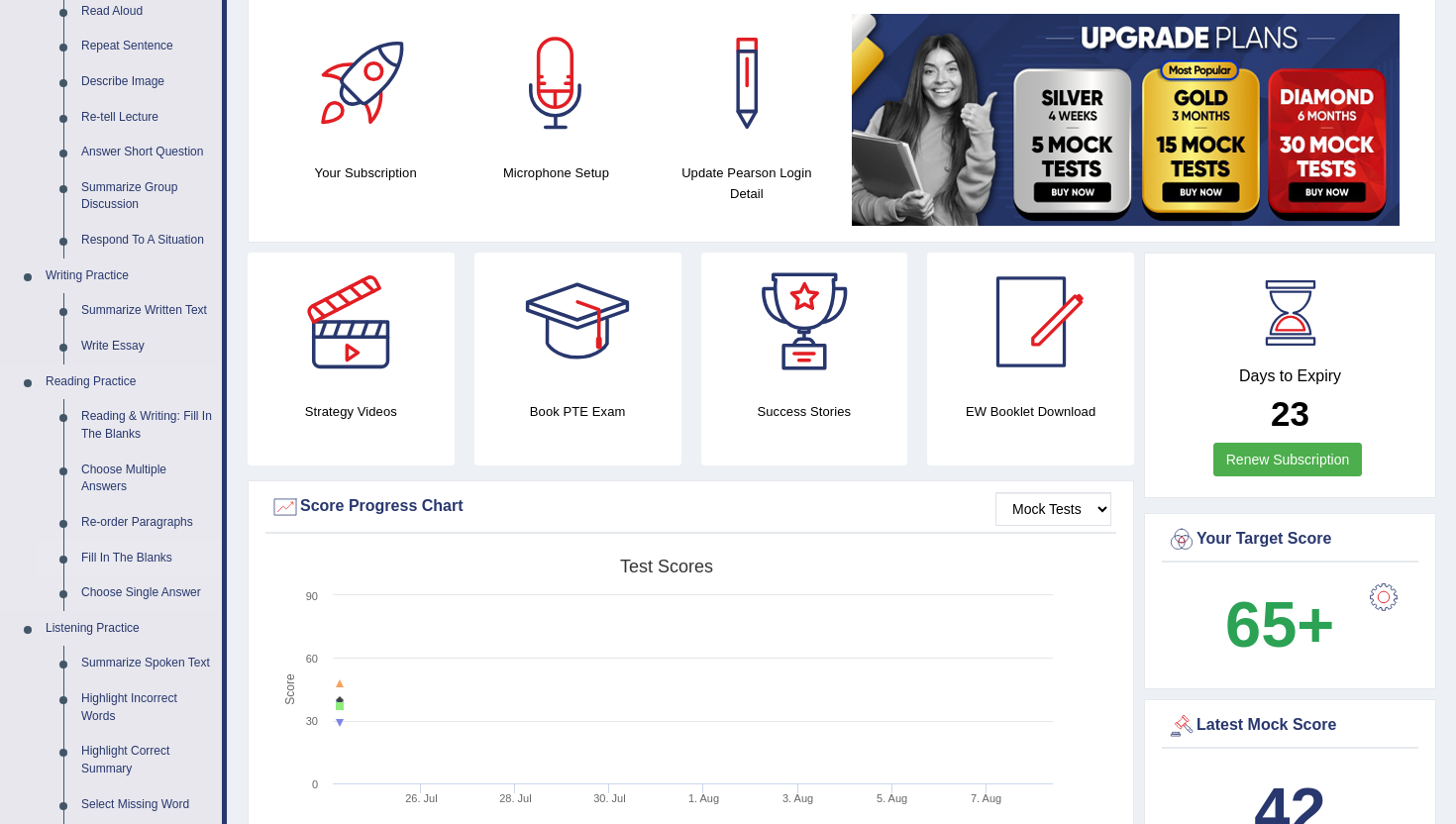 click on "Fill In The Blanks" at bounding box center (147, 559) 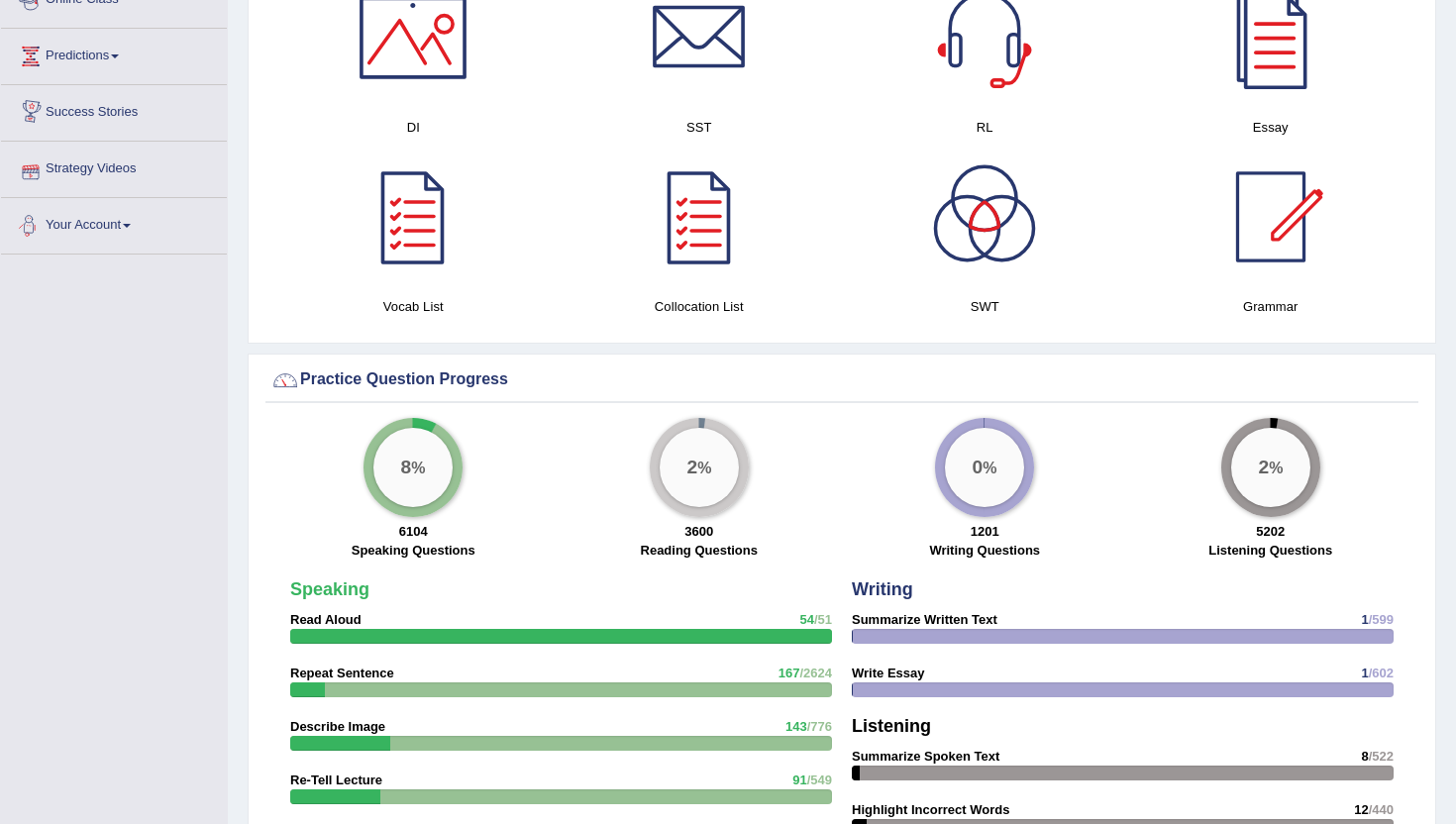 scroll, scrollTop: 1167, scrollLeft: 0, axis: vertical 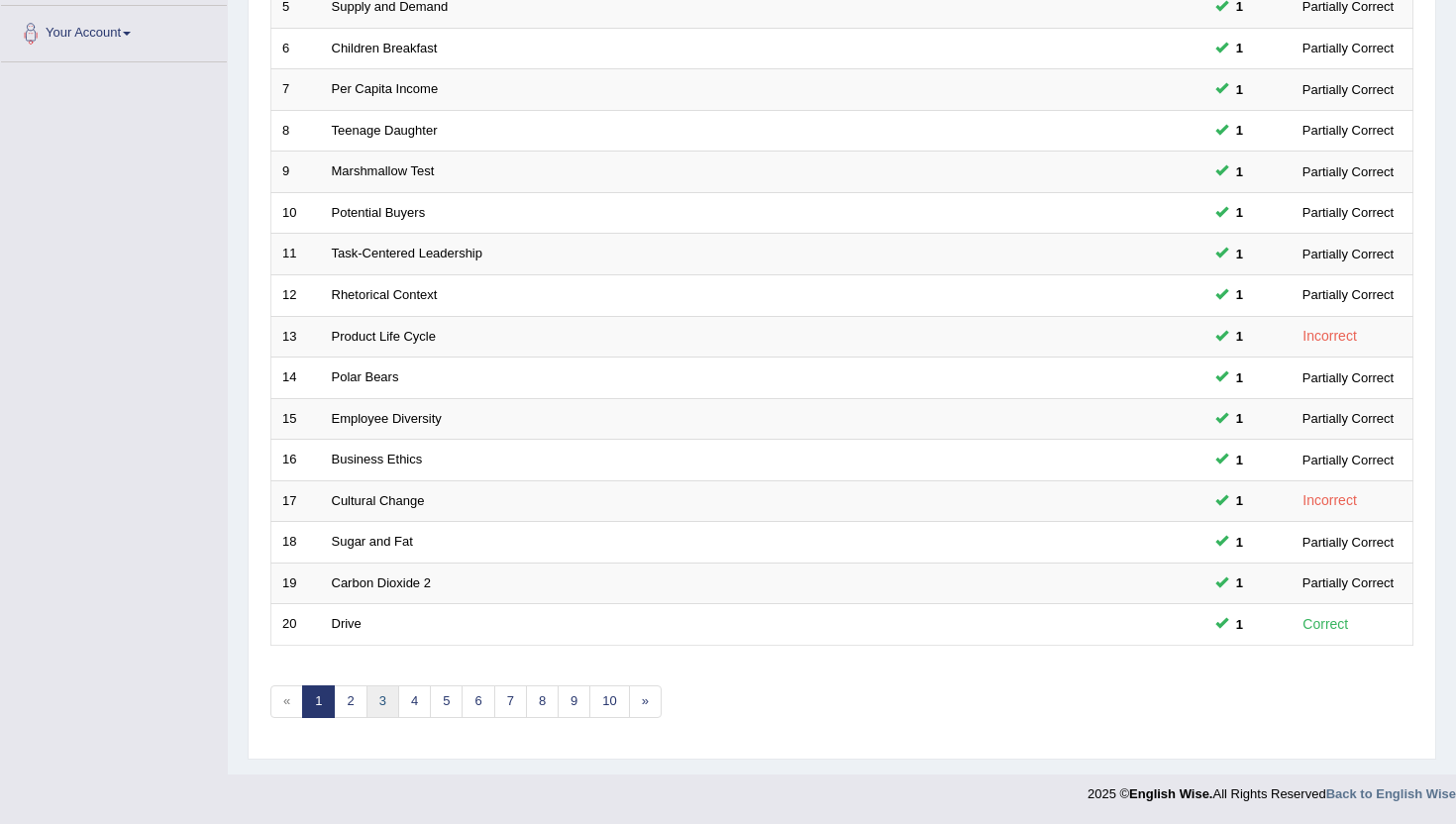 click on "3" at bounding box center (382, 701) 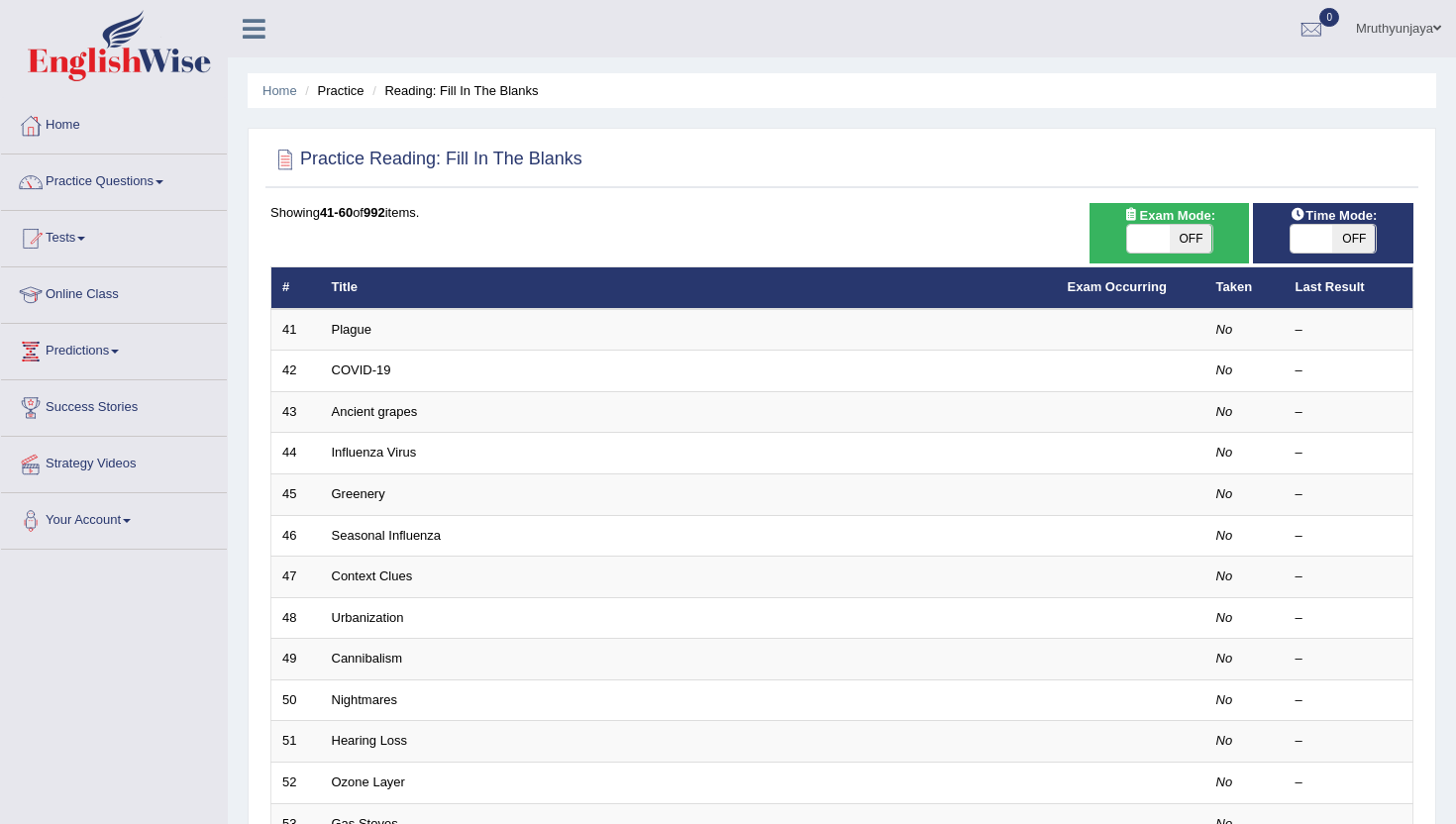 scroll, scrollTop: 0, scrollLeft: 0, axis: both 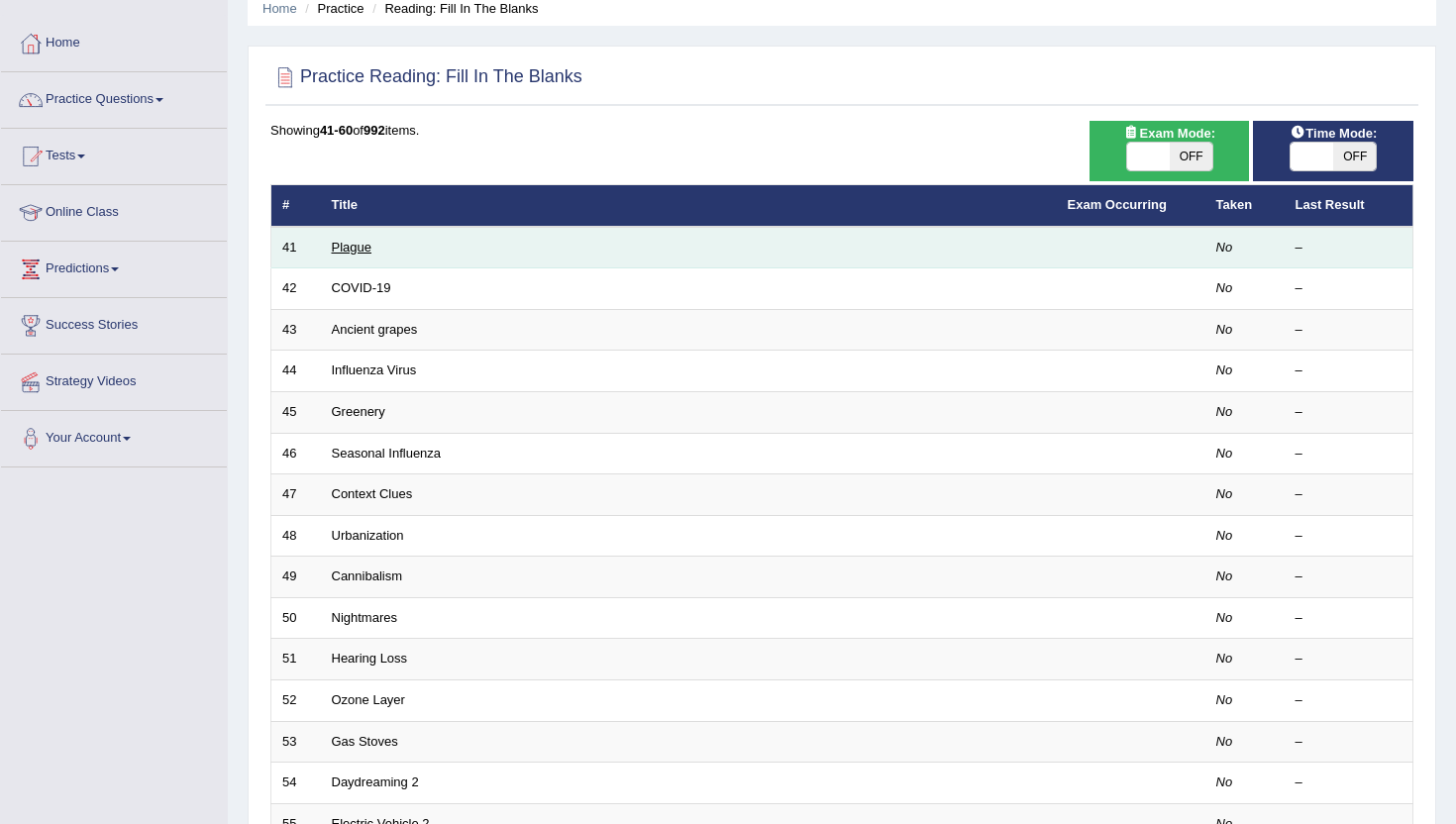 click on "Plague" at bounding box center [352, 247] 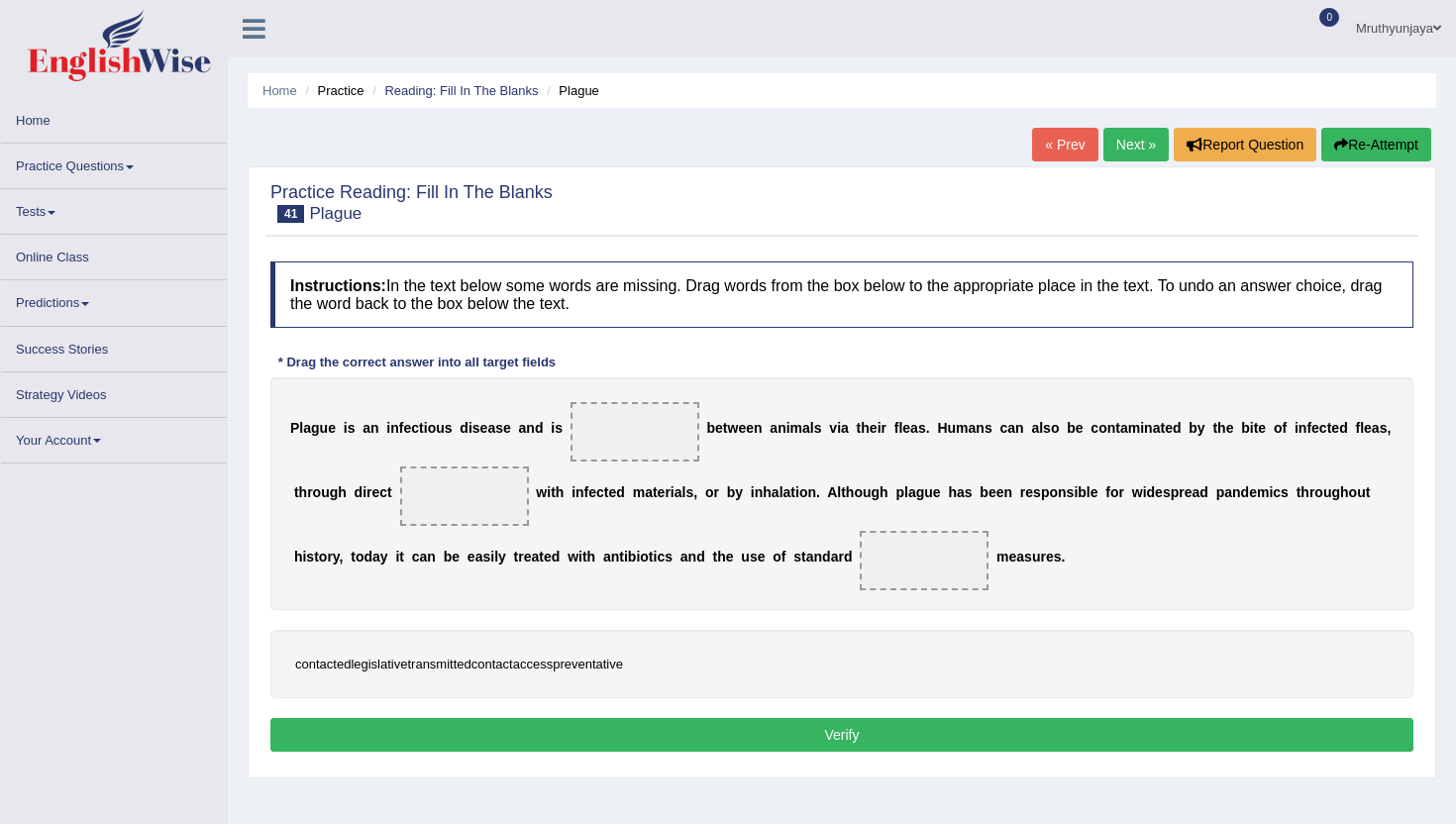 scroll, scrollTop: 0, scrollLeft: 0, axis: both 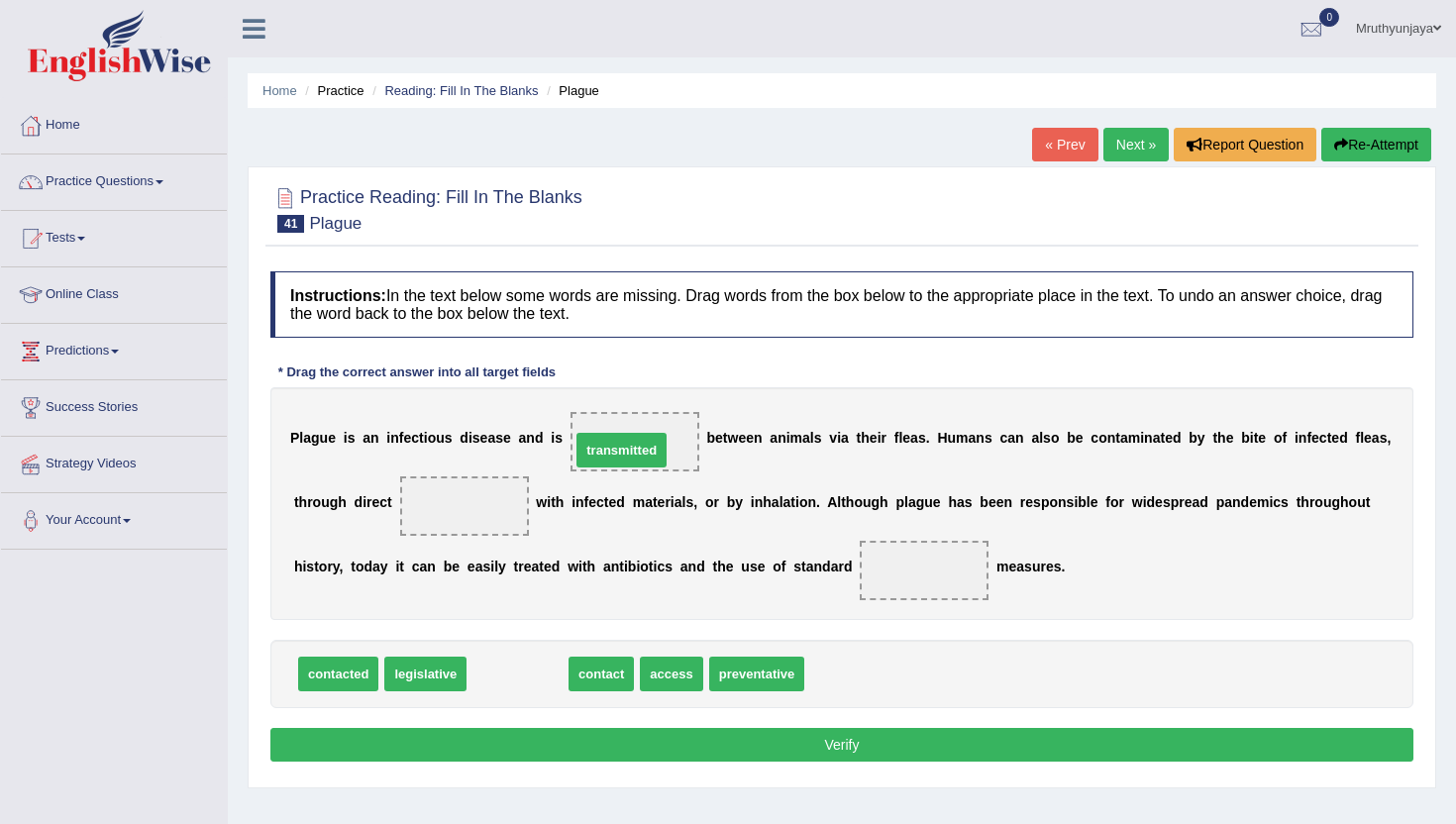 drag, startPoint x: 526, startPoint y: 671, endPoint x: 631, endPoint y: 446, distance: 248.29418 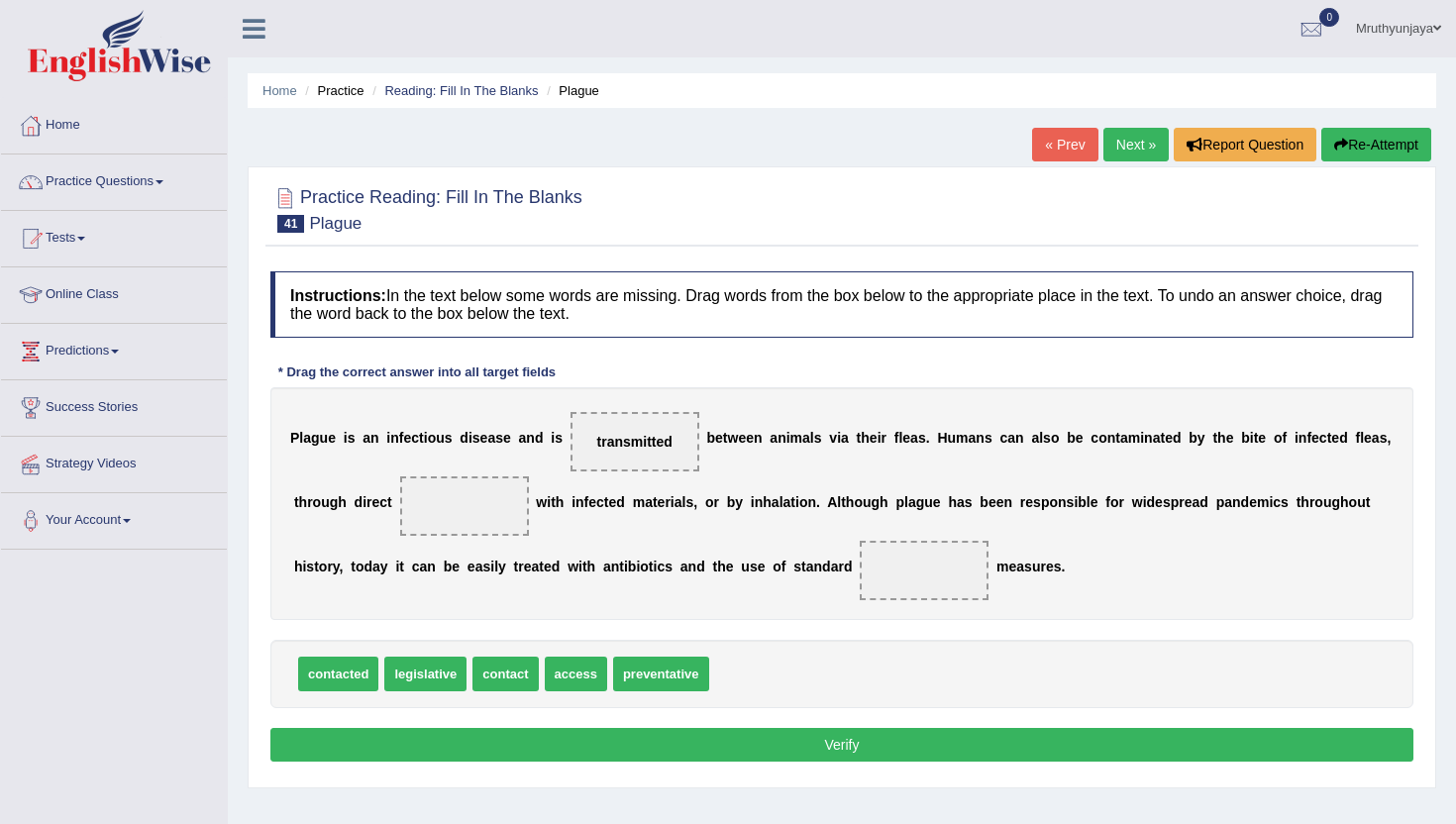 drag, startPoint x: 1324, startPoint y: 442, endPoint x: 1301, endPoint y: 607, distance: 166.59532 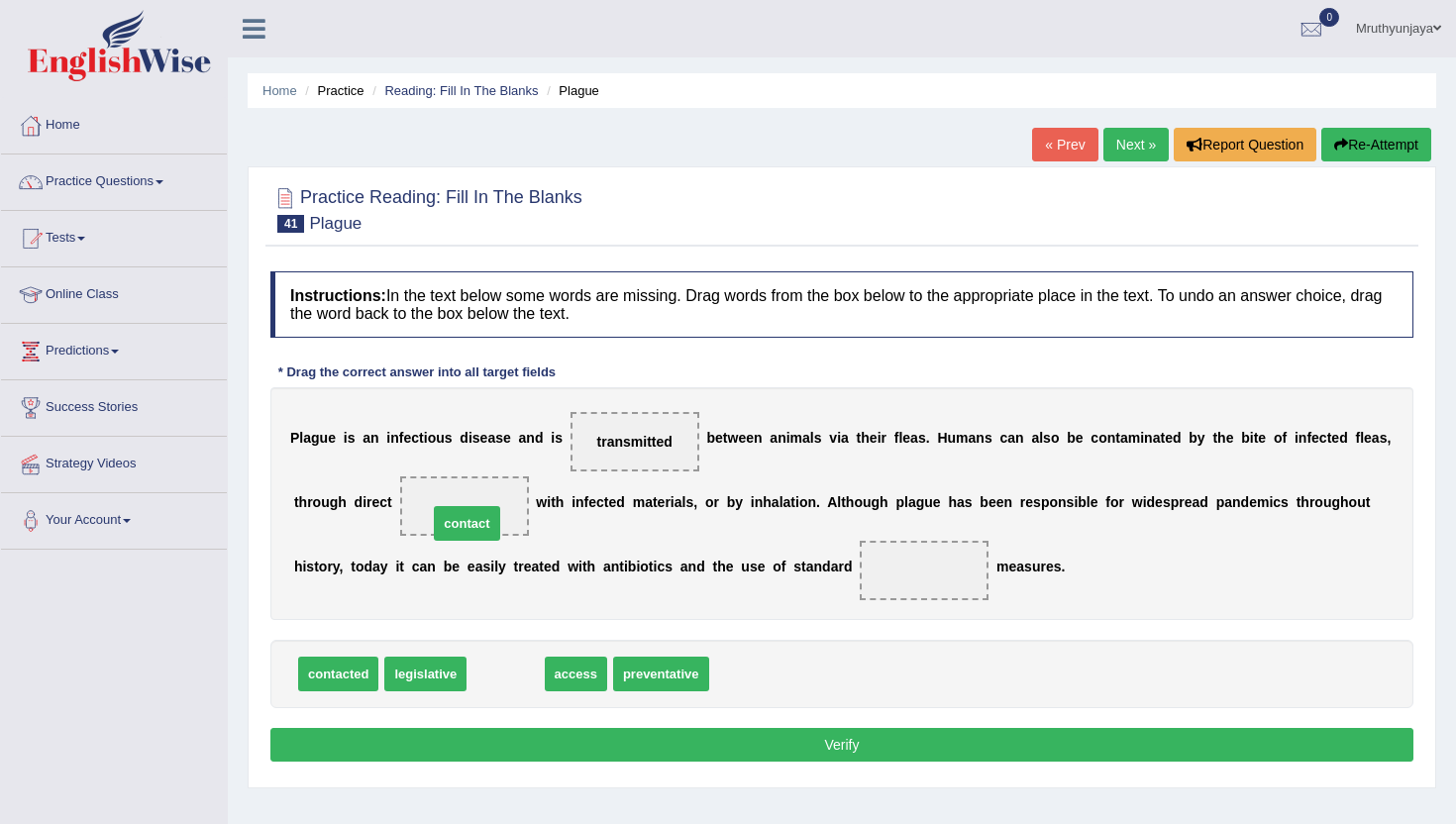drag, startPoint x: 501, startPoint y: 673, endPoint x: 462, endPoint y: 513, distance: 164.68455 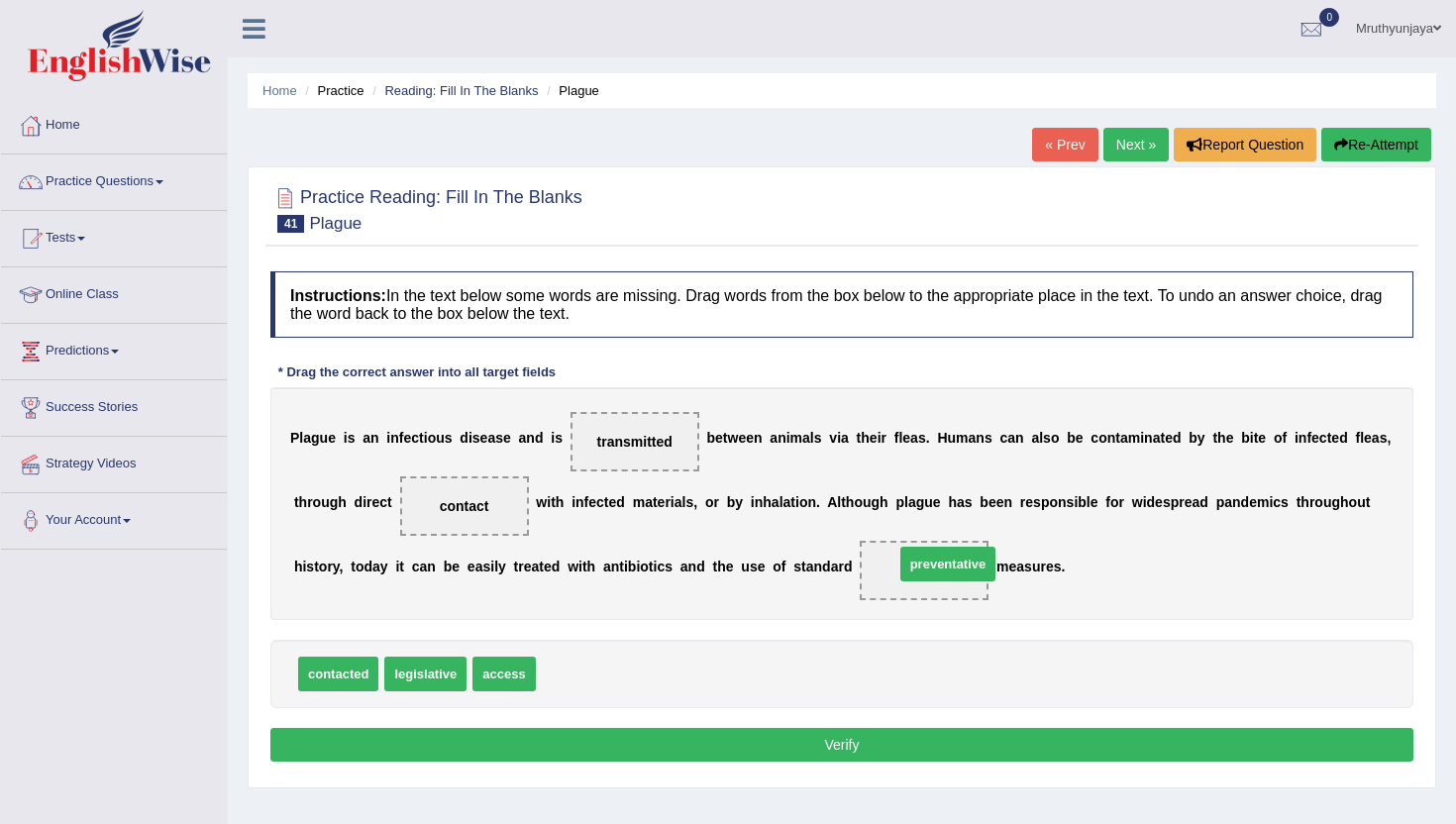 drag, startPoint x: 587, startPoint y: 682, endPoint x: 939, endPoint y: 573, distance: 368.49016 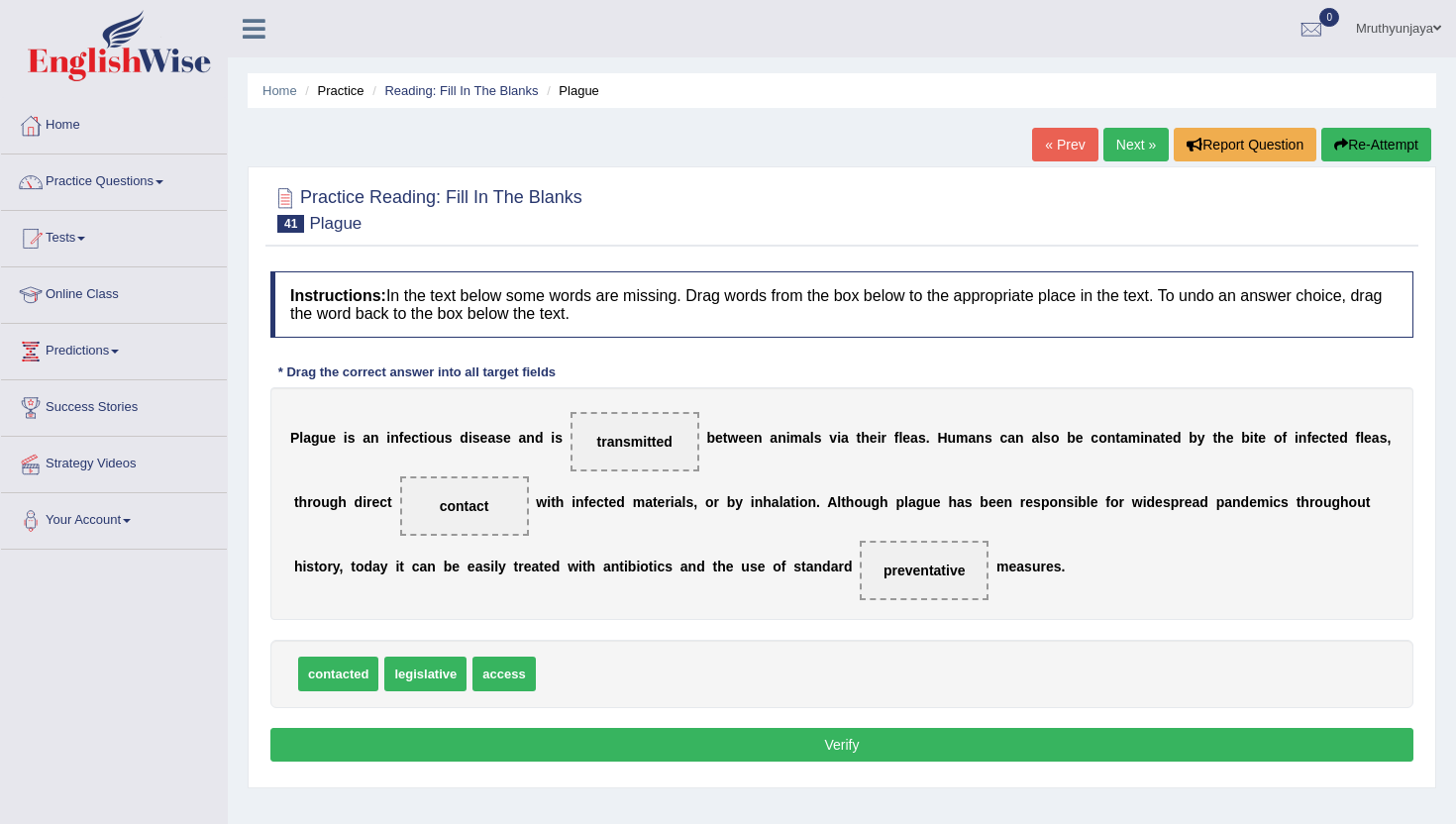 click on "Verify" at bounding box center (842, 745) 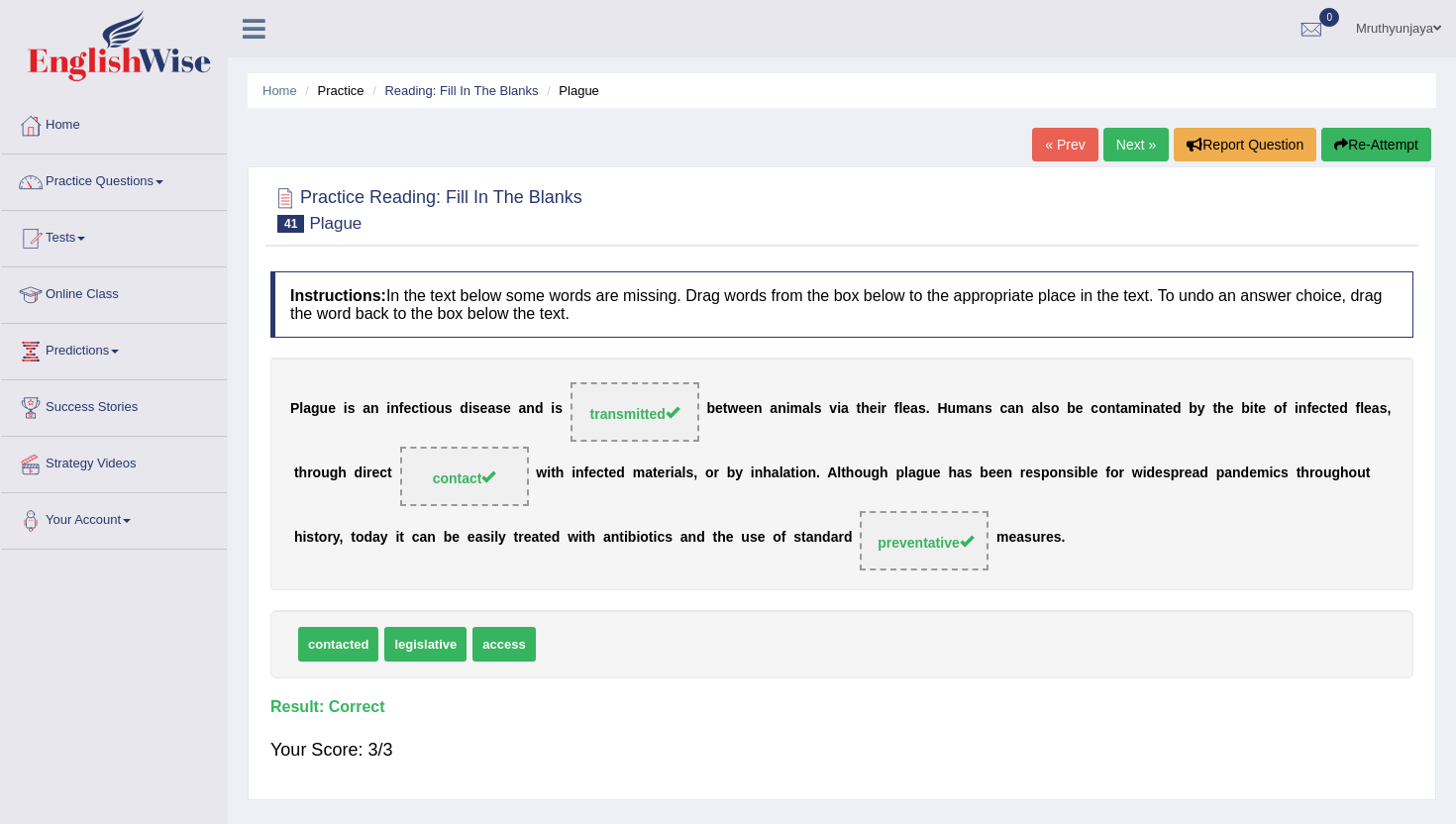 click on "Next »" at bounding box center (1136, 145) 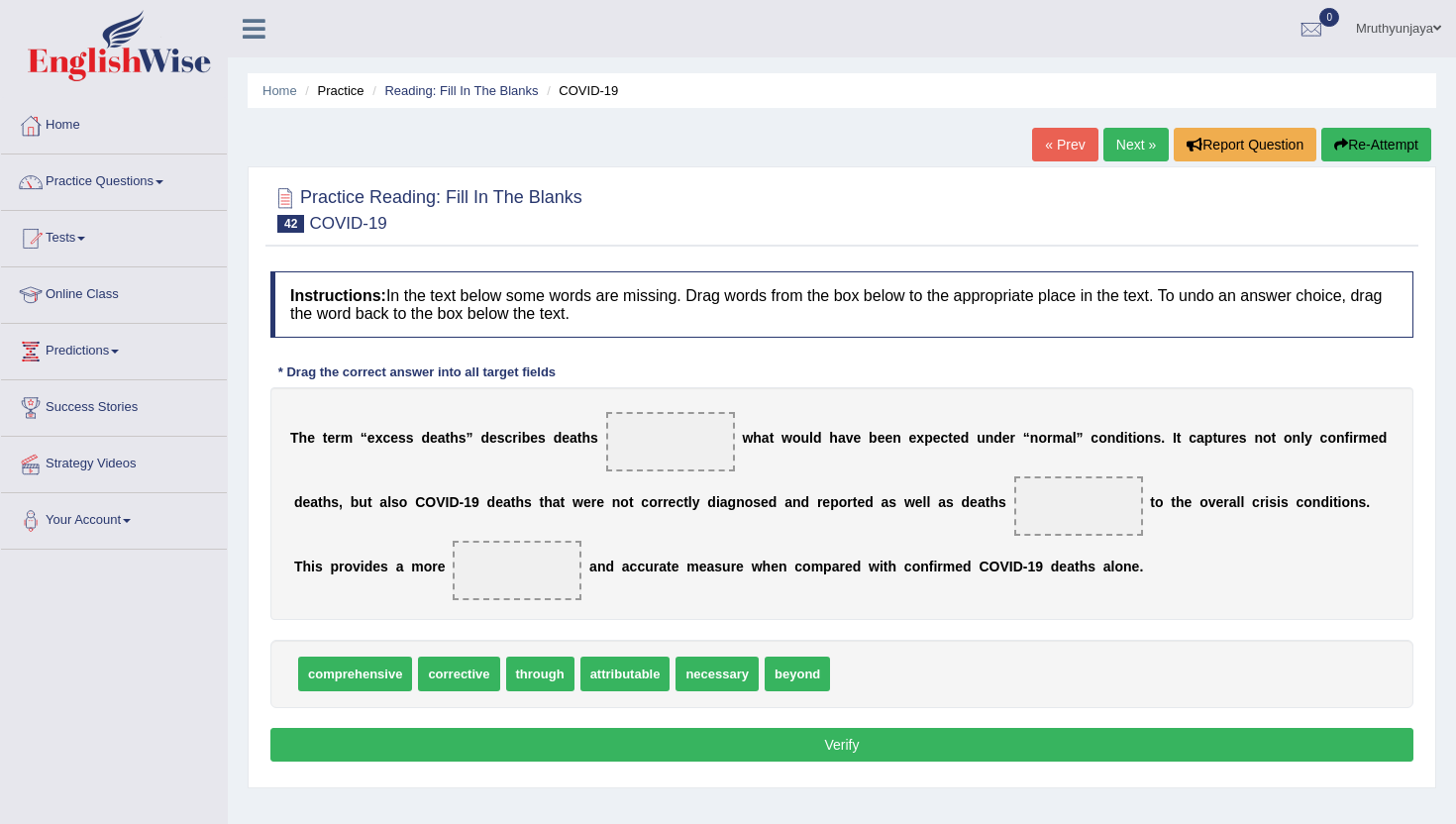 scroll, scrollTop: 0, scrollLeft: 0, axis: both 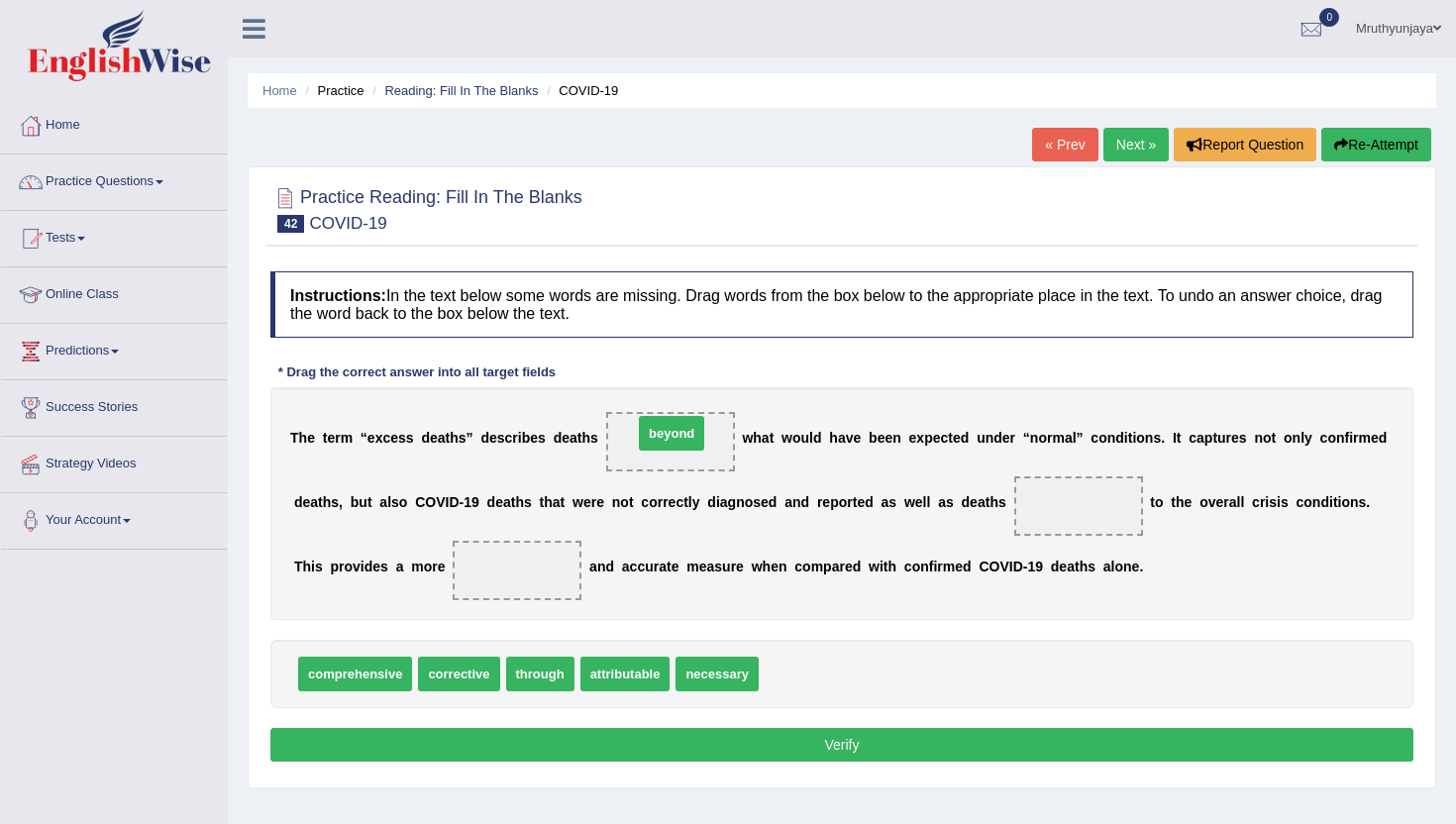 drag, startPoint x: 783, startPoint y: 677, endPoint x: 659, endPoint y: 438, distance: 269.25267 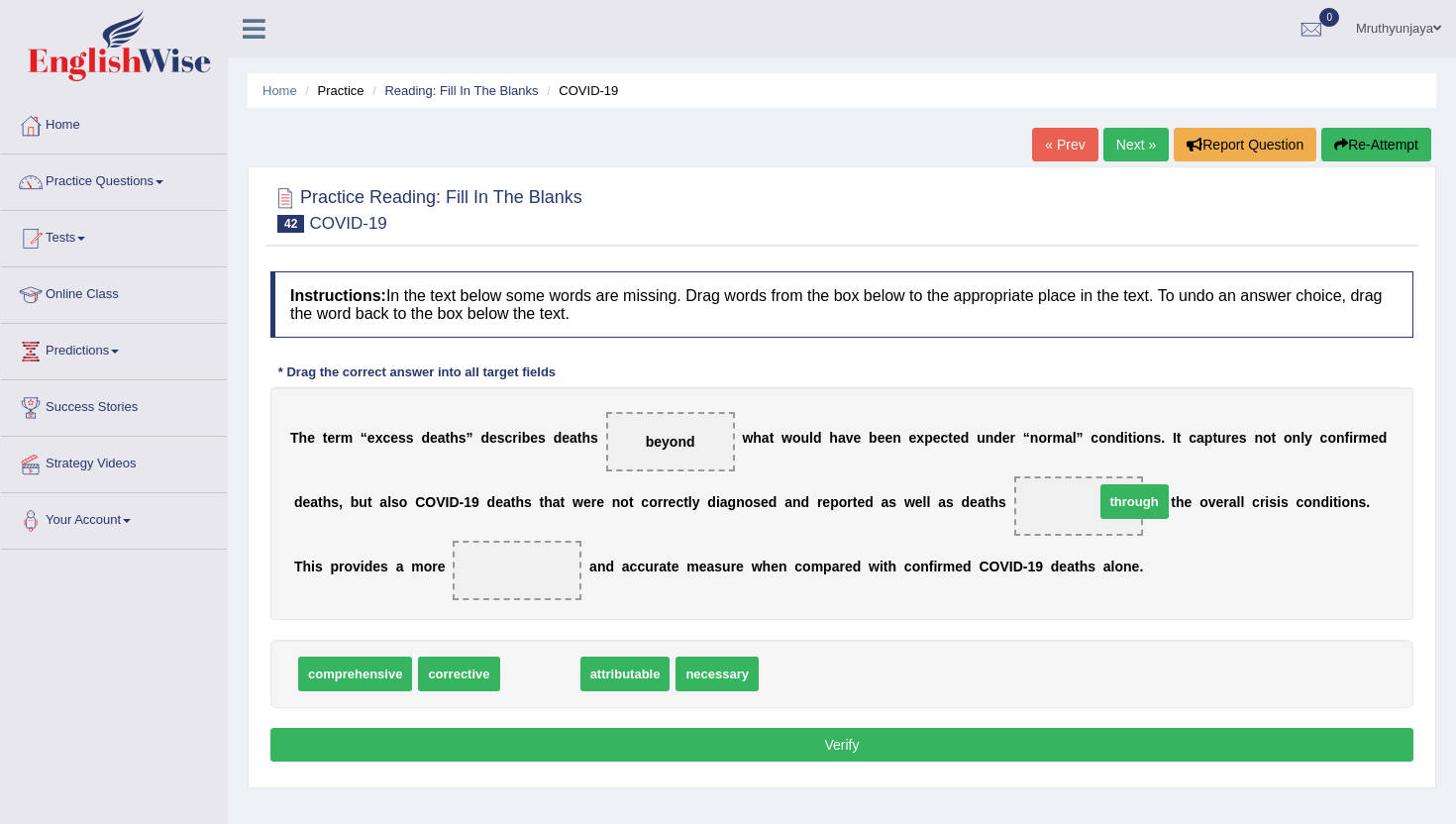 drag, startPoint x: 543, startPoint y: 677, endPoint x: 1117, endPoint y: 512, distance: 597.2445 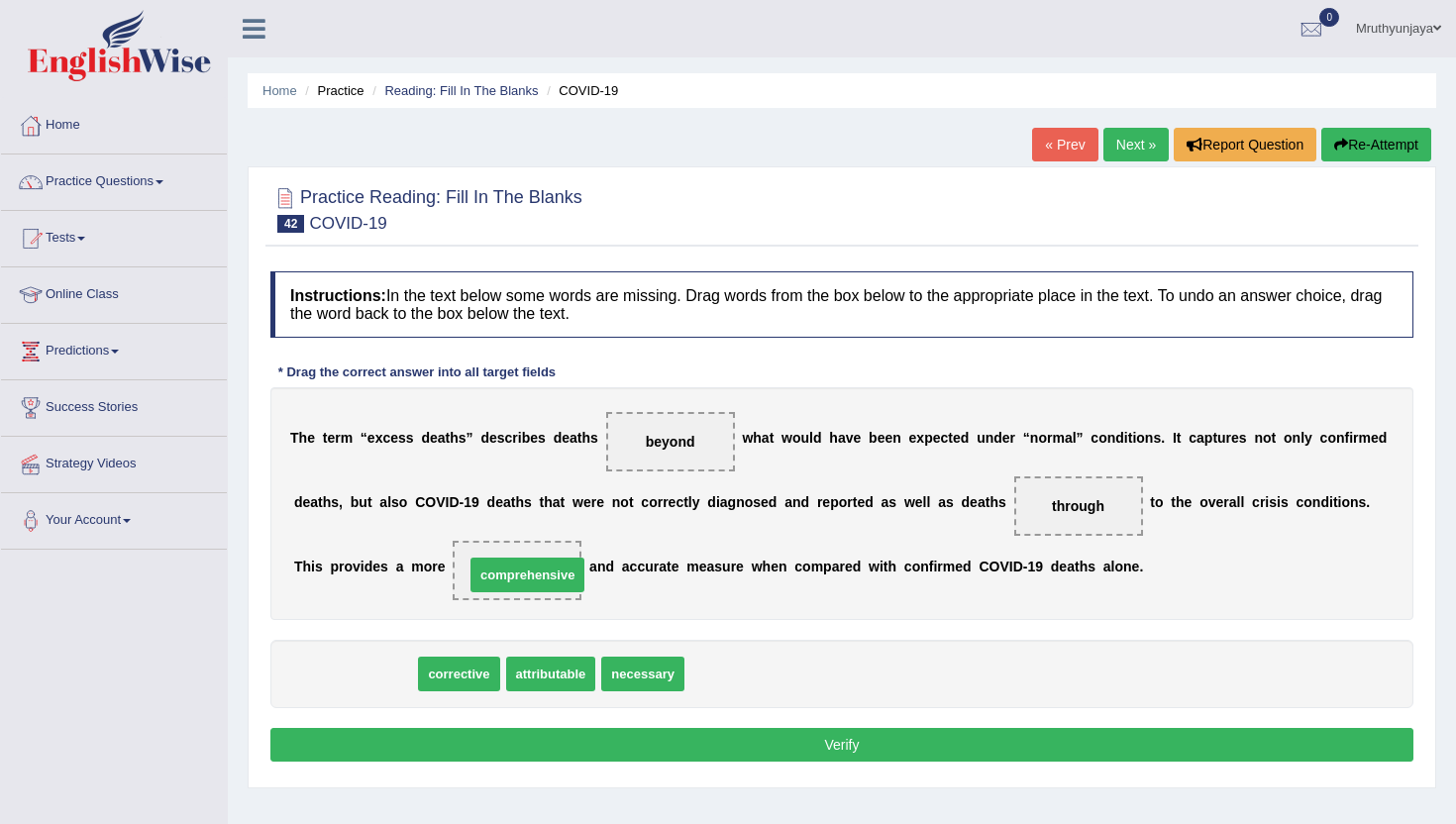 drag, startPoint x: 353, startPoint y: 675, endPoint x: 520, endPoint y: 577, distance: 193.6311 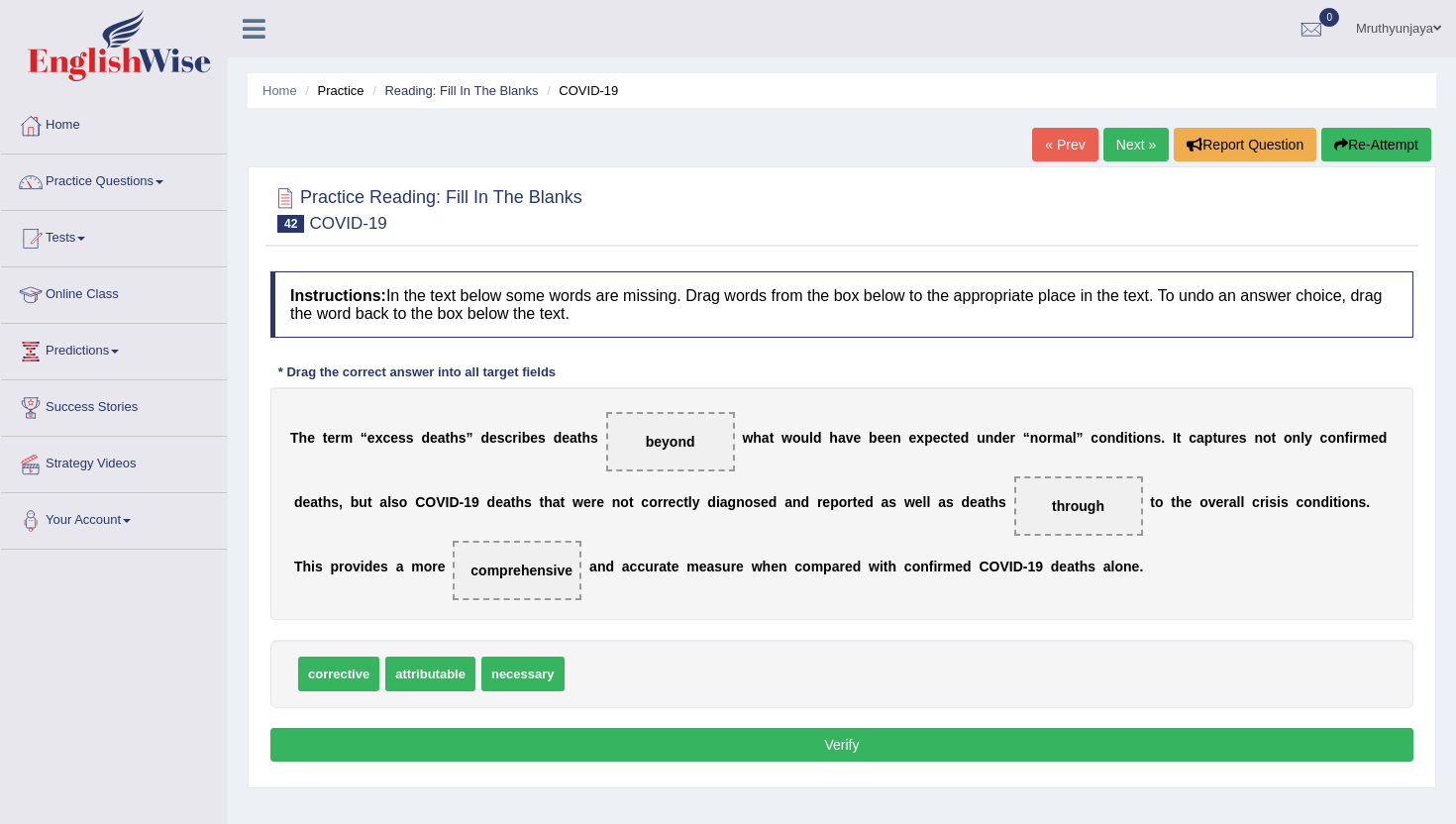 click on "Verify" at bounding box center (842, 745) 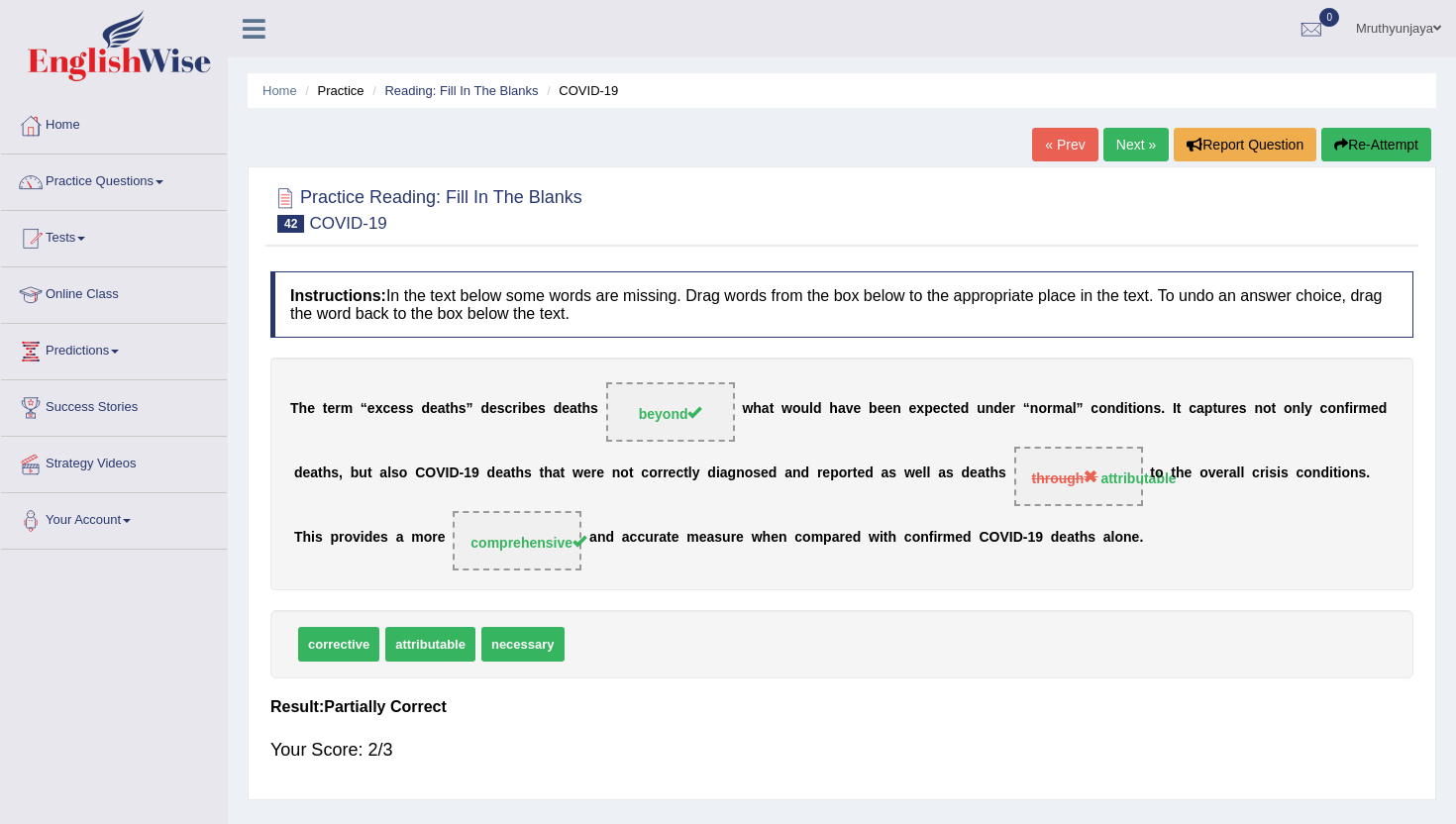 click on "Next »" at bounding box center [1136, 145] 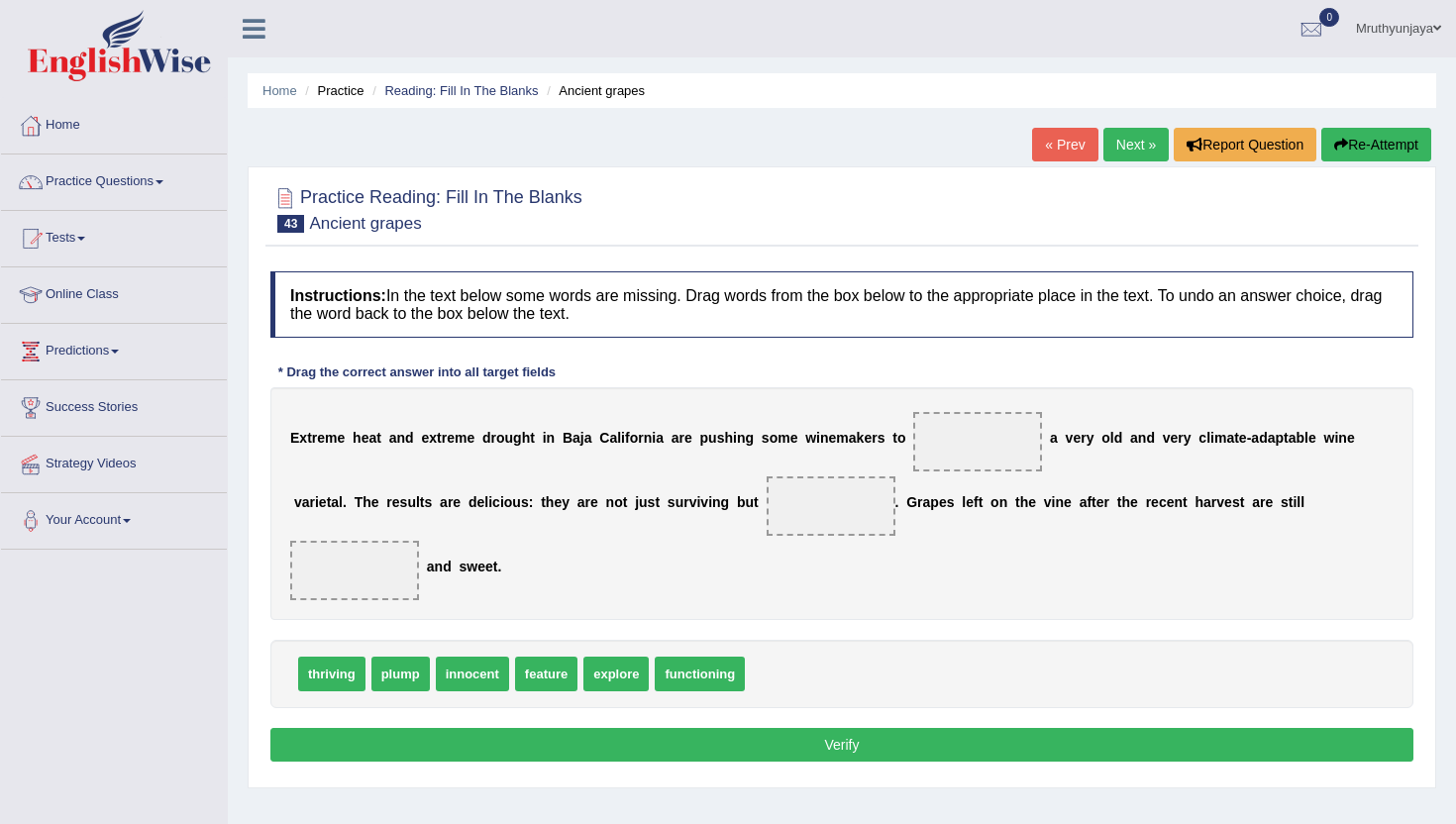 scroll, scrollTop: 0, scrollLeft: 0, axis: both 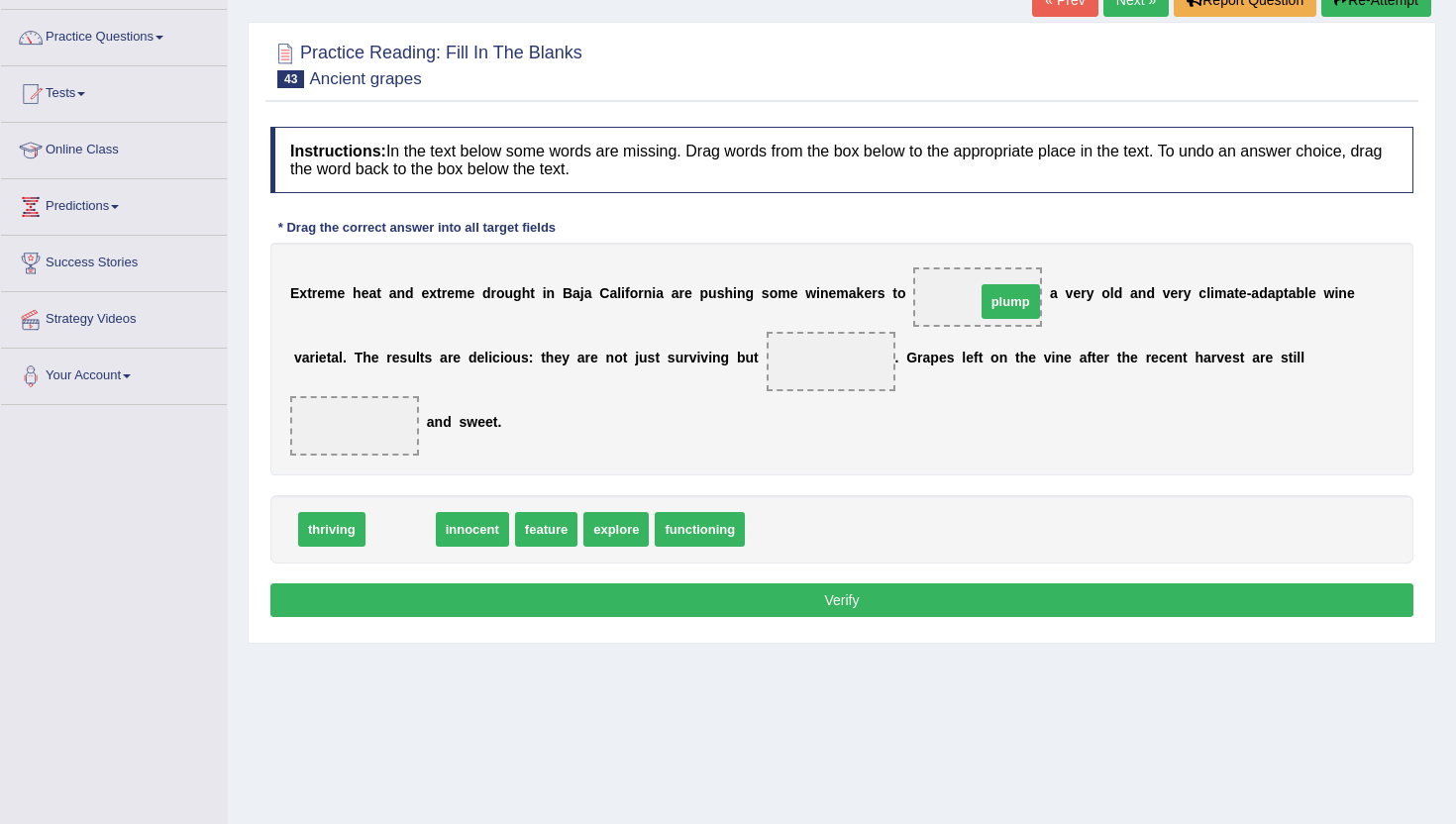 drag, startPoint x: 386, startPoint y: 534, endPoint x: 995, endPoint y: 305, distance: 650.632 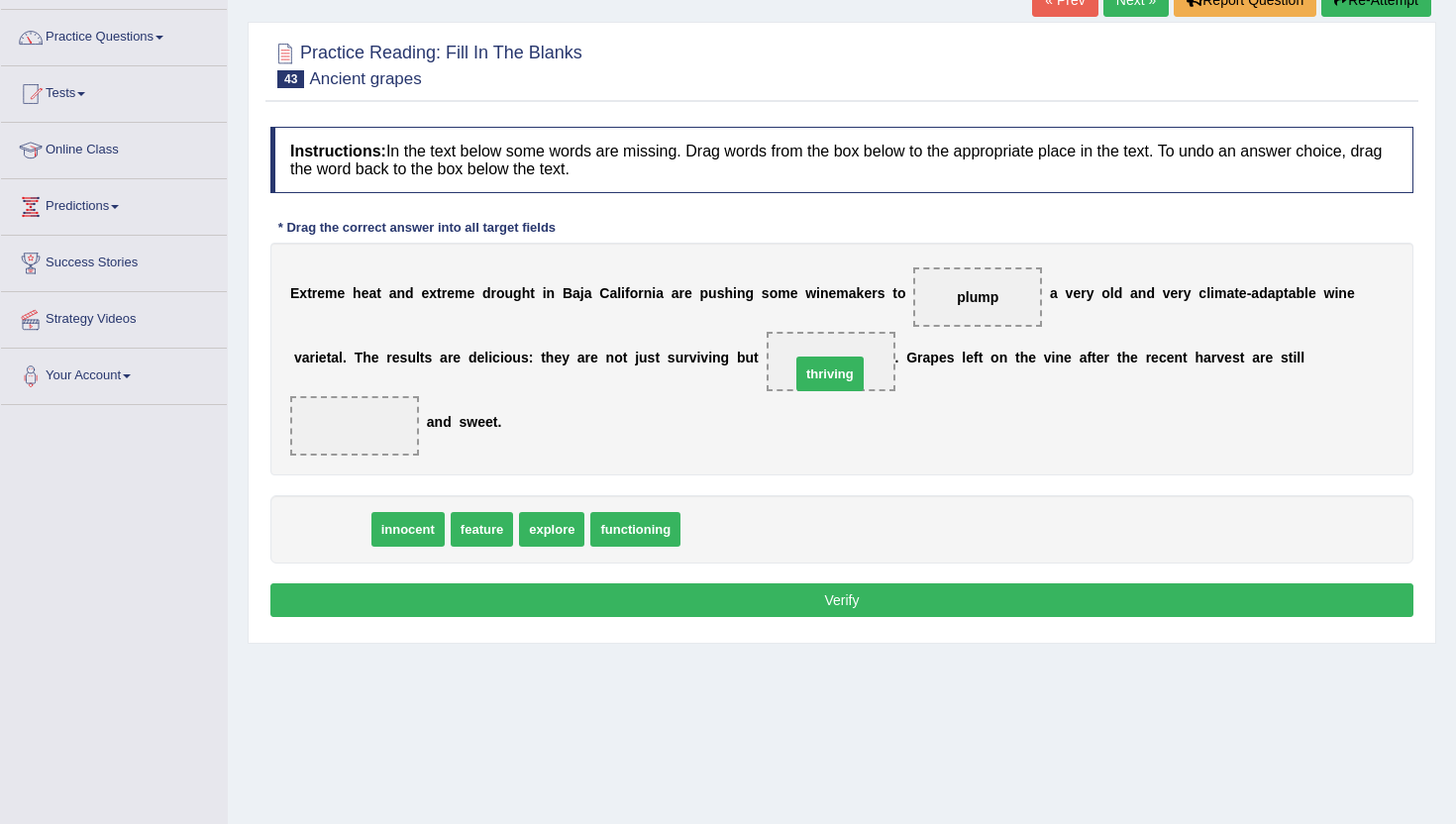 drag, startPoint x: 343, startPoint y: 529, endPoint x: 840, endPoint y: 371, distance: 521.51031 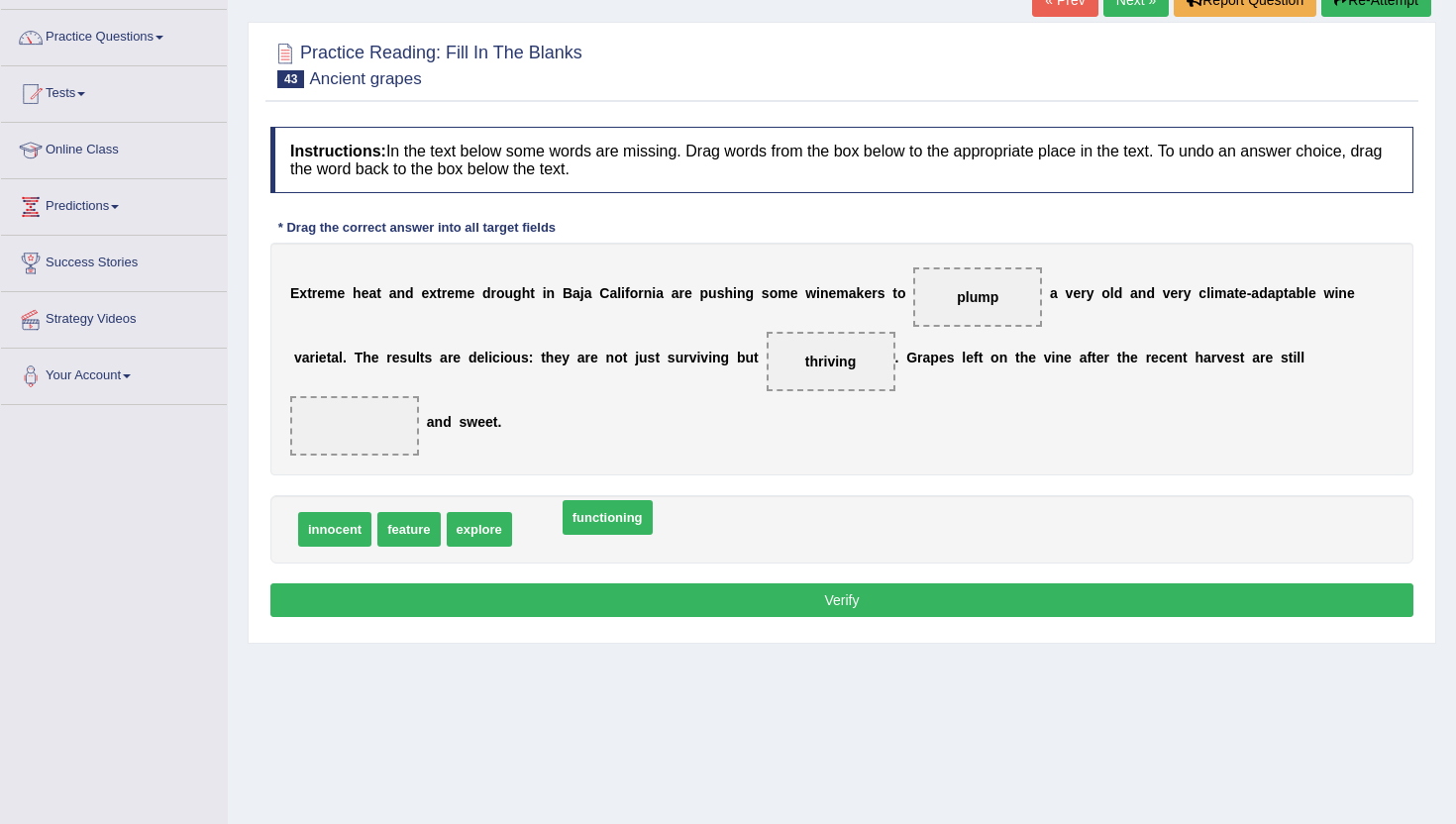 drag, startPoint x: 568, startPoint y: 531, endPoint x: 612, endPoint y: 519, distance: 45.607017 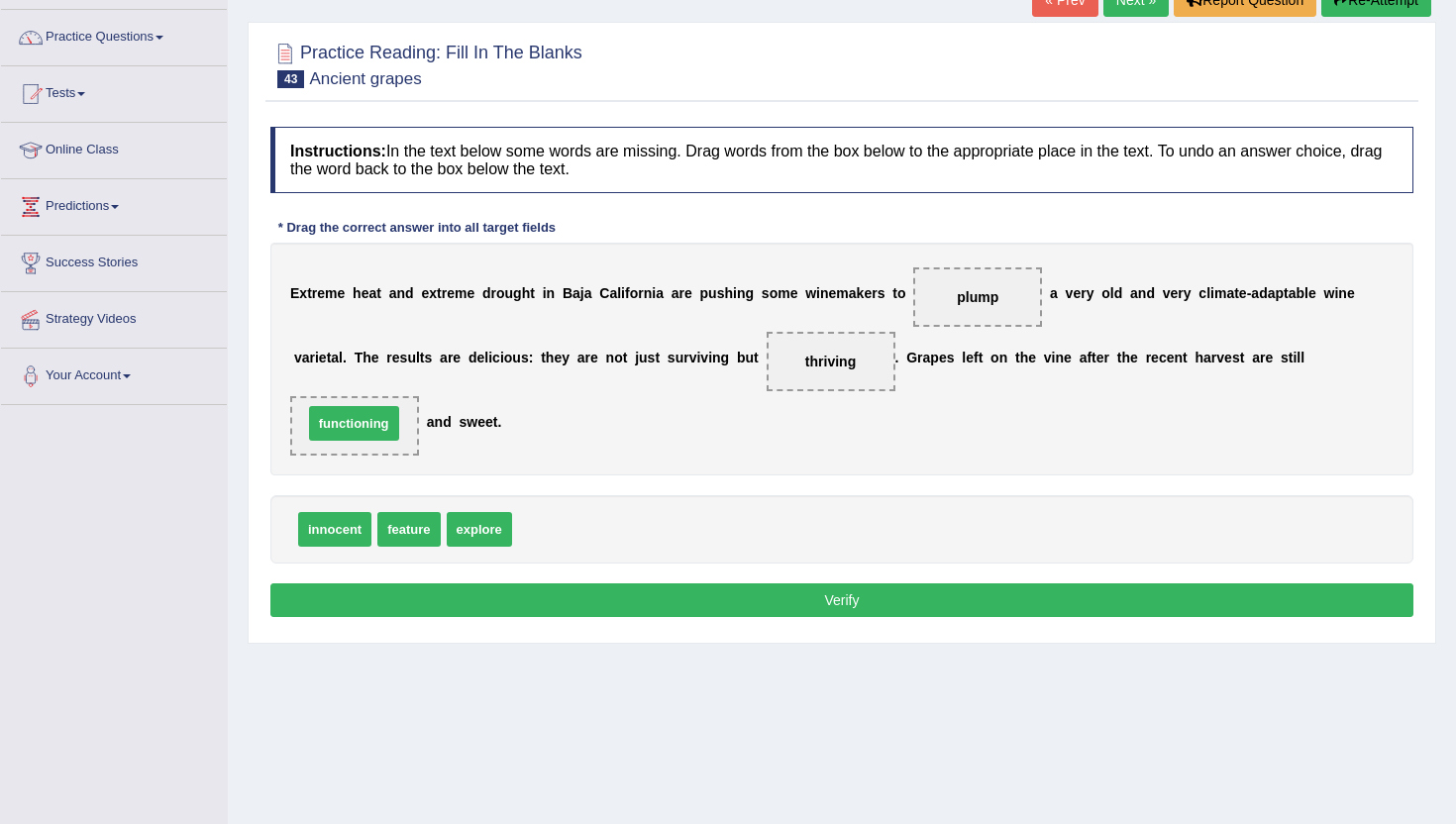 drag, startPoint x: 572, startPoint y: 539, endPoint x: 364, endPoint y: 433, distance: 233.4524 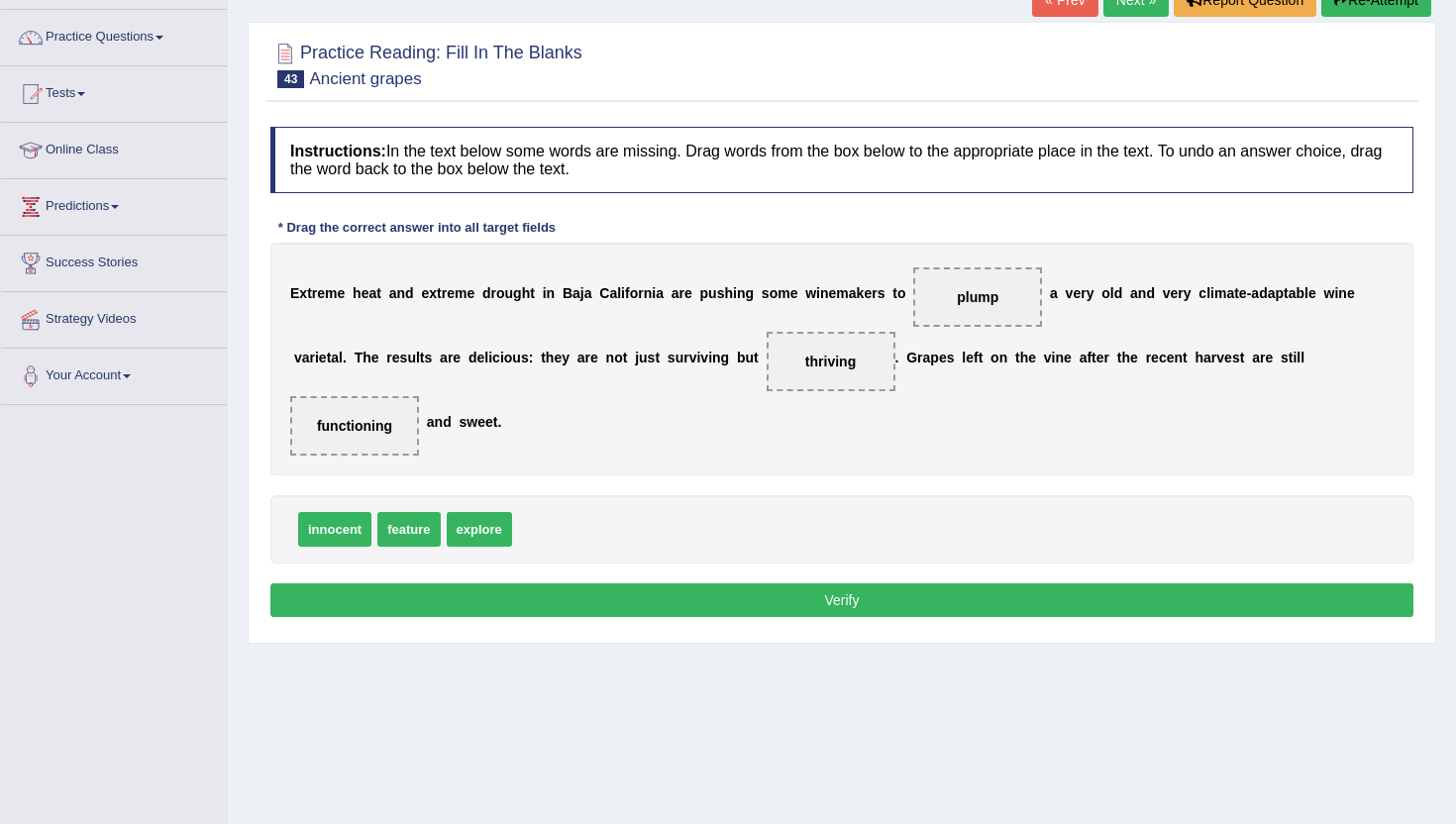 click on "Verify" at bounding box center (842, 600) 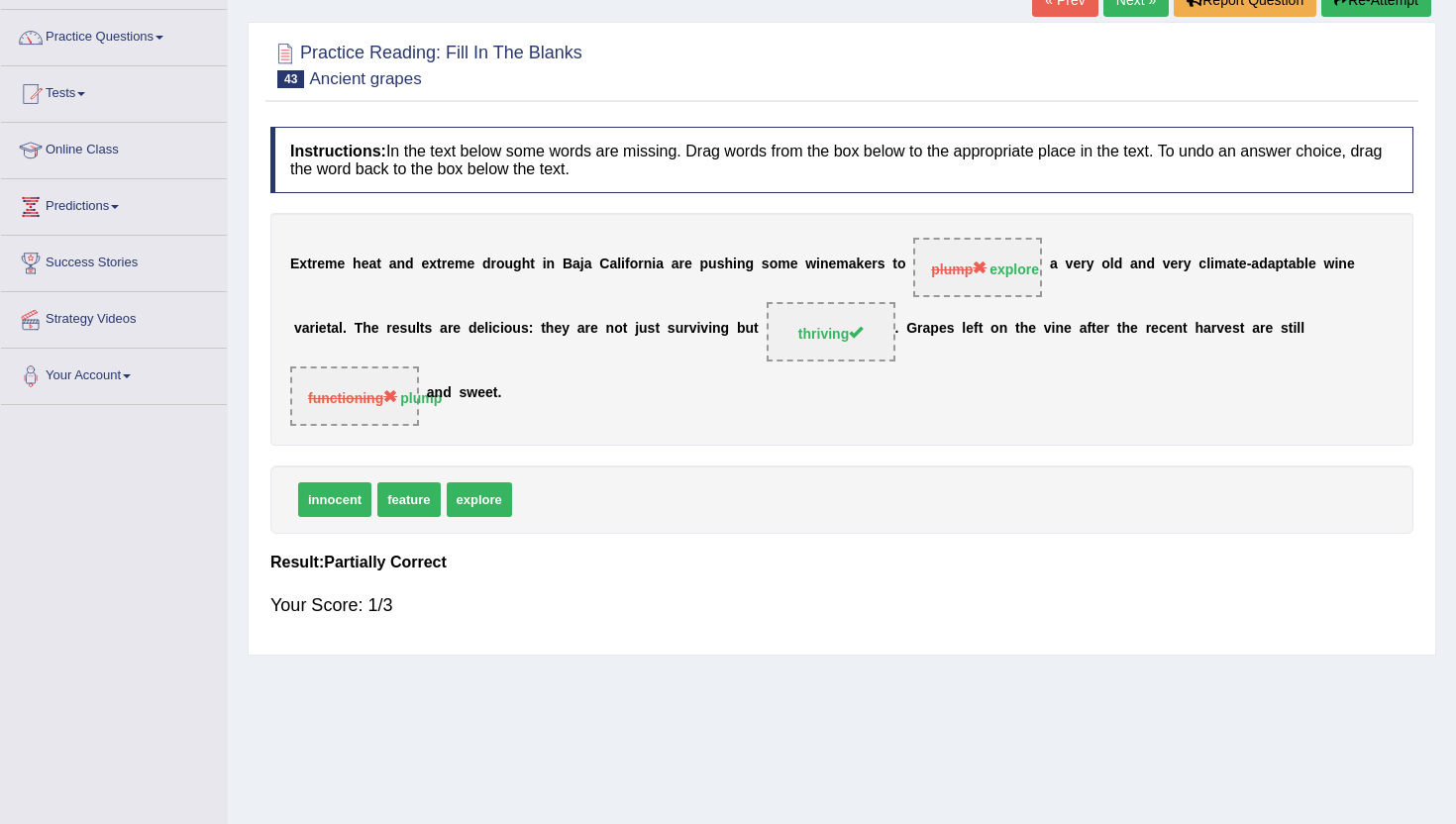 scroll, scrollTop: 135, scrollLeft: 0, axis: vertical 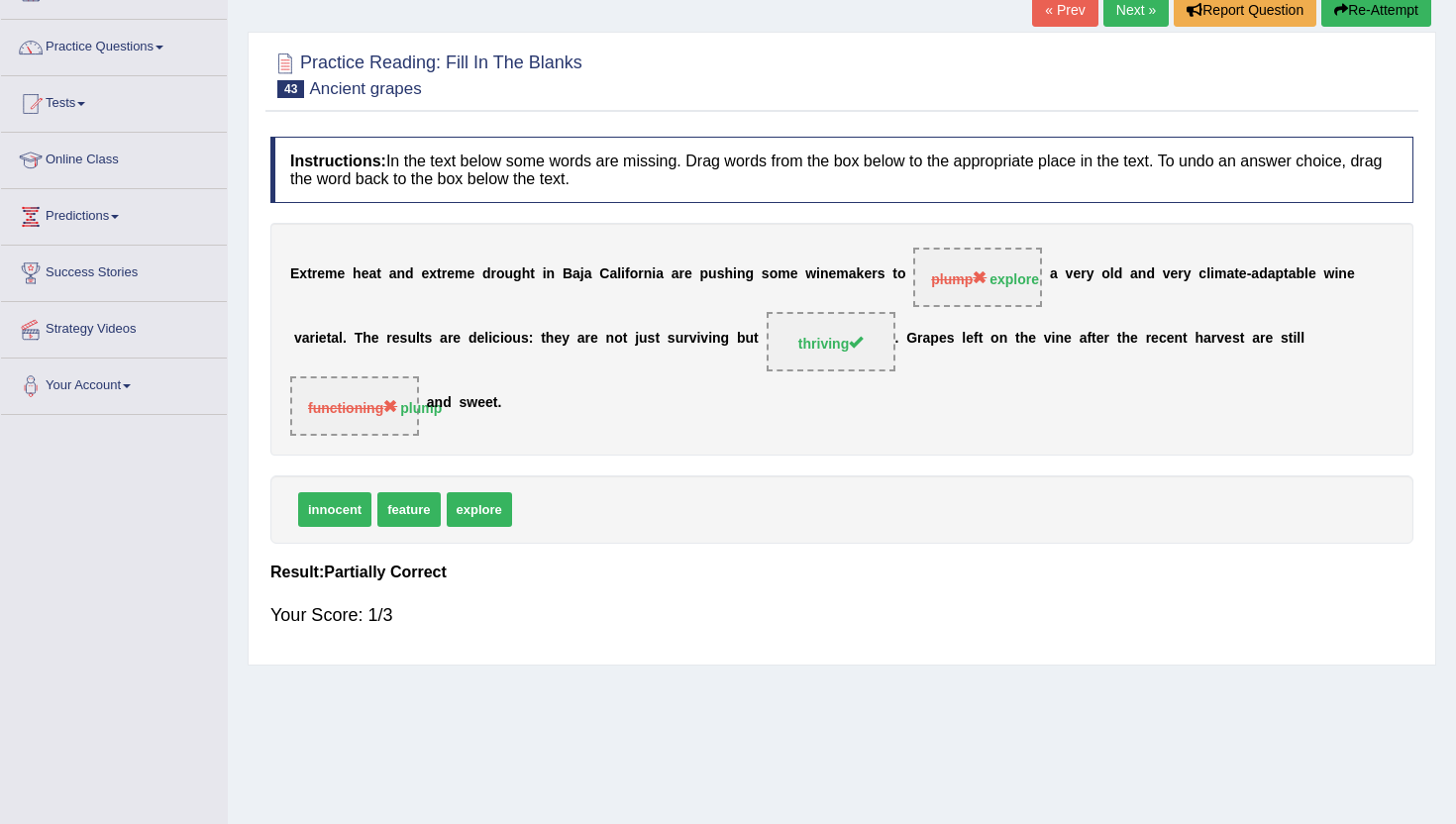 click on "Next »" at bounding box center (1136, 10) 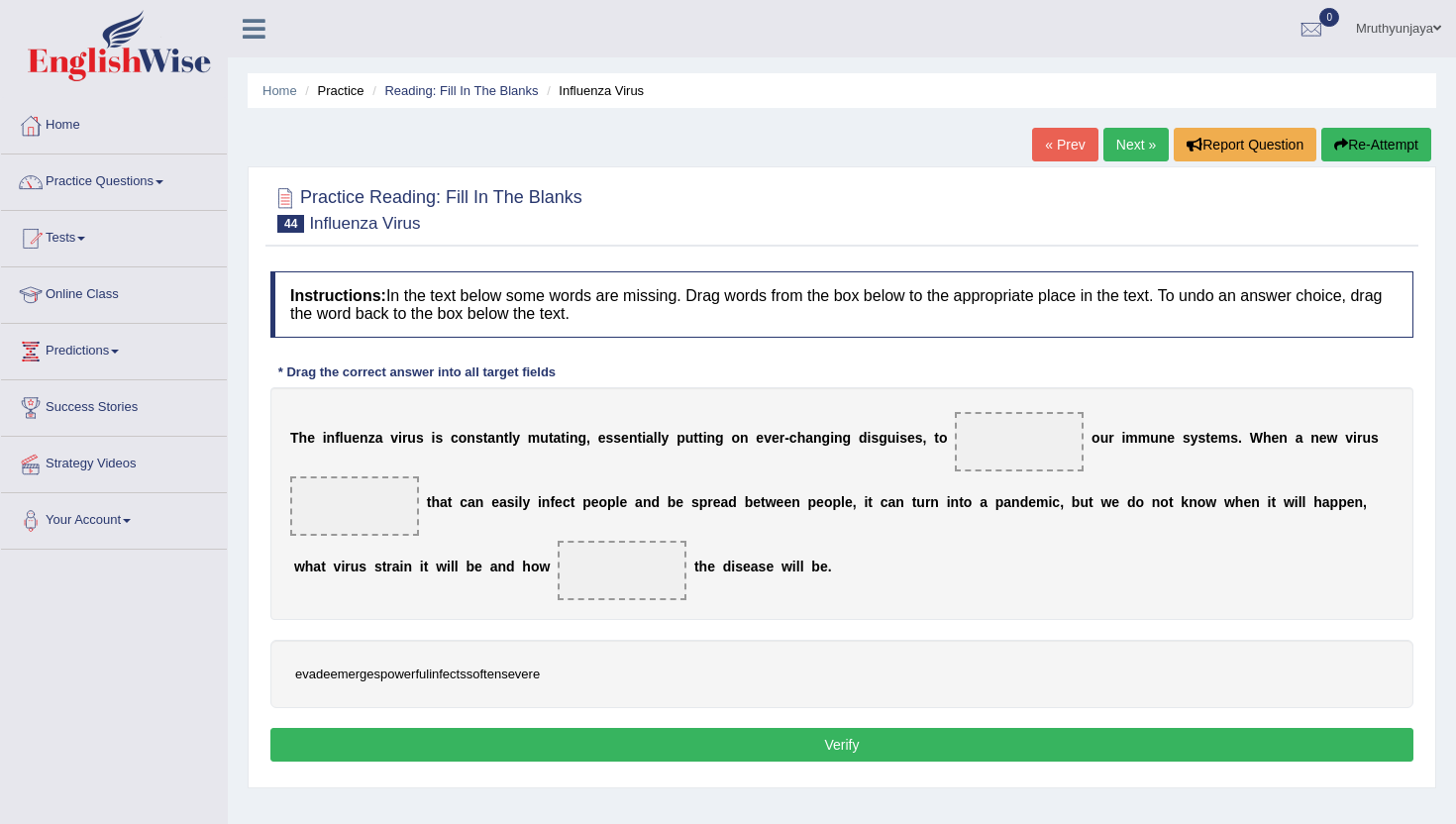 scroll, scrollTop: 0, scrollLeft: 0, axis: both 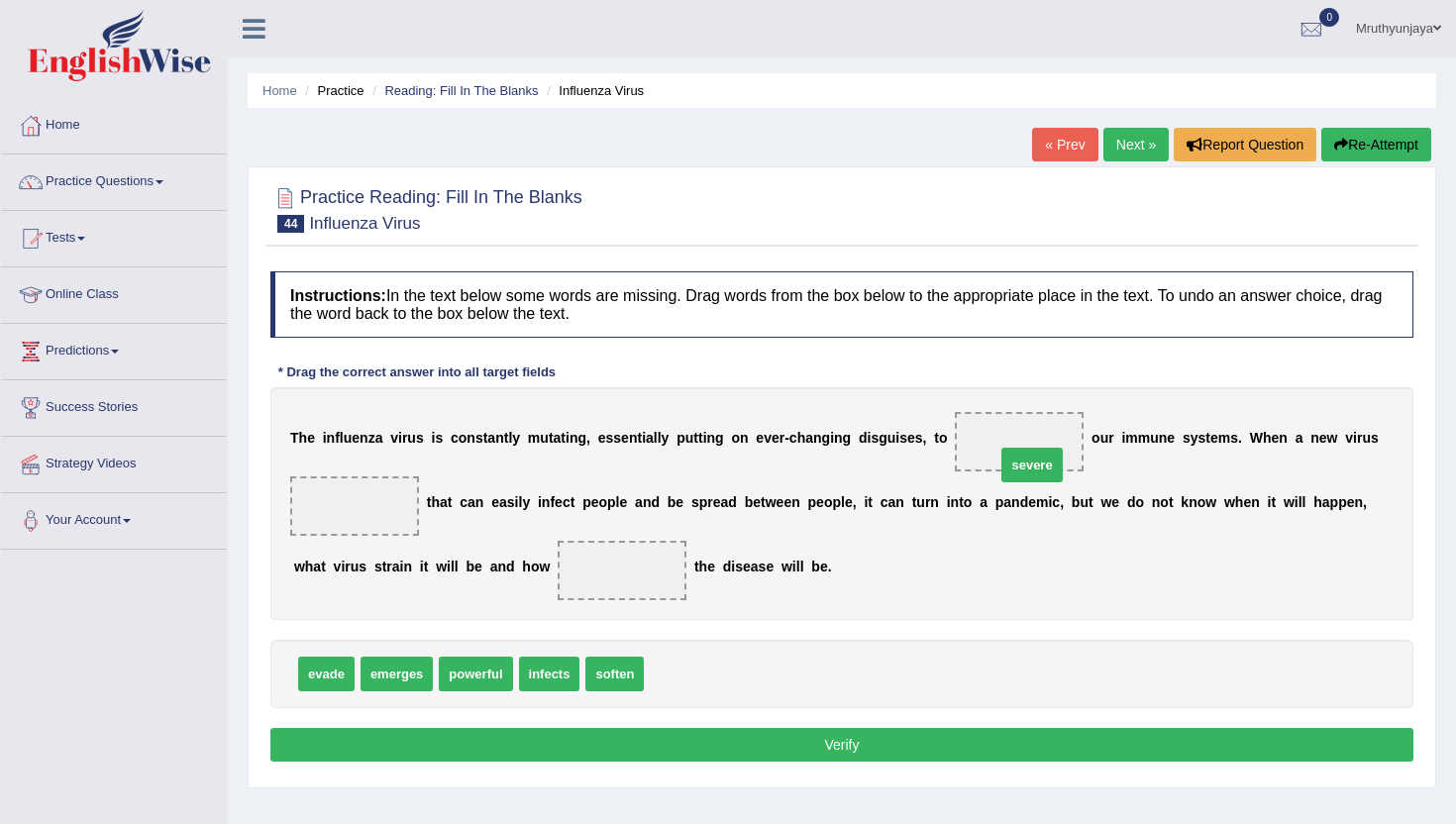 drag, startPoint x: 692, startPoint y: 673, endPoint x: 1043, endPoint y: 459, distance: 411.0924 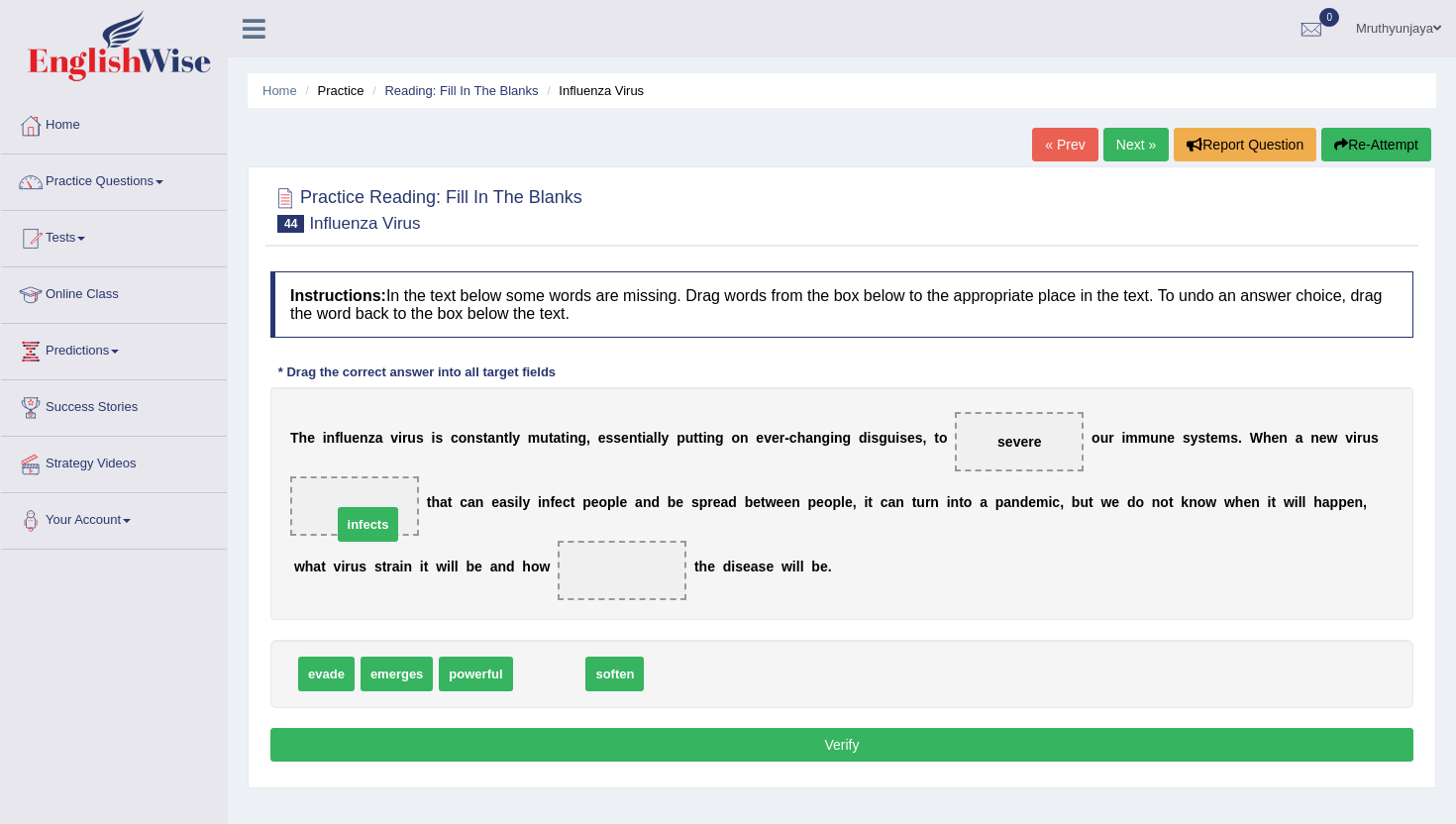 drag, startPoint x: 567, startPoint y: 679, endPoint x: 385, endPoint y: 530, distance: 235.21267 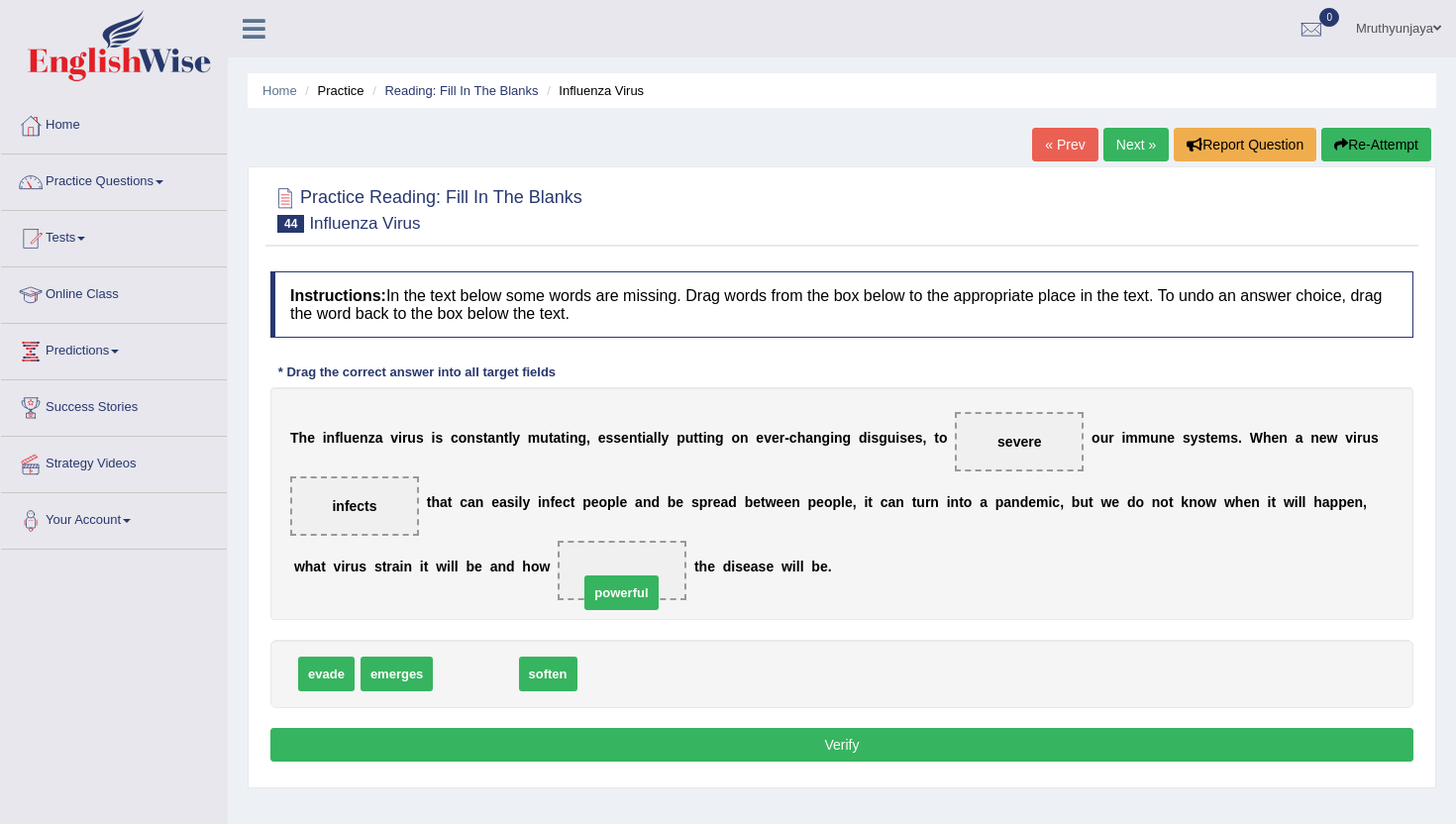 drag, startPoint x: 478, startPoint y: 670, endPoint x: 627, endPoint y: 588, distance: 170.0735 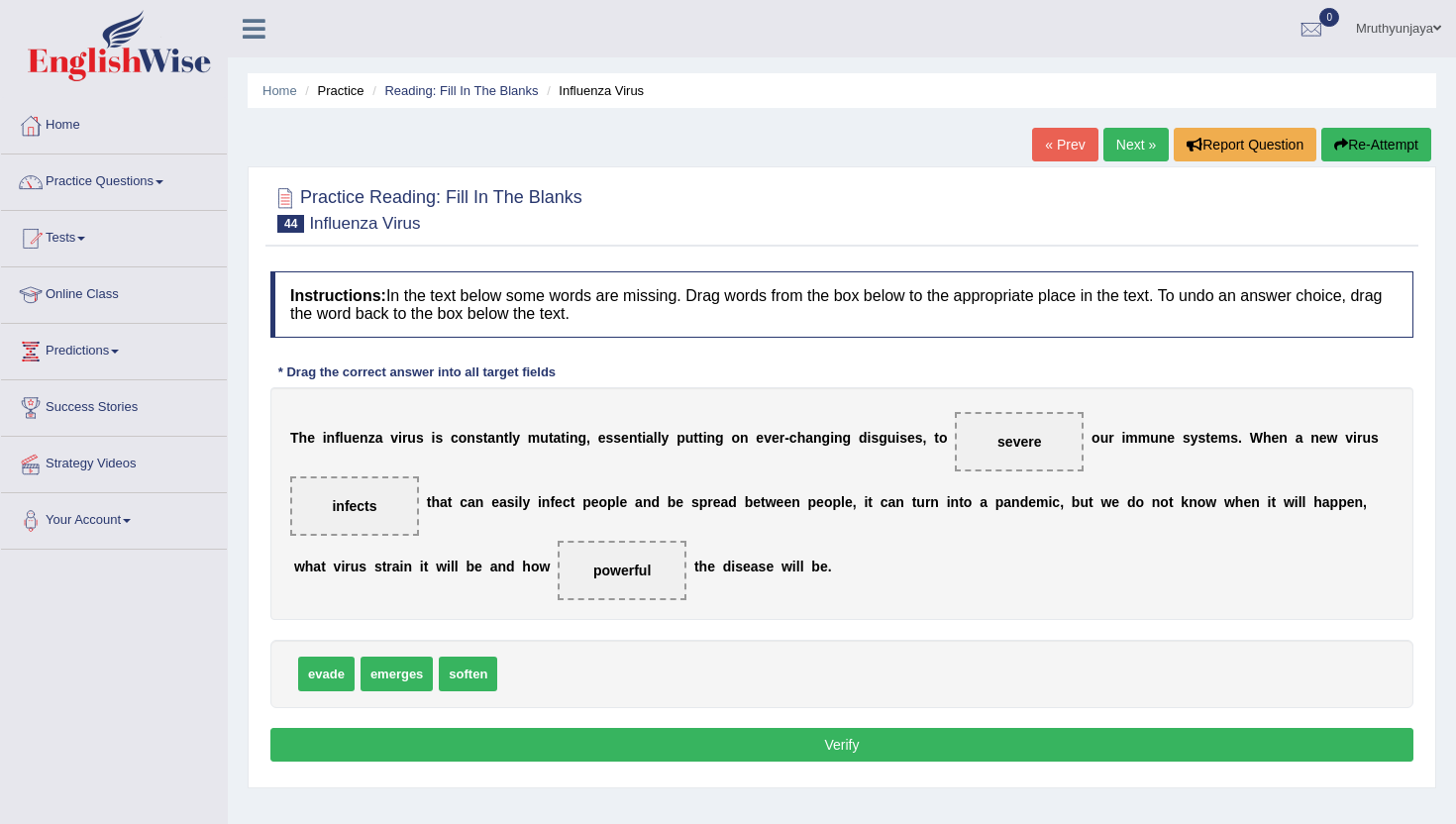 click on "Verify" at bounding box center [842, 745] 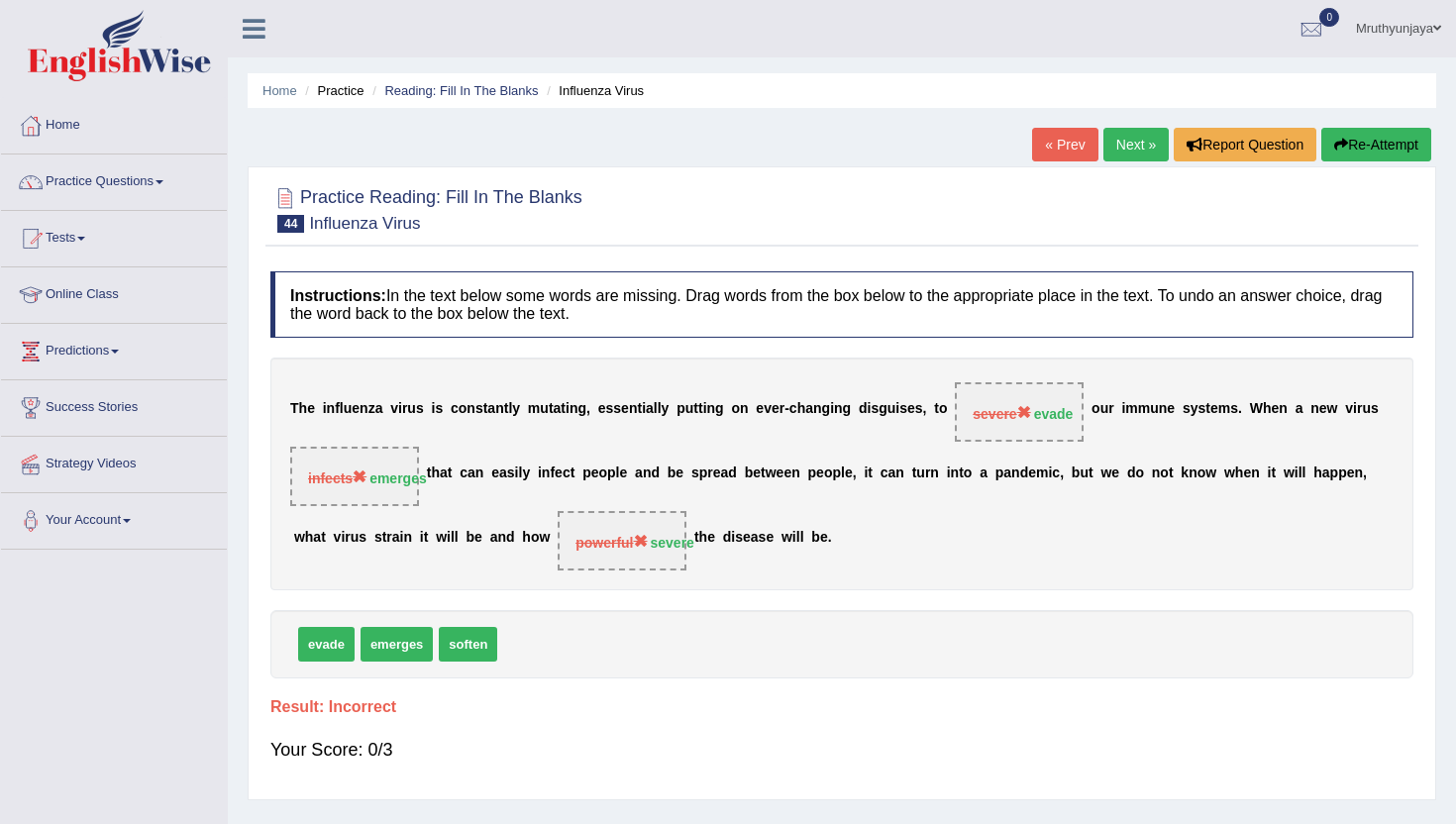 click on "Next »" at bounding box center (1136, 145) 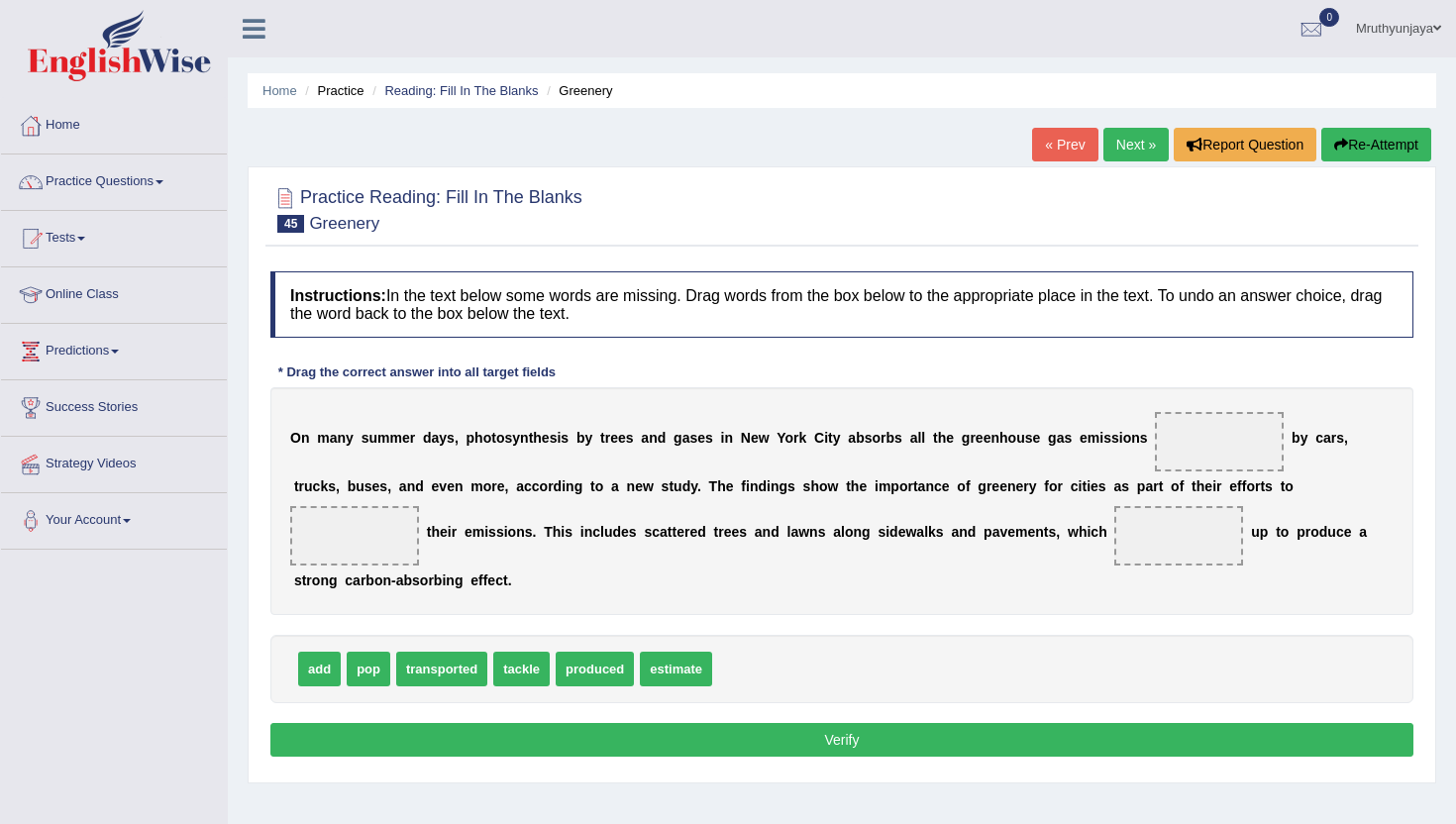 scroll, scrollTop: 0, scrollLeft: 0, axis: both 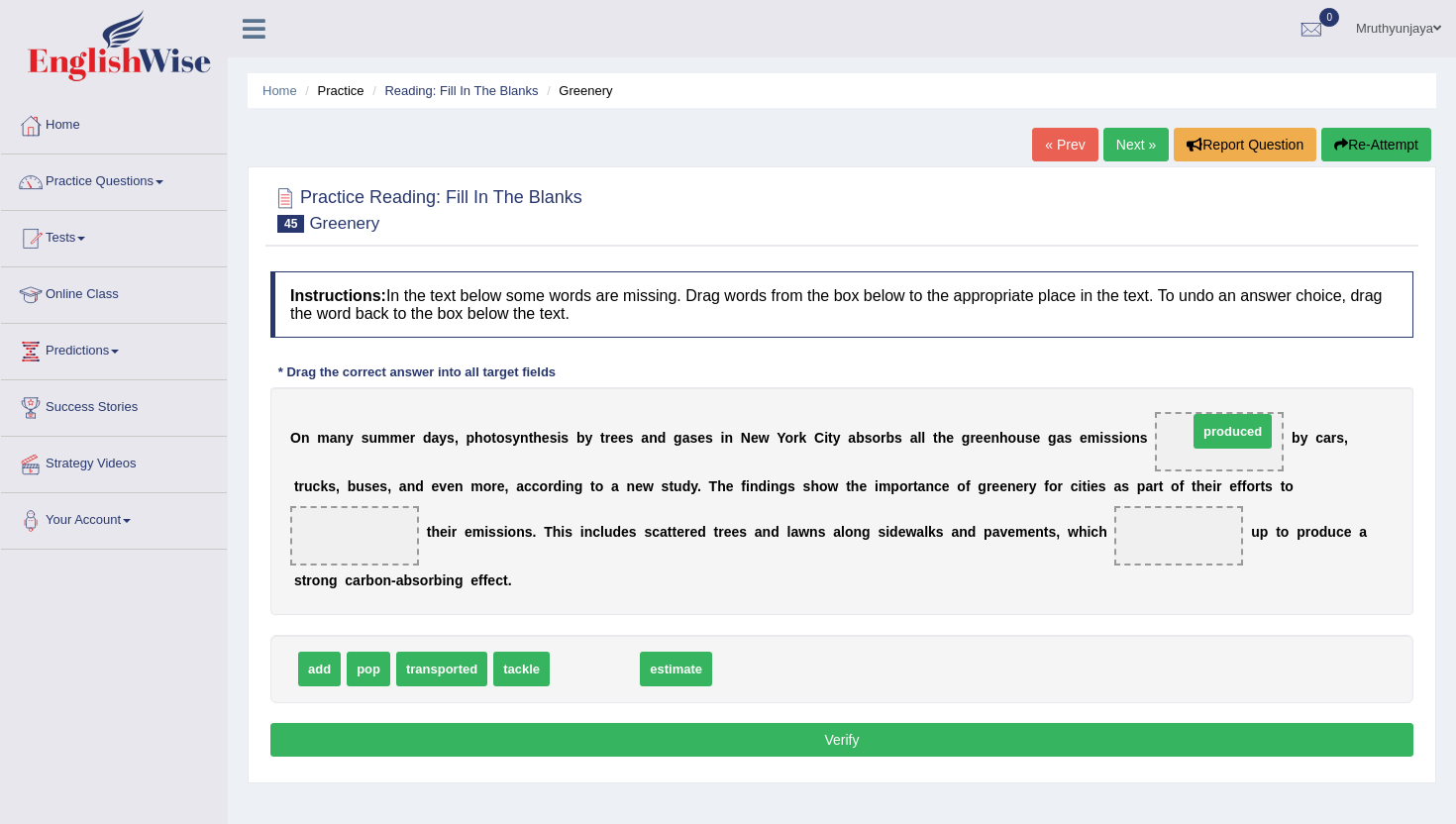 drag, startPoint x: 602, startPoint y: 671, endPoint x: 1240, endPoint y: 434, distance: 680.598 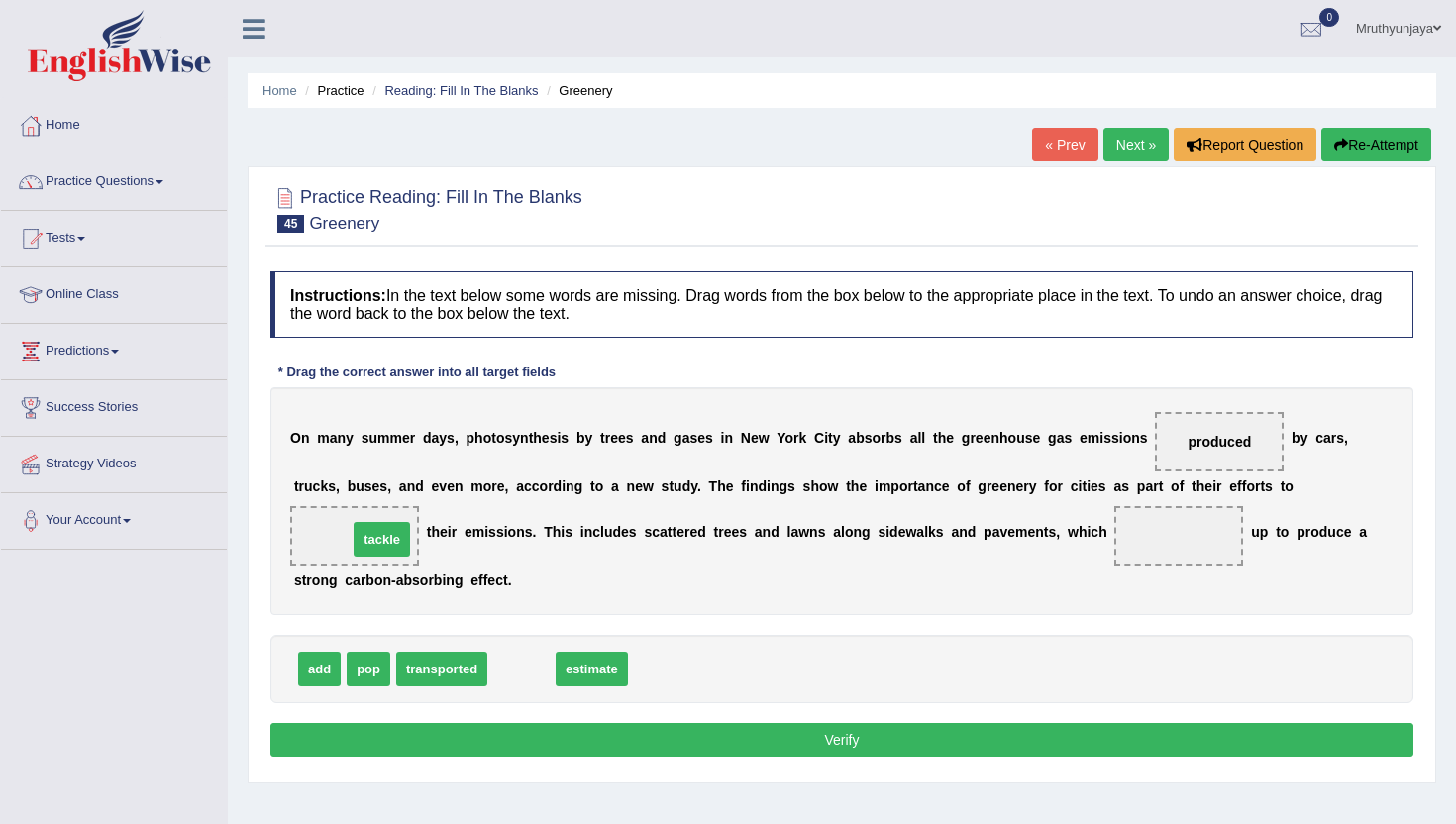 drag, startPoint x: 532, startPoint y: 669, endPoint x: 392, endPoint y: 540, distance: 190.37069 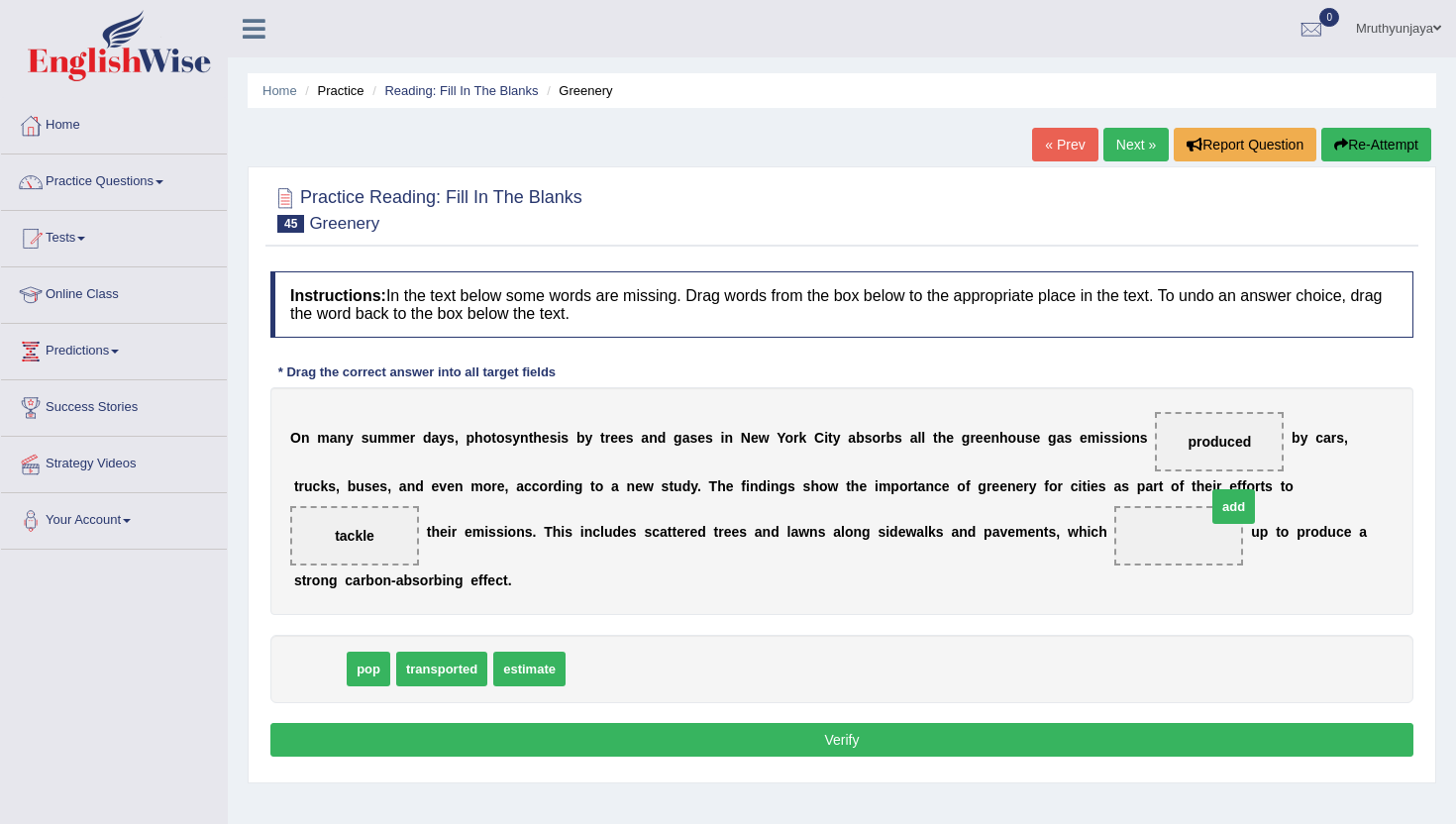 drag, startPoint x: 316, startPoint y: 669, endPoint x: 1228, endPoint y: 507, distance: 926.2764 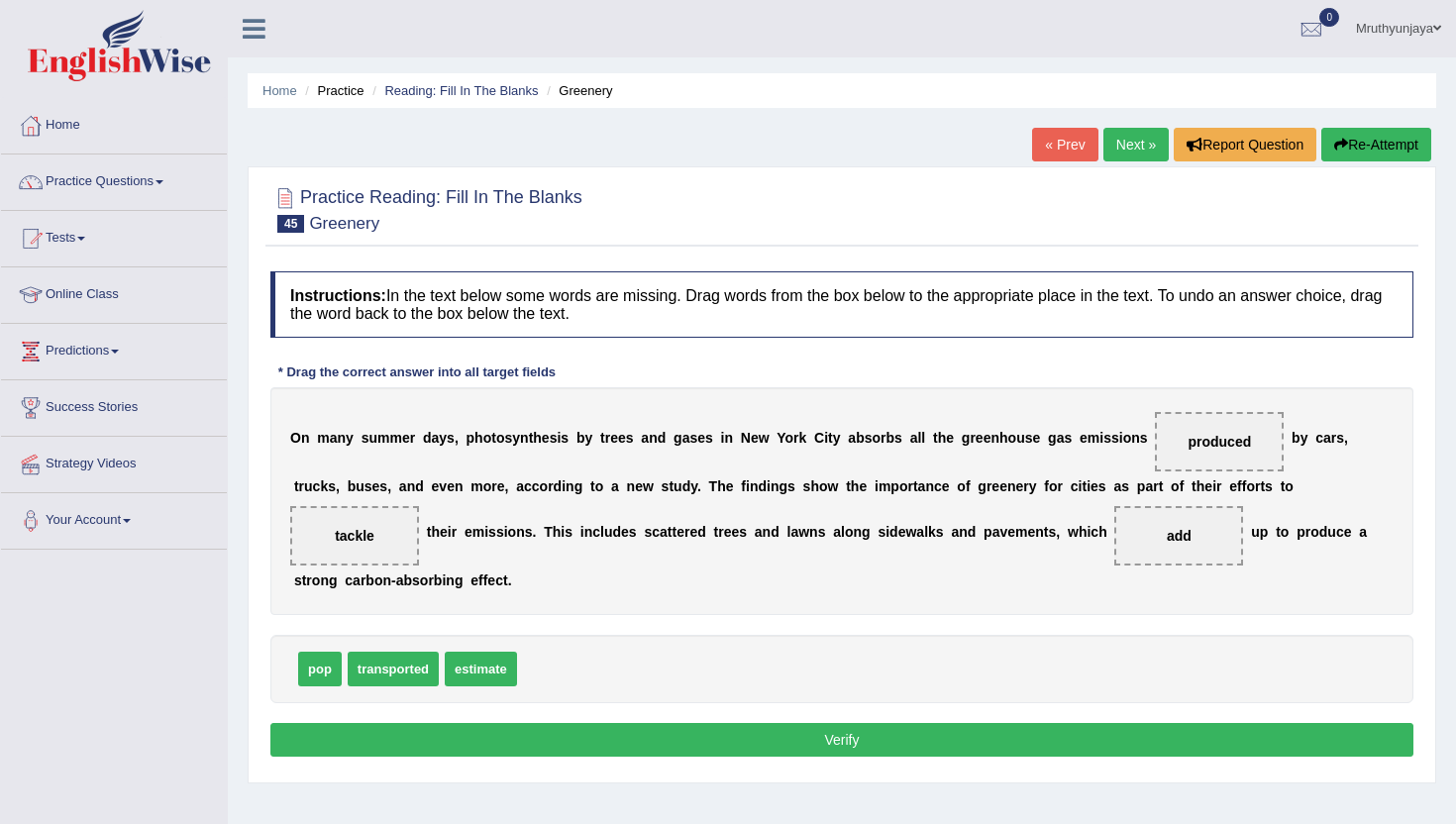 click on "Verify" at bounding box center [842, 740] 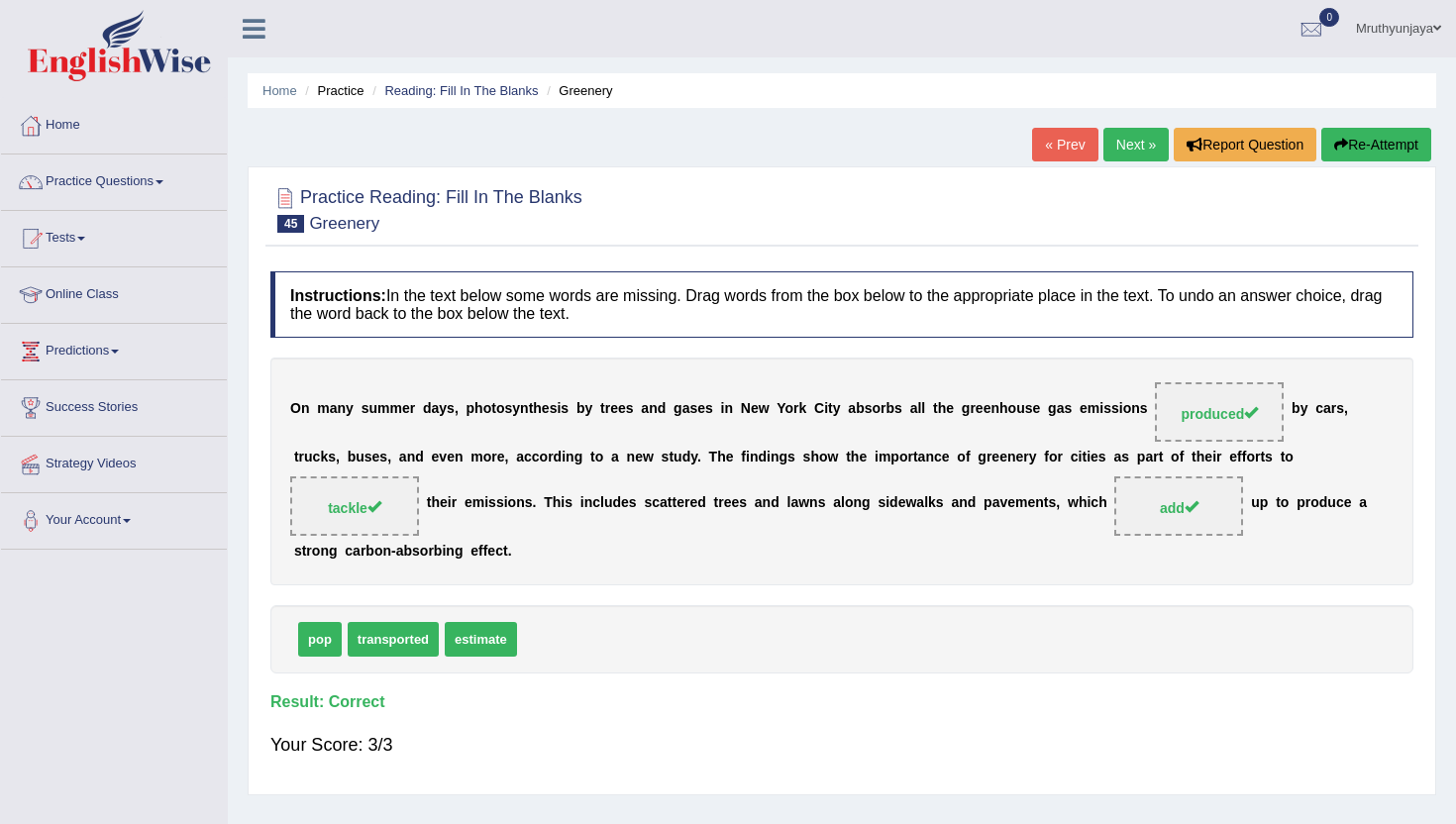 click on "Next »" at bounding box center [1136, 145] 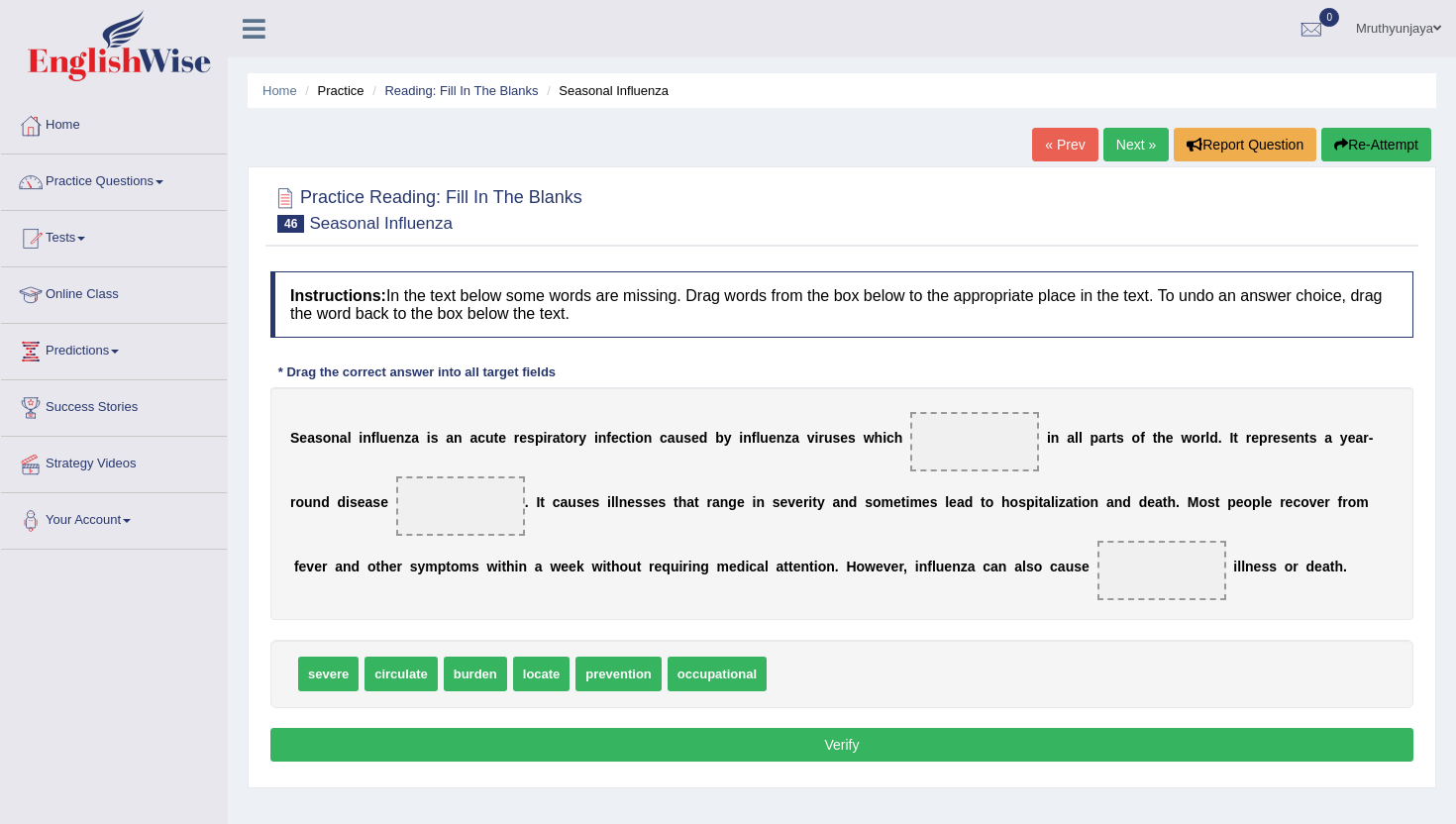 scroll, scrollTop: 0, scrollLeft: 0, axis: both 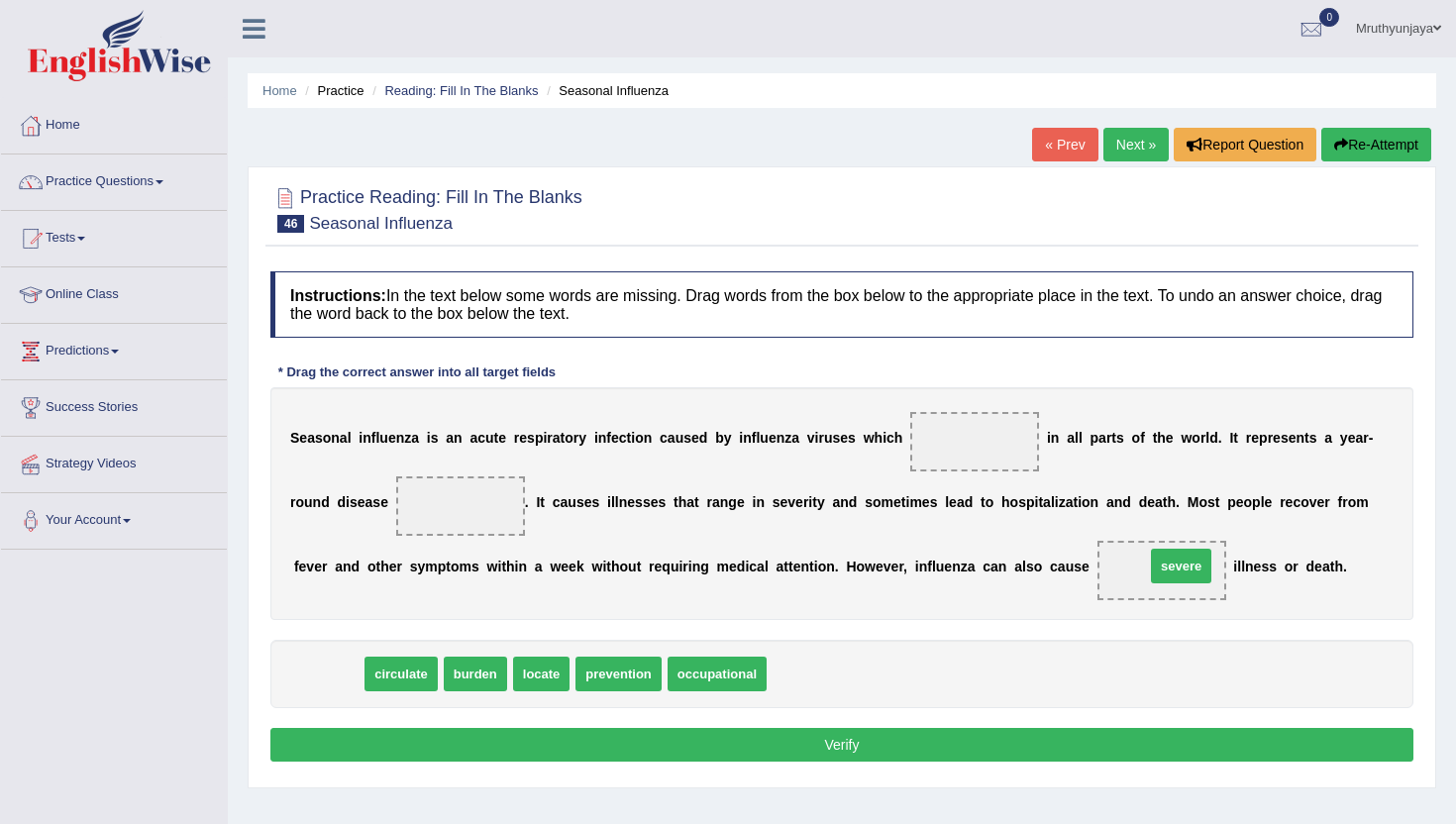 drag, startPoint x: 334, startPoint y: 675, endPoint x: 1188, endPoint y: 567, distance: 860.802 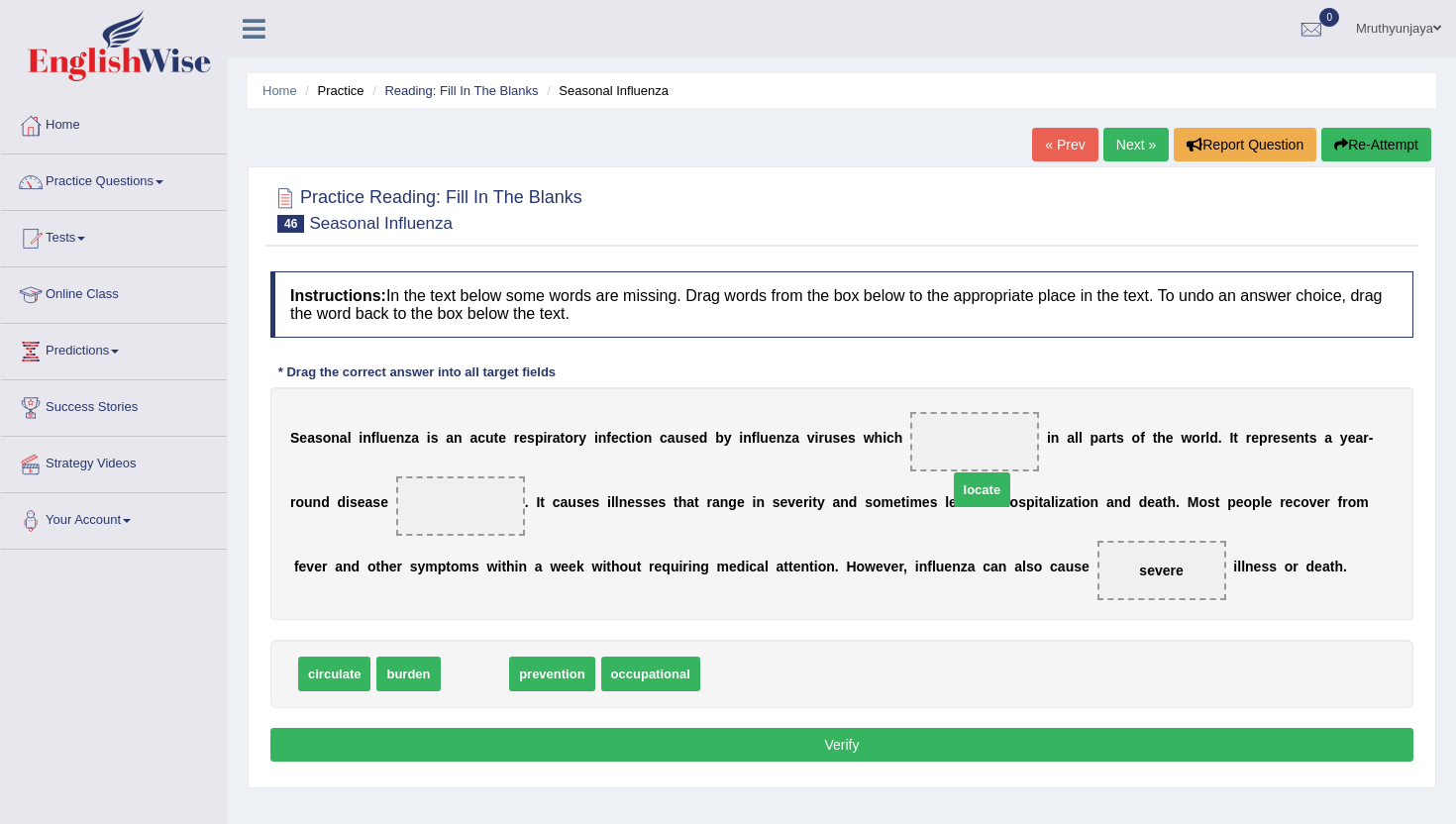 drag, startPoint x: 464, startPoint y: 676, endPoint x: 961, endPoint y: 475, distance: 536.10633 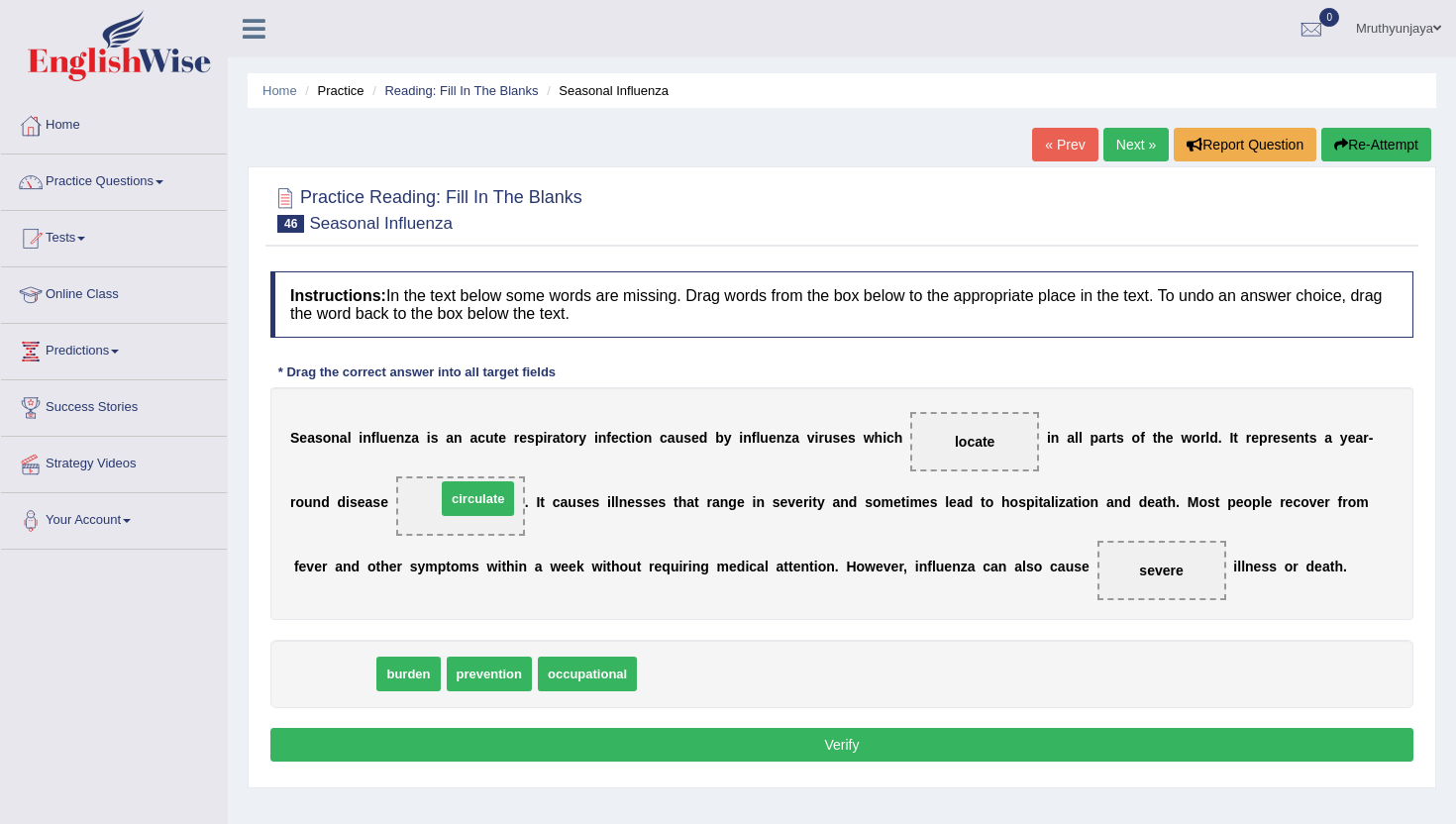 drag, startPoint x: 323, startPoint y: 676, endPoint x: 467, endPoint y: 501, distance: 226.62965 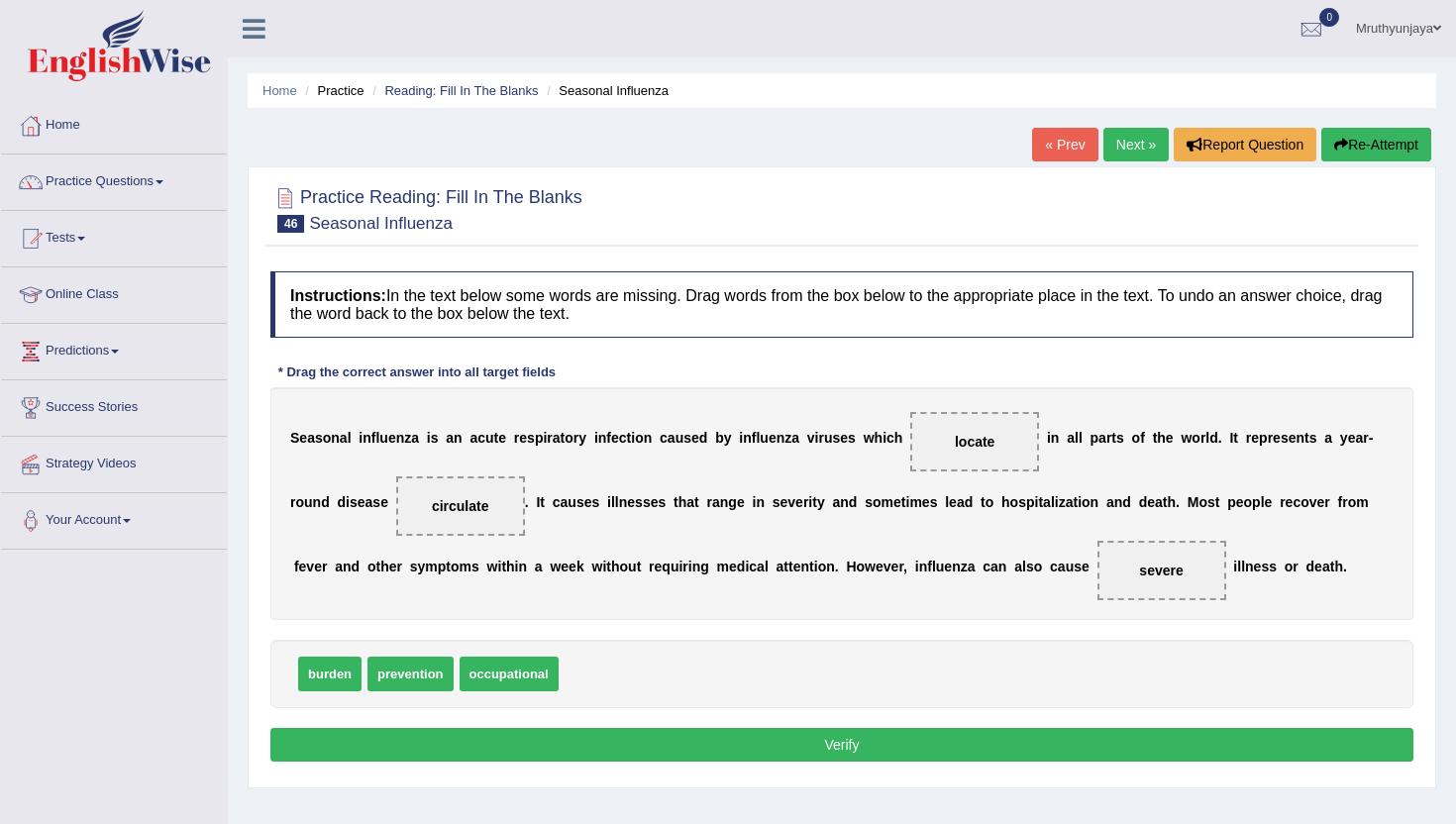 drag, startPoint x: 463, startPoint y: 516, endPoint x: 965, endPoint y: 432, distance: 508.97937 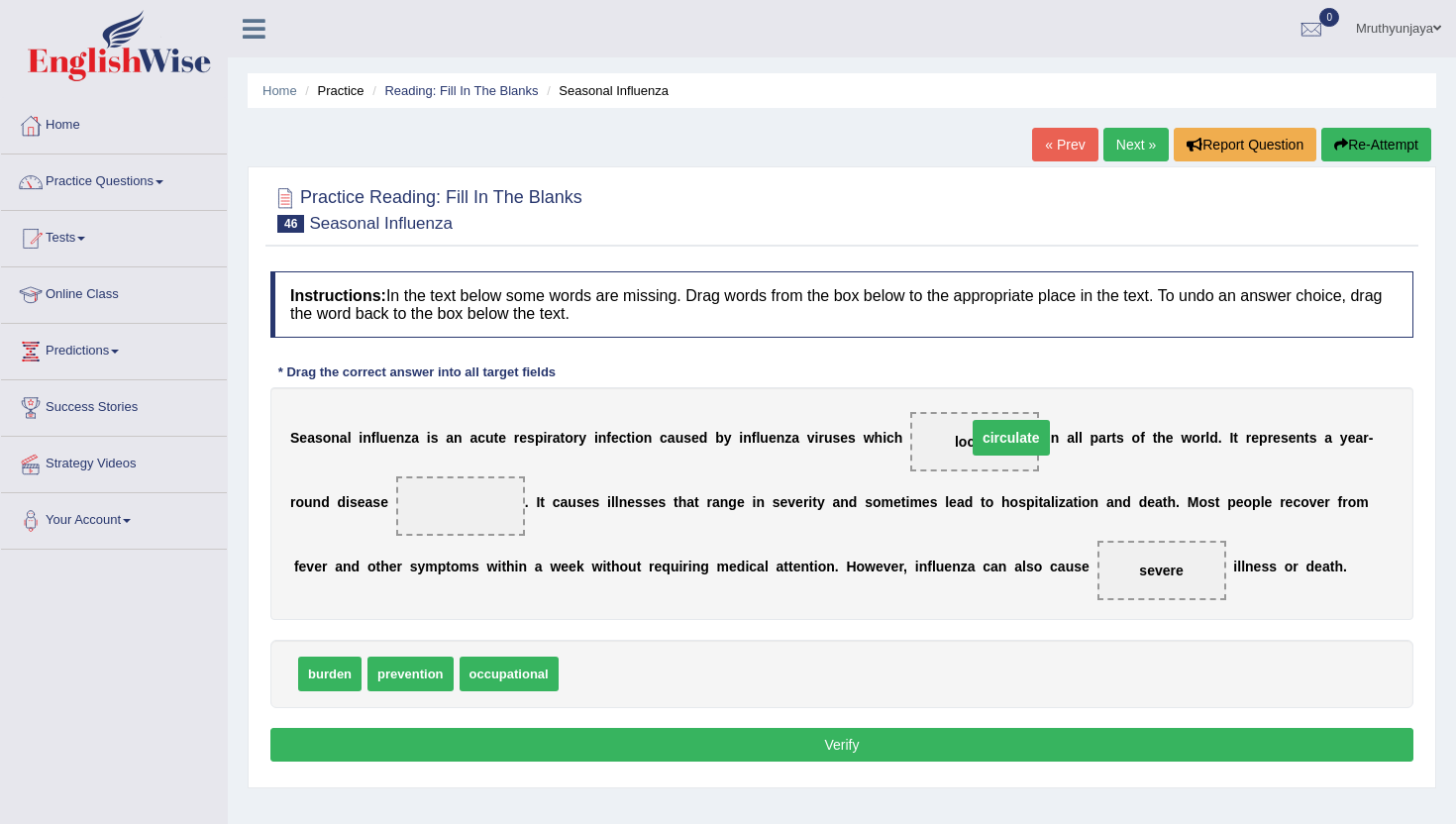 drag, startPoint x: 440, startPoint y: 511, endPoint x: 977, endPoint y: 442, distance: 541.4148 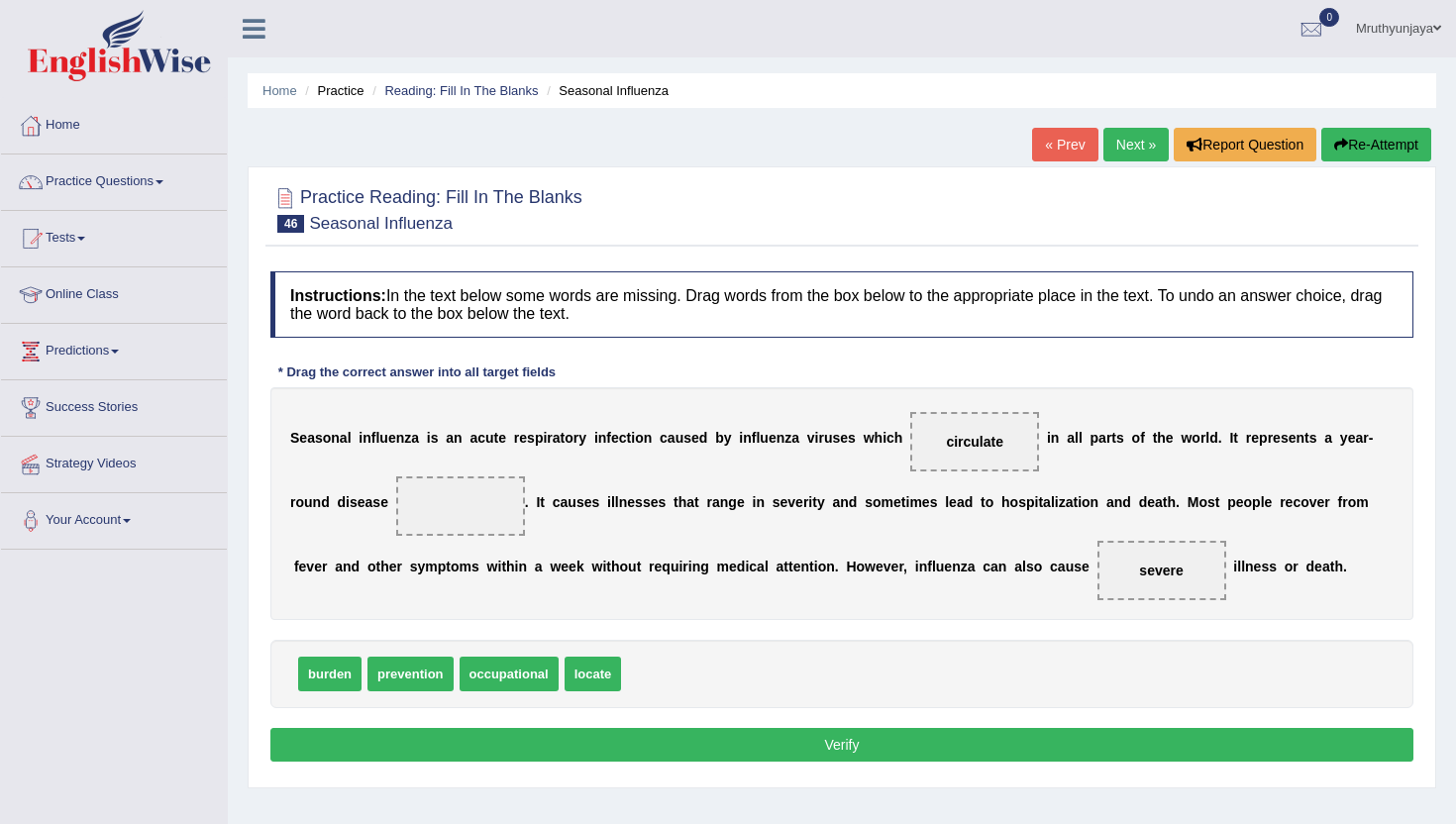 click on "locate" at bounding box center [593, 673] 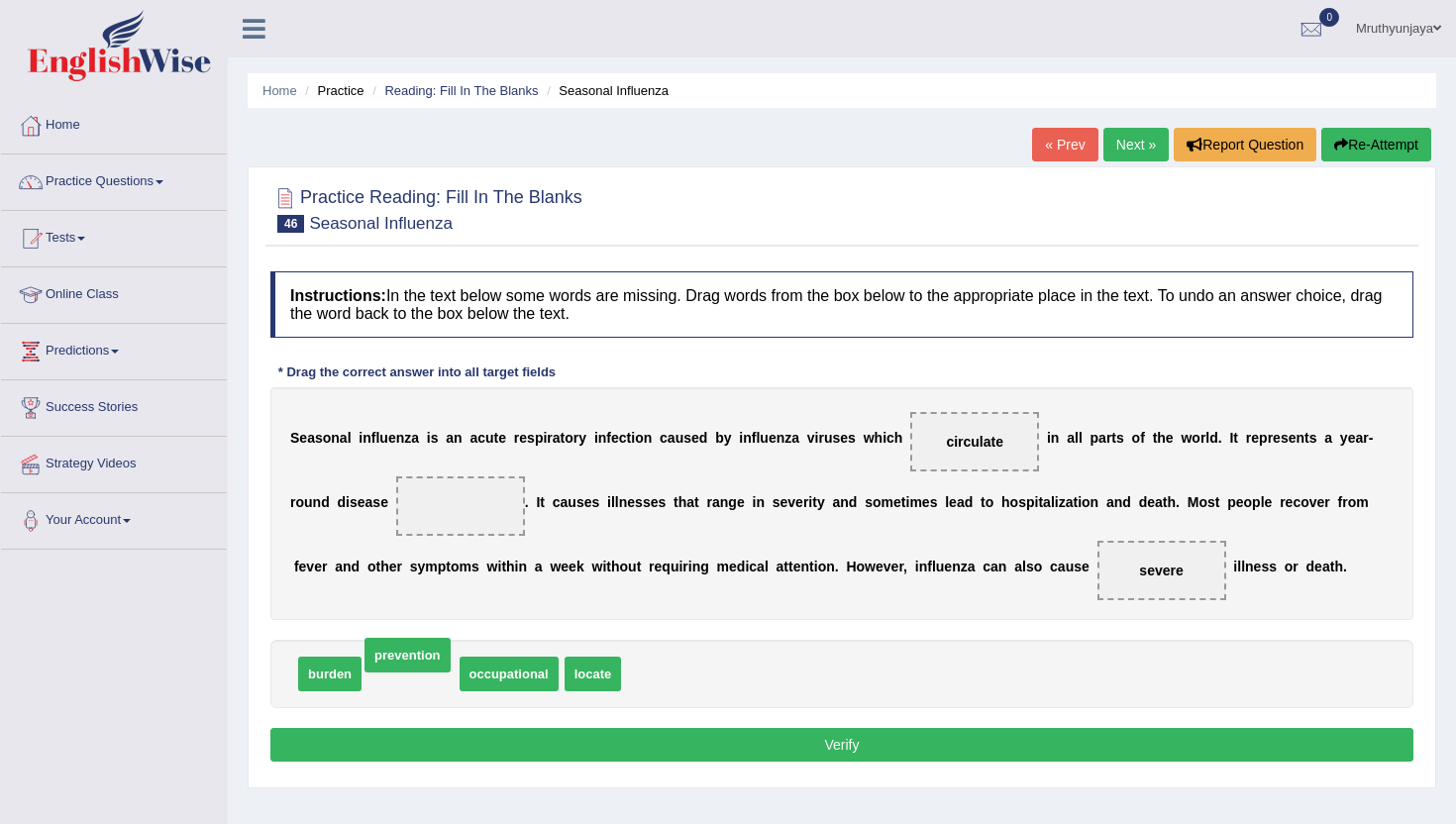 drag, startPoint x: 403, startPoint y: 673, endPoint x: 402, endPoint y: 659, distance: 14.035669 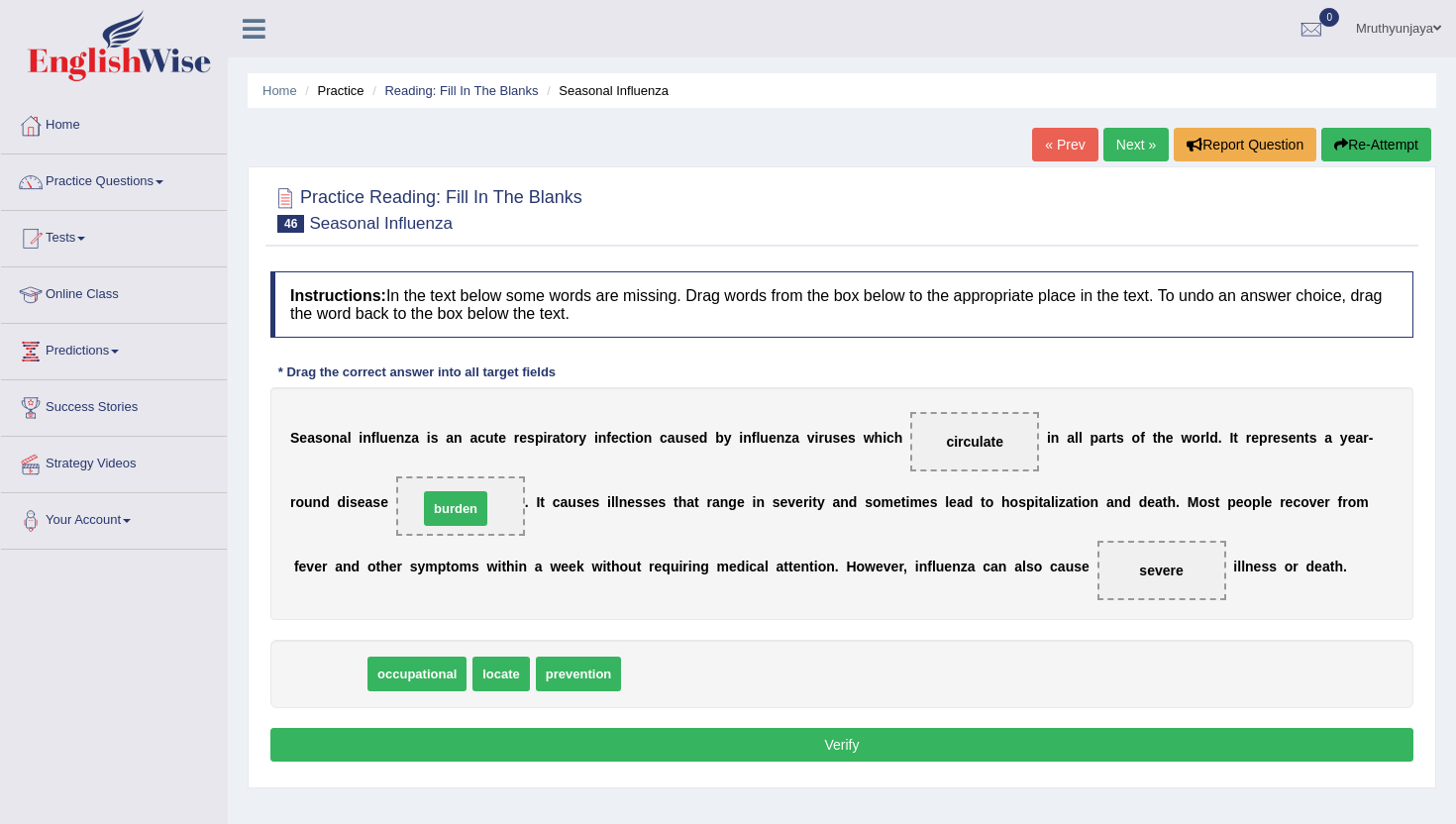 drag, startPoint x: 303, startPoint y: 681, endPoint x: 431, endPoint y: 513, distance: 211.20606 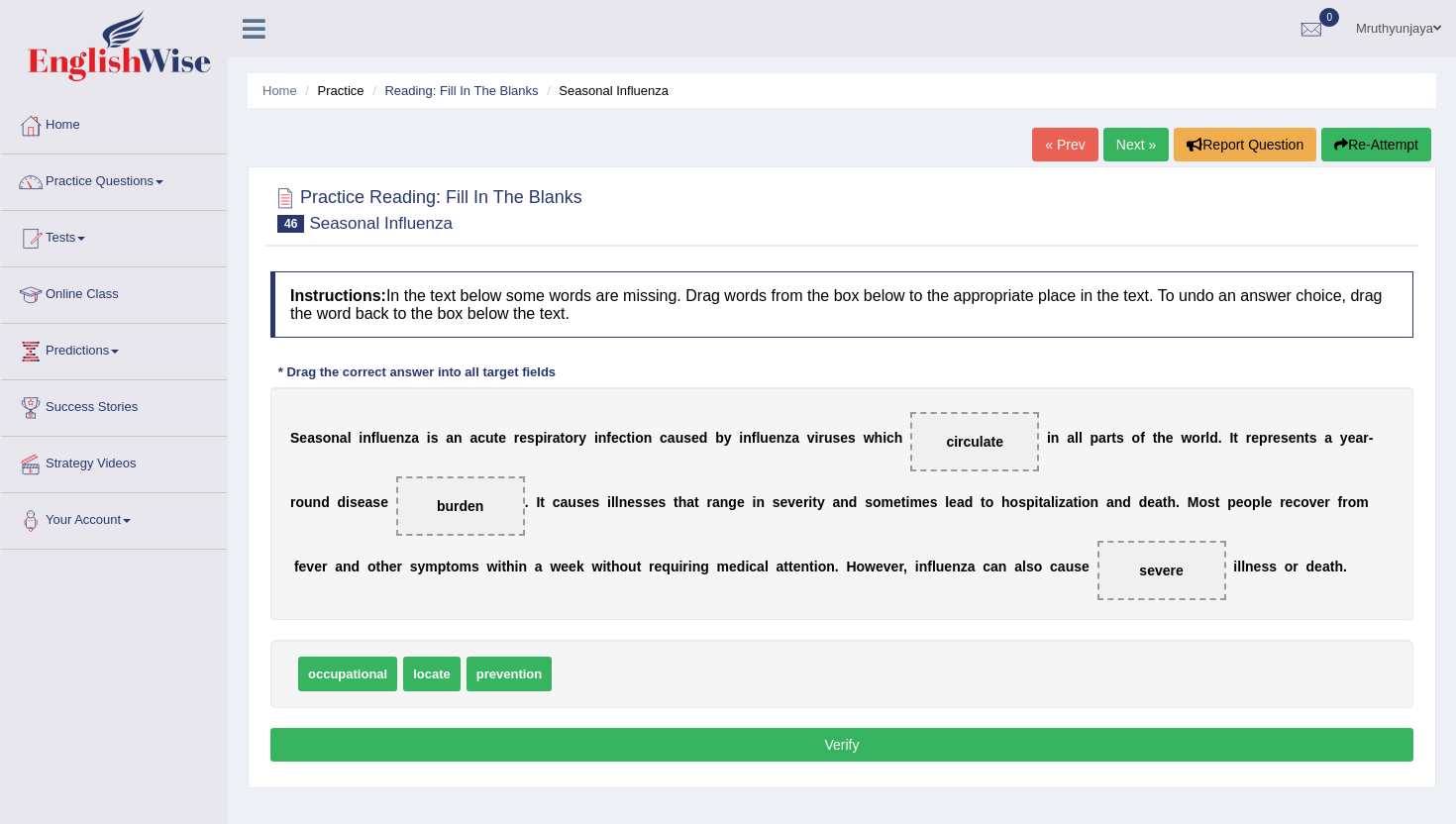 click on "Verify" at bounding box center [842, 745] 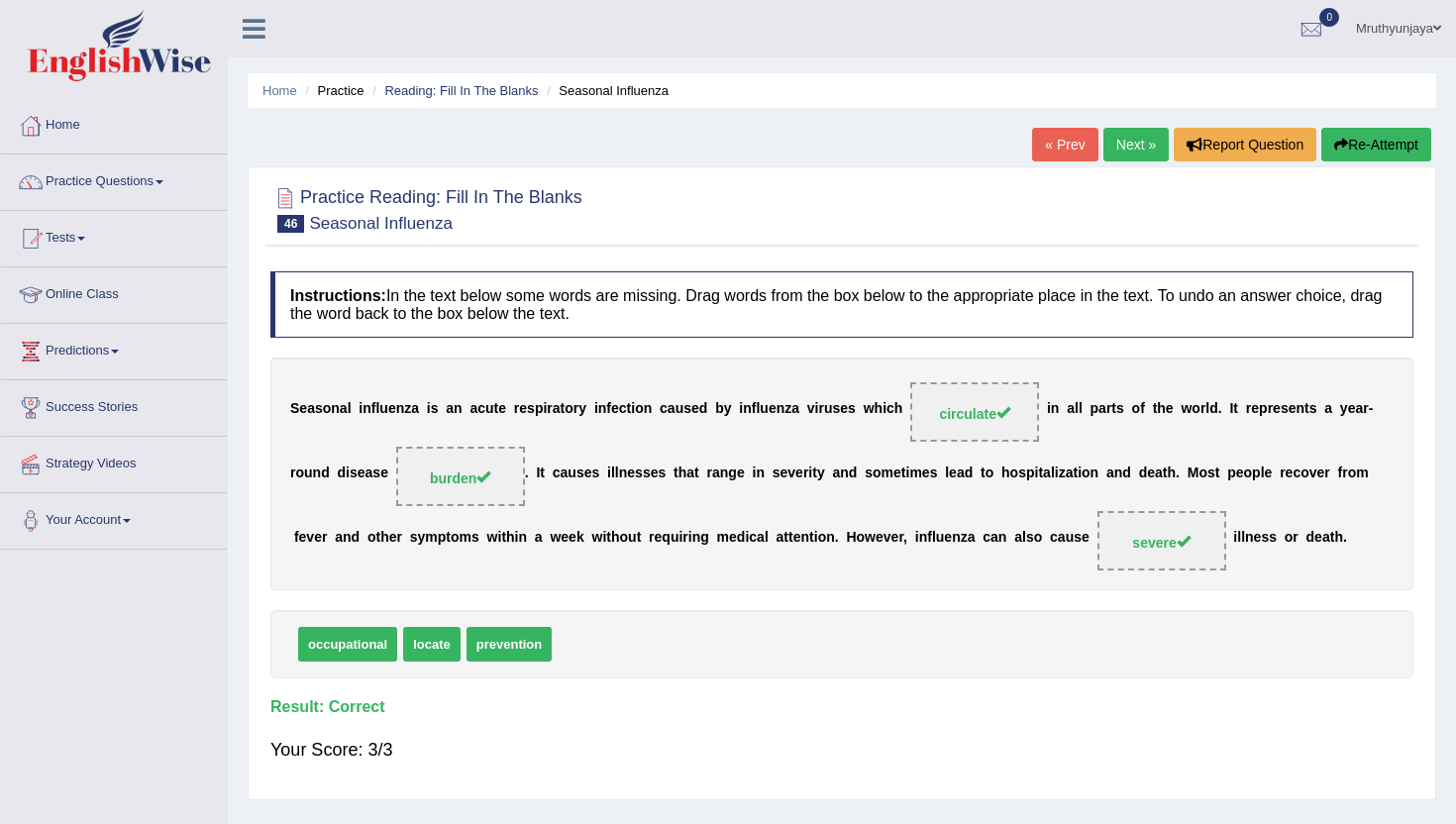 click on "Next »" at bounding box center (1136, 145) 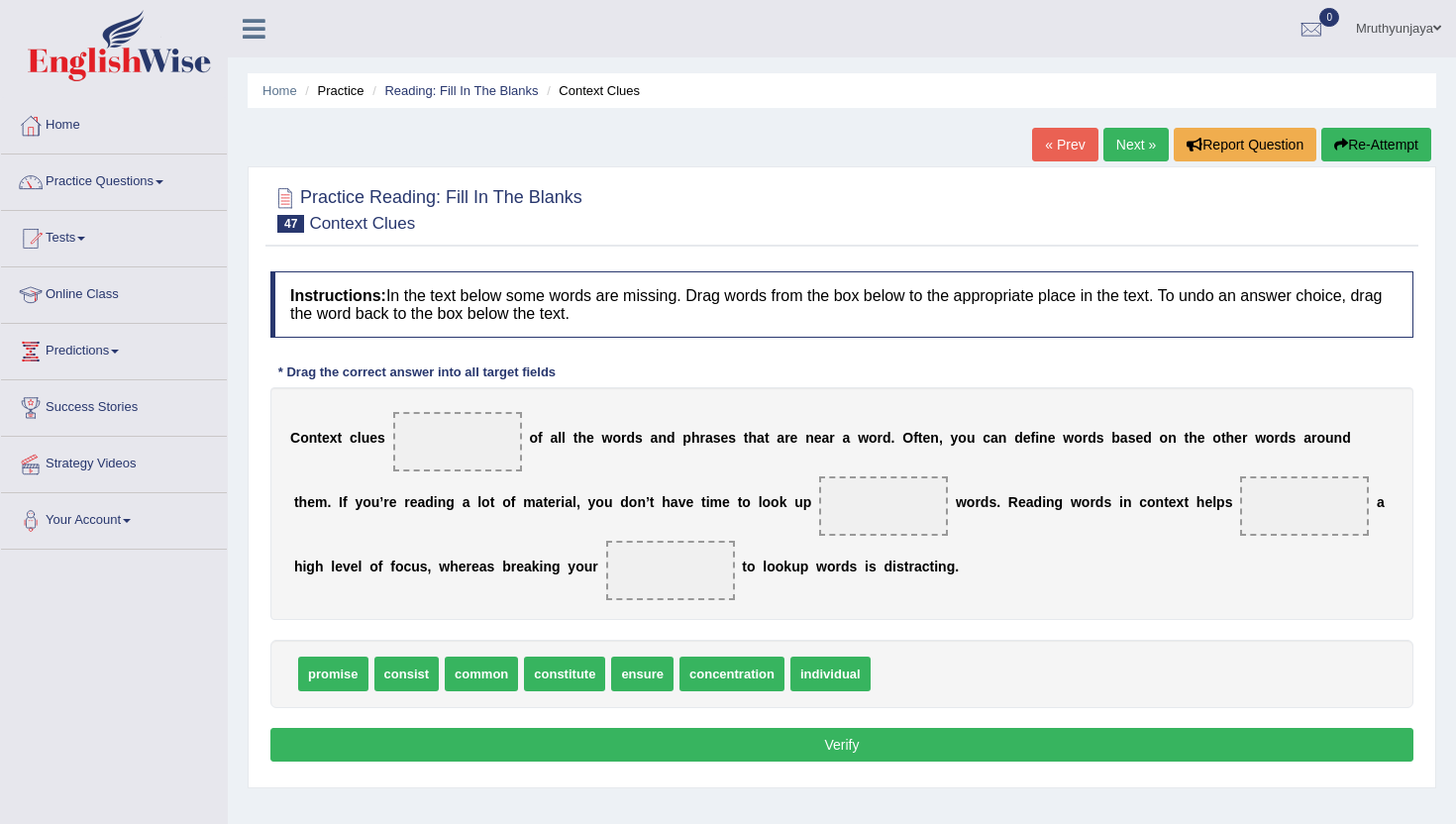 scroll, scrollTop: 0, scrollLeft: 0, axis: both 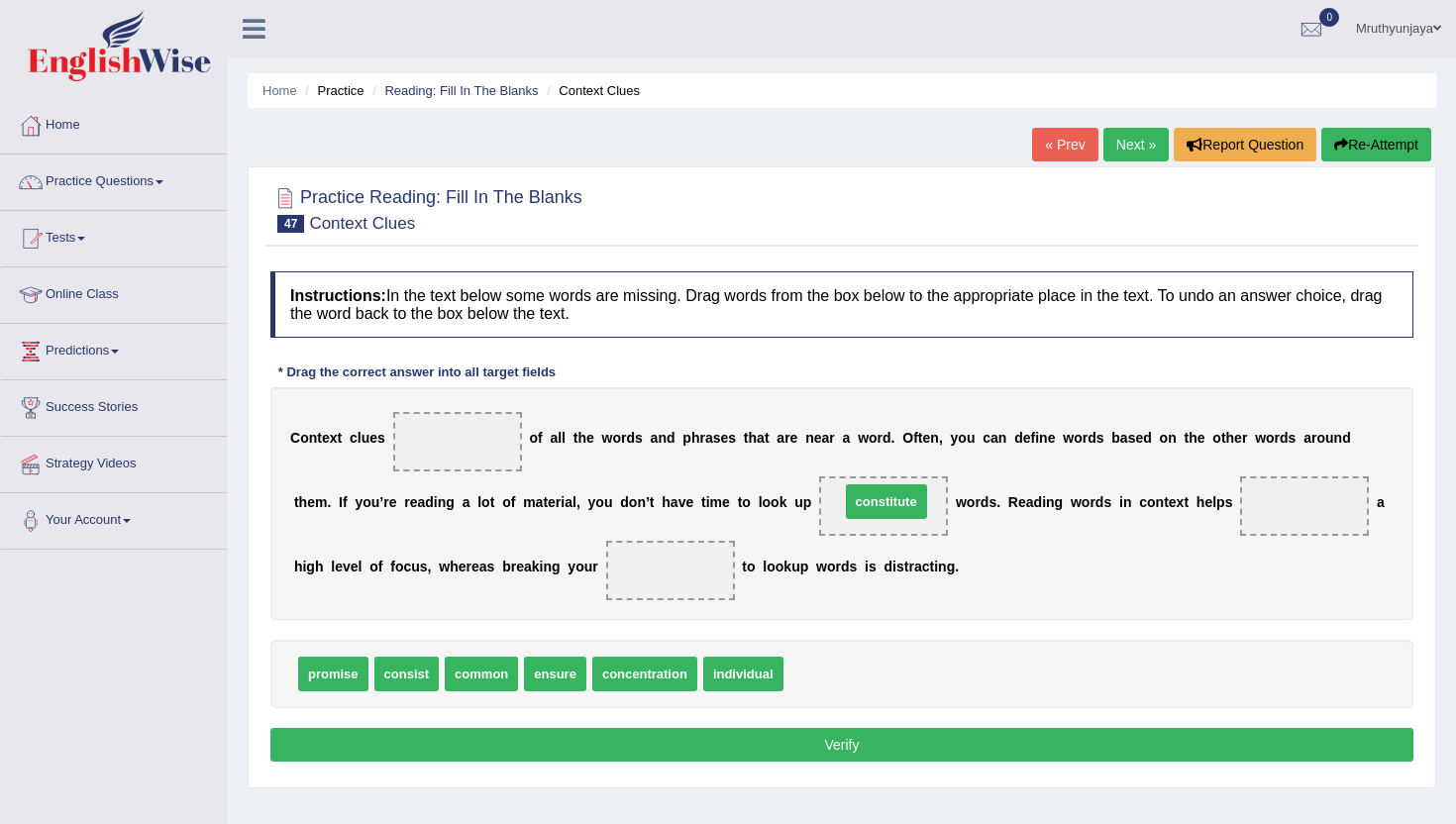 drag, startPoint x: 841, startPoint y: 684, endPoint x: 897, endPoint y: 510, distance: 183 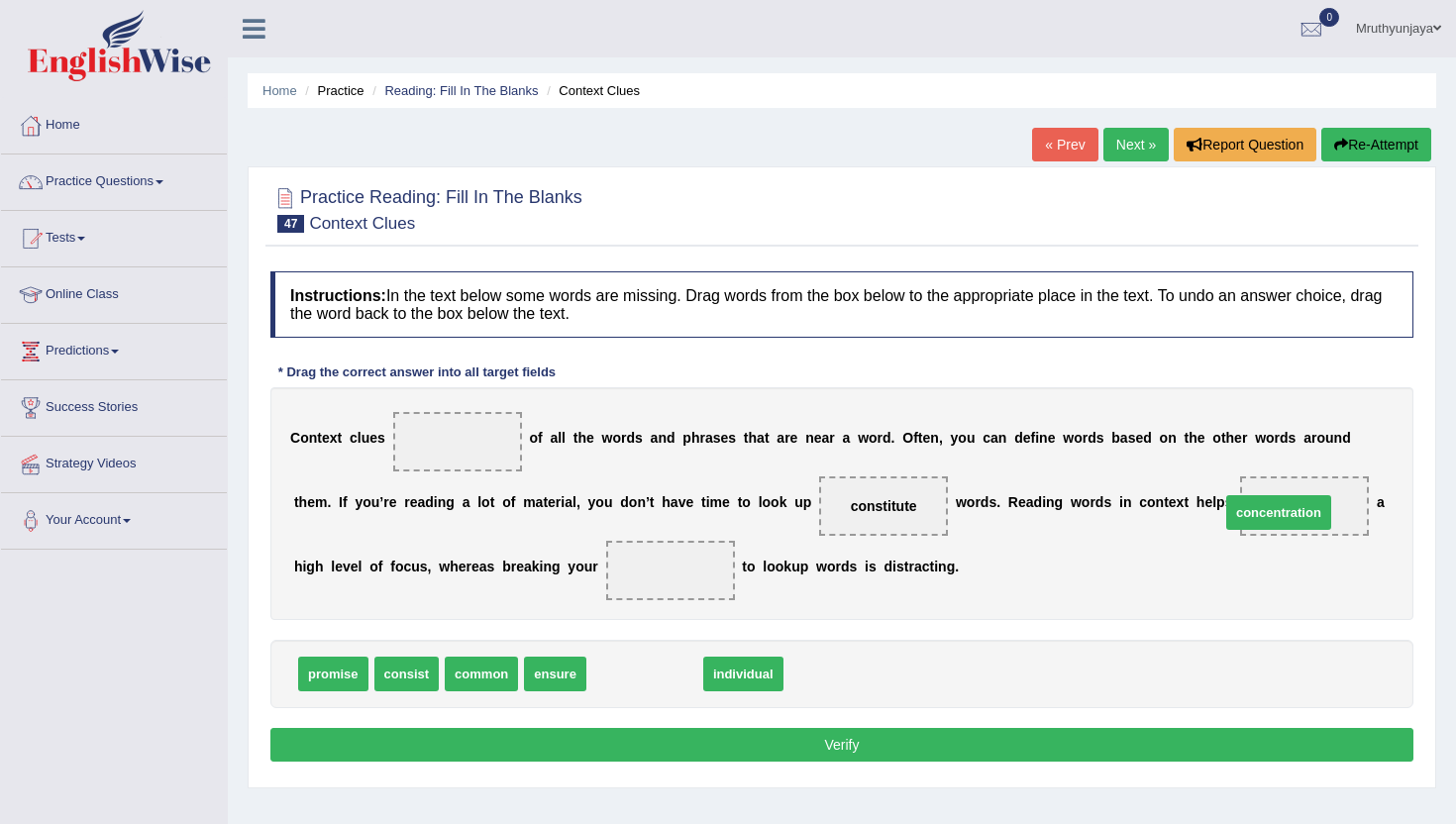 drag, startPoint x: 636, startPoint y: 675, endPoint x: 1270, endPoint y: 514, distance: 654.1231 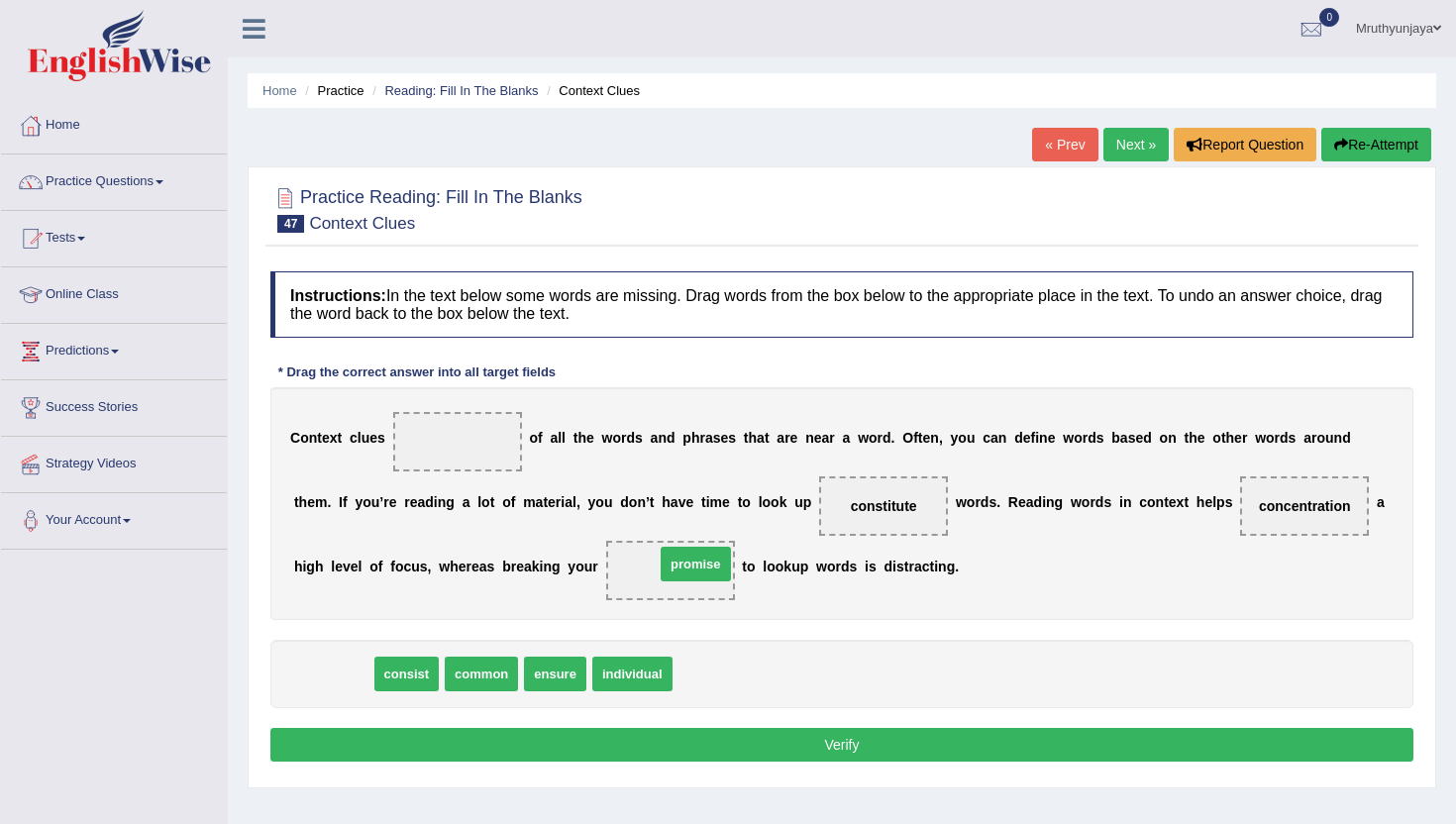 drag, startPoint x: 329, startPoint y: 675, endPoint x: 689, endPoint y: 566, distance: 376.1396 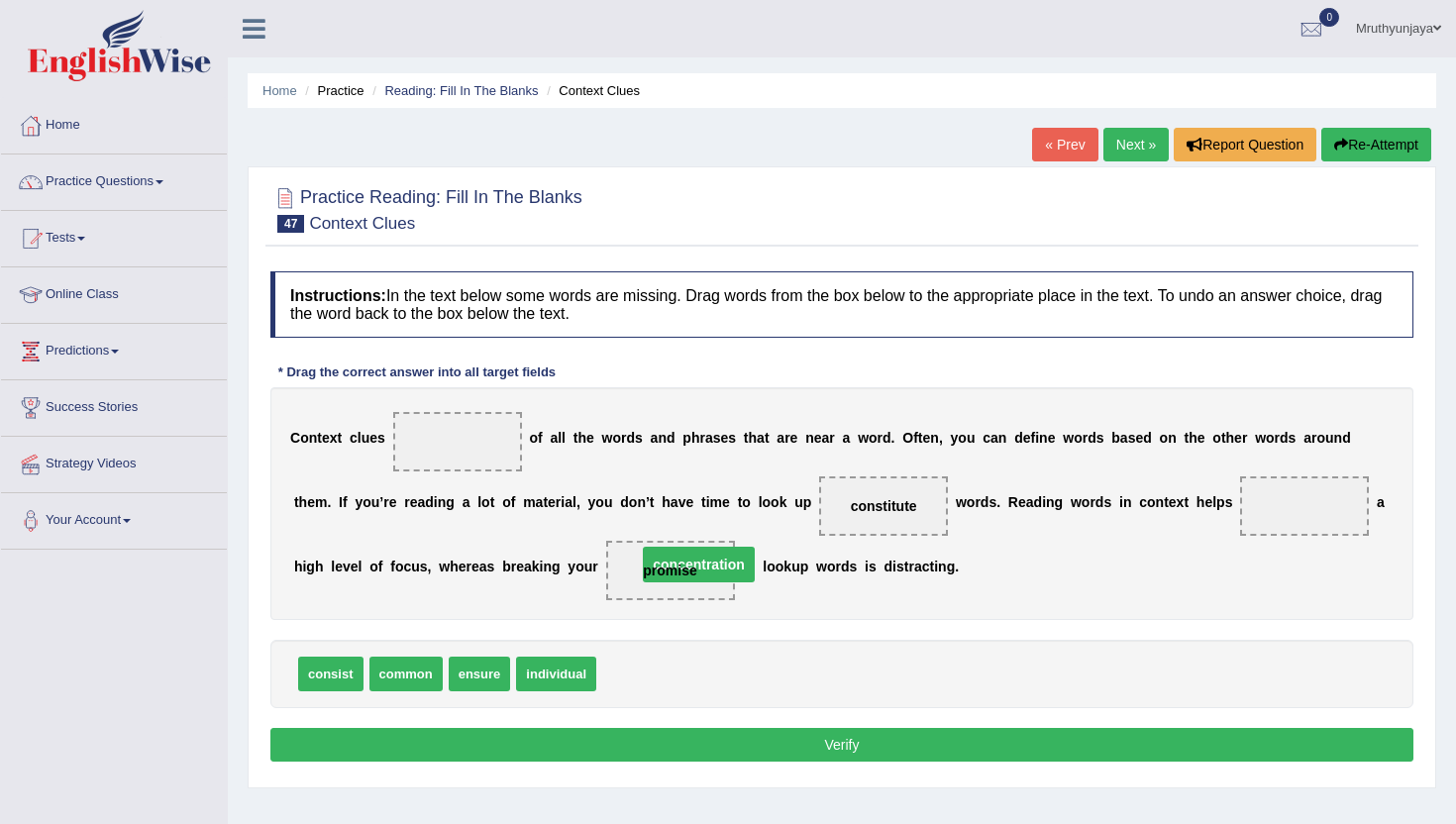 drag, startPoint x: 1280, startPoint y: 506, endPoint x: 665, endPoint y: 563, distance: 617.6358 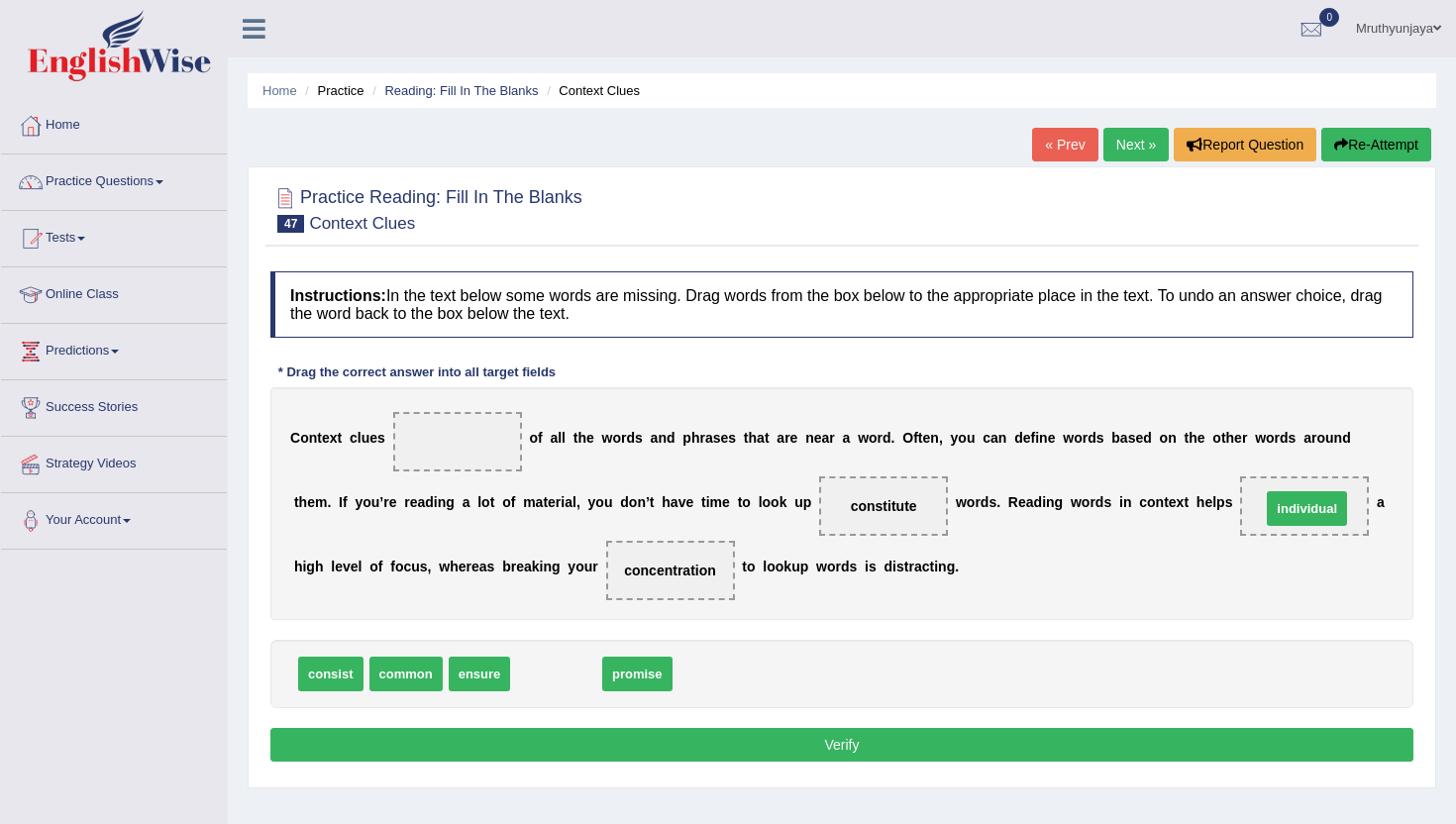 drag, startPoint x: 553, startPoint y: 683, endPoint x: 1303, endPoint y: 518, distance: 767.93554 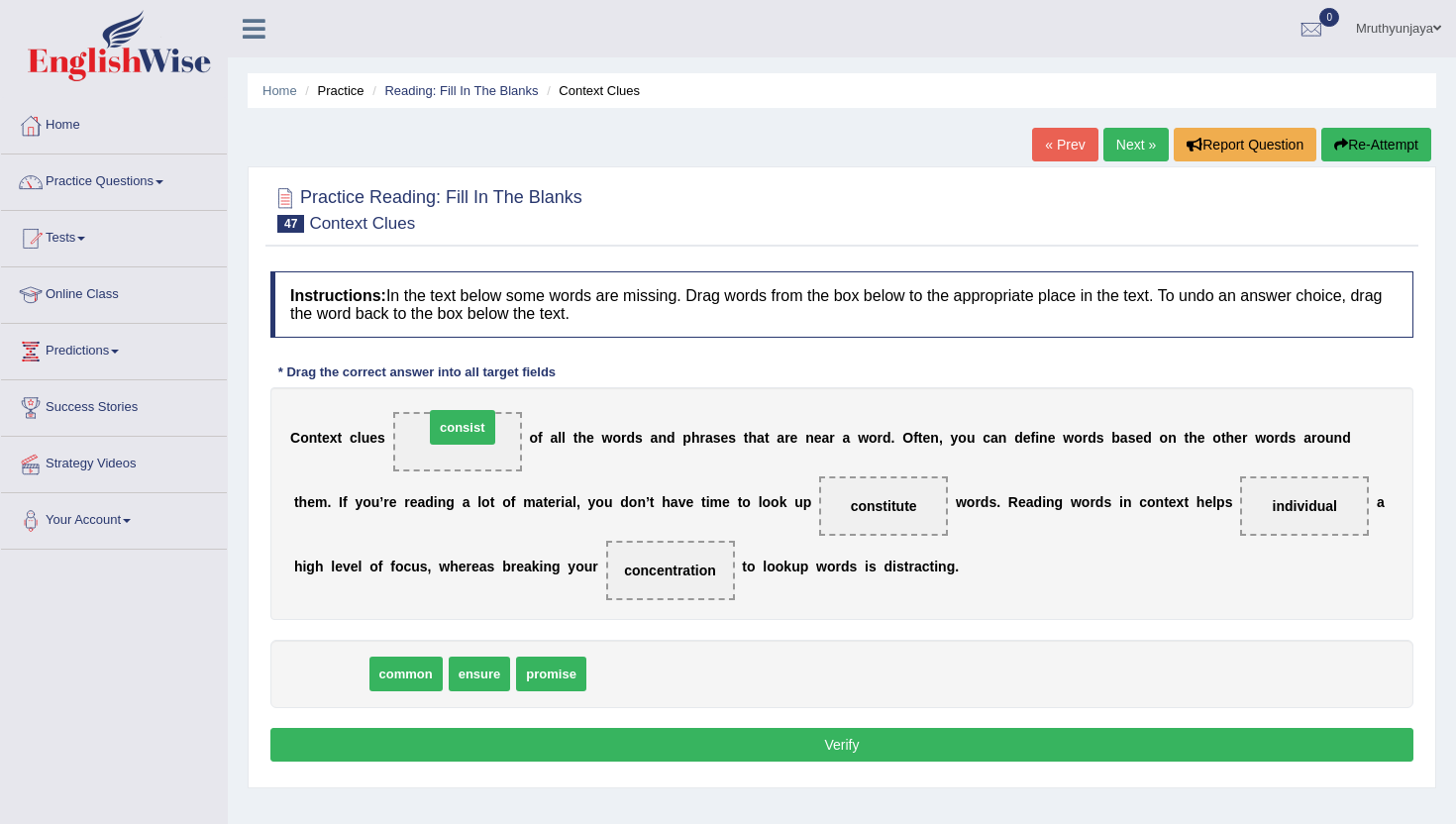 drag, startPoint x: 319, startPoint y: 684, endPoint x: 450, endPoint y: 437, distance: 279.58898 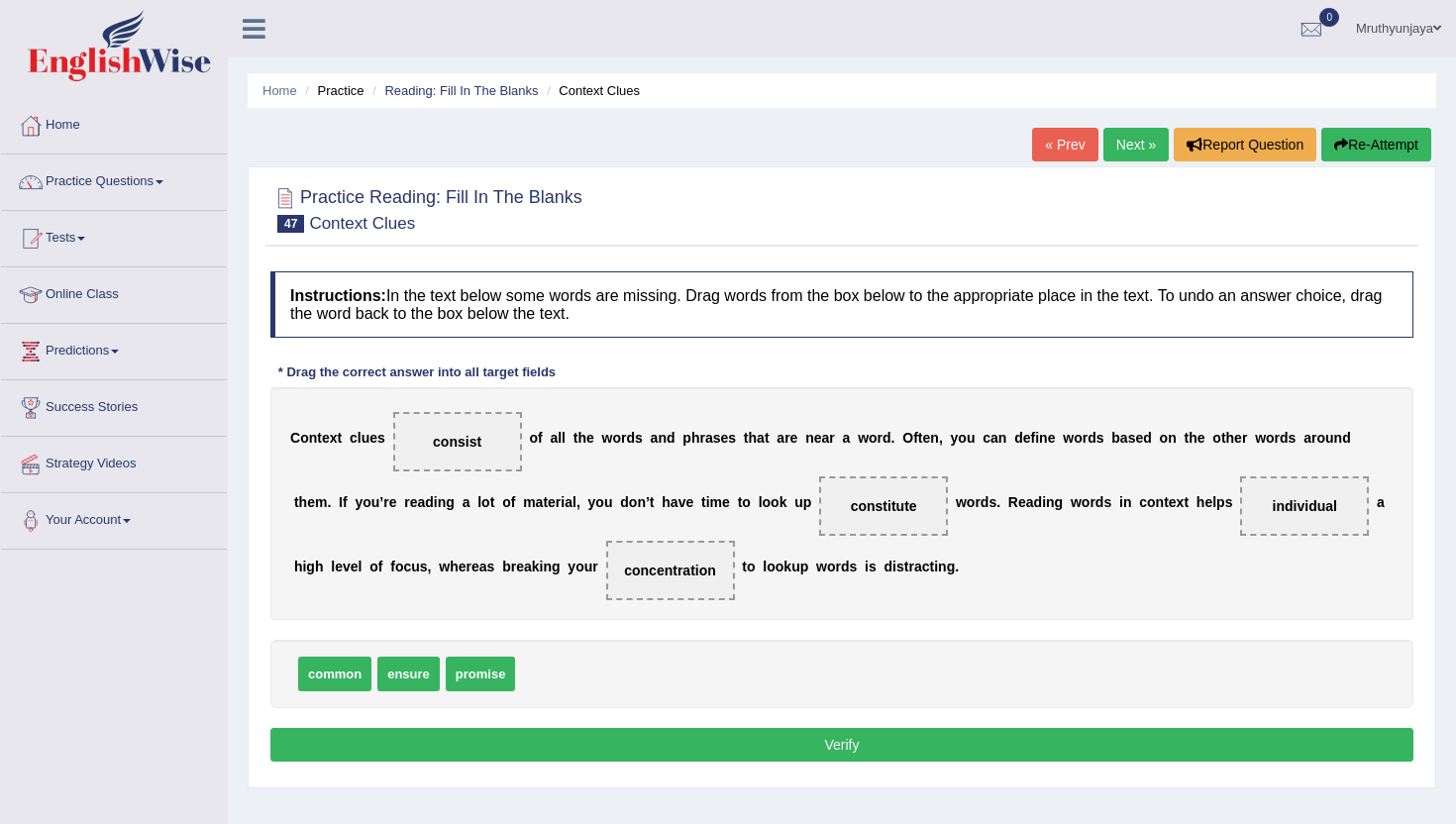 click on "Verify" at bounding box center [842, 745] 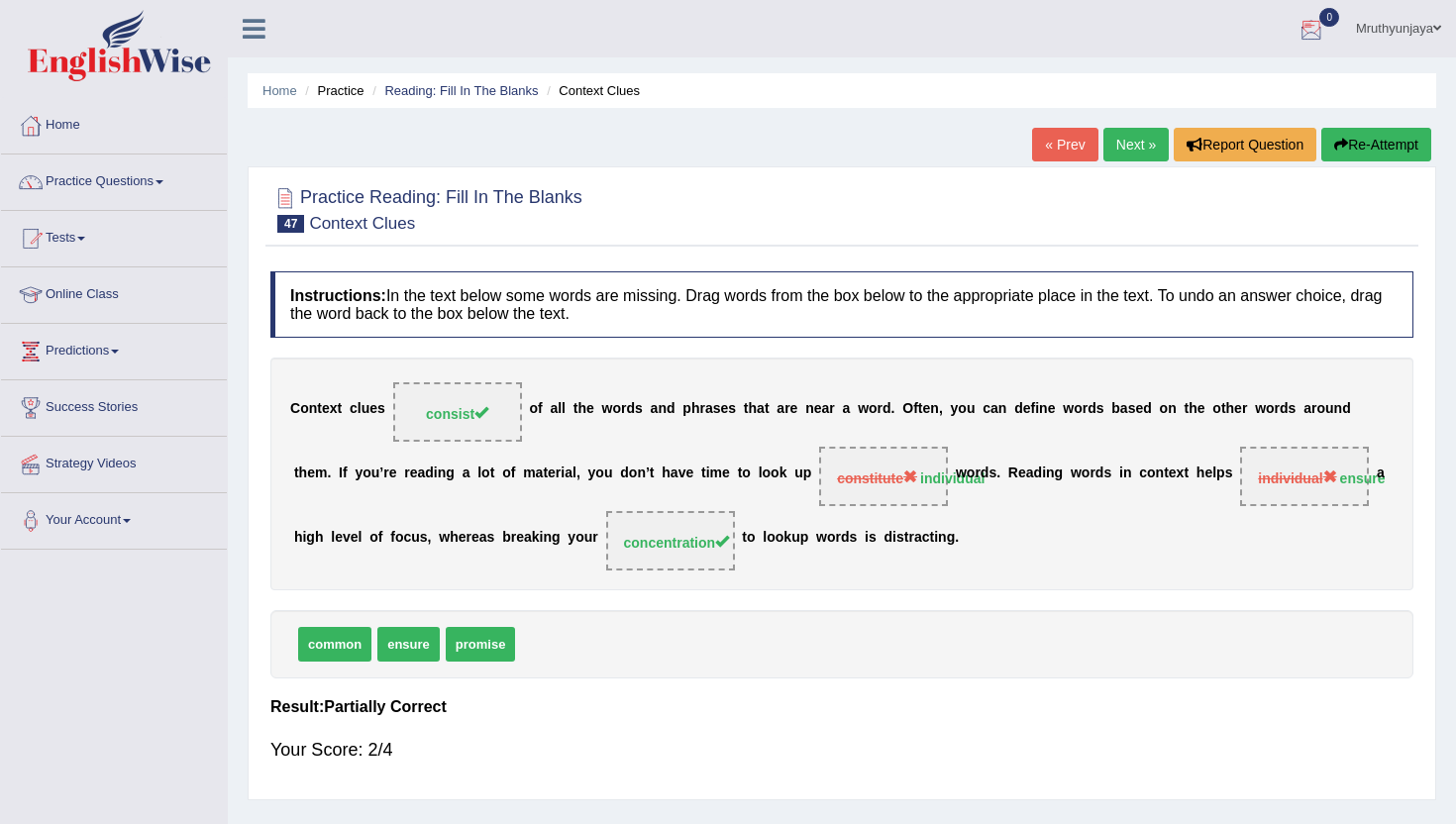click on "Next »" at bounding box center (1136, 145) 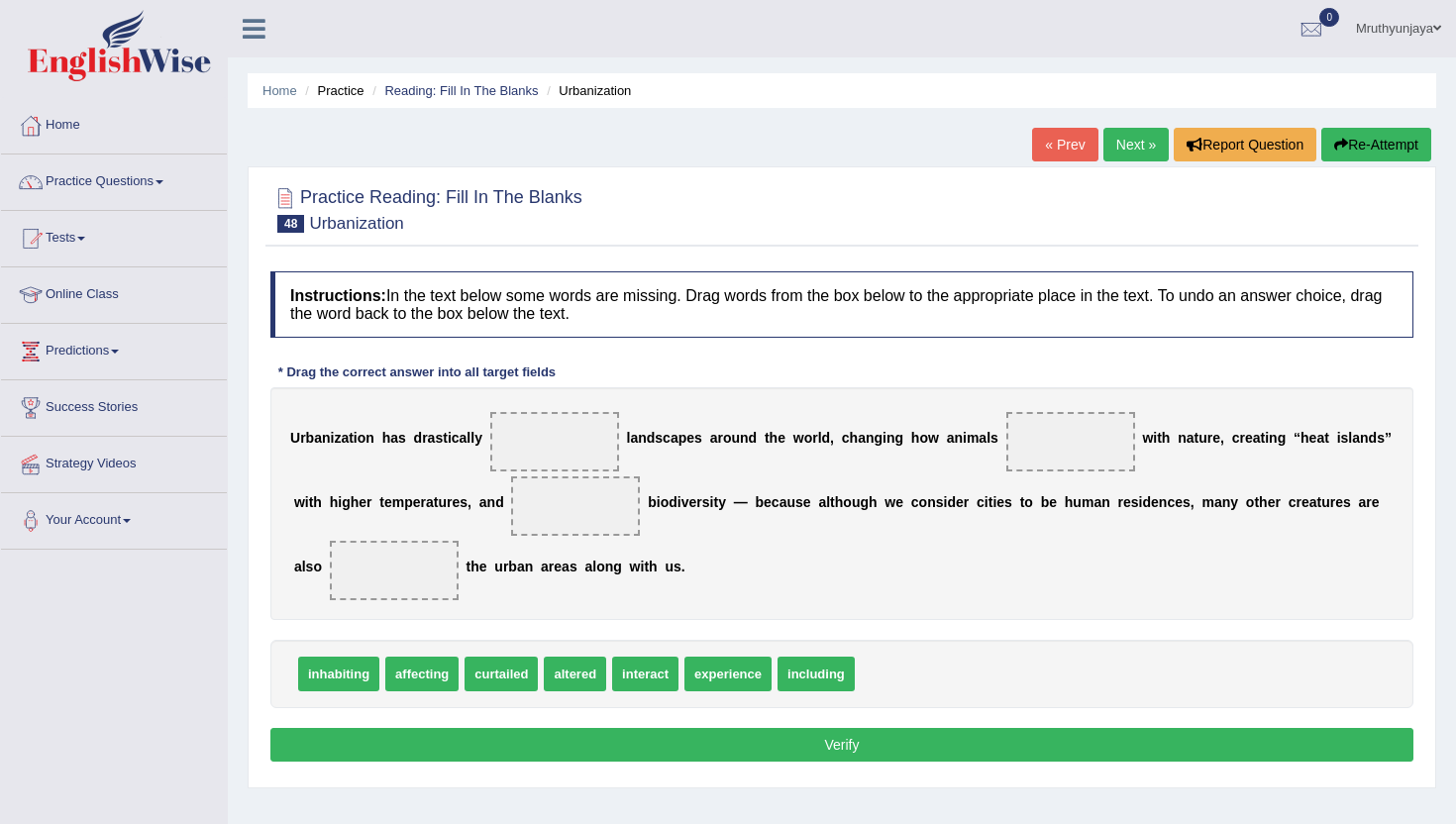 scroll, scrollTop: 0, scrollLeft: 0, axis: both 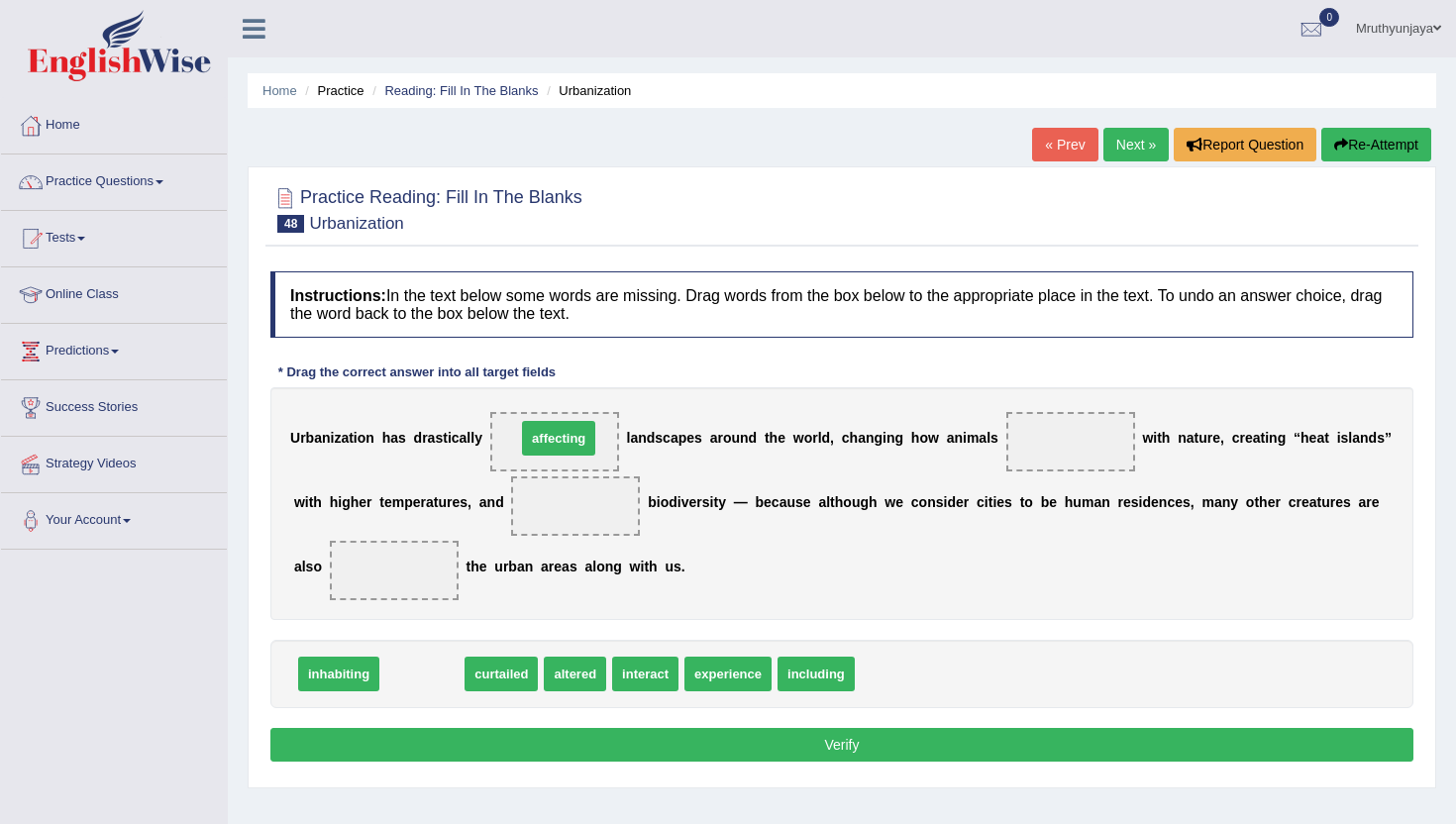drag, startPoint x: 416, startPoint y: 680, endPoint x: 555, endPoint y: 444, distance: 273.89231 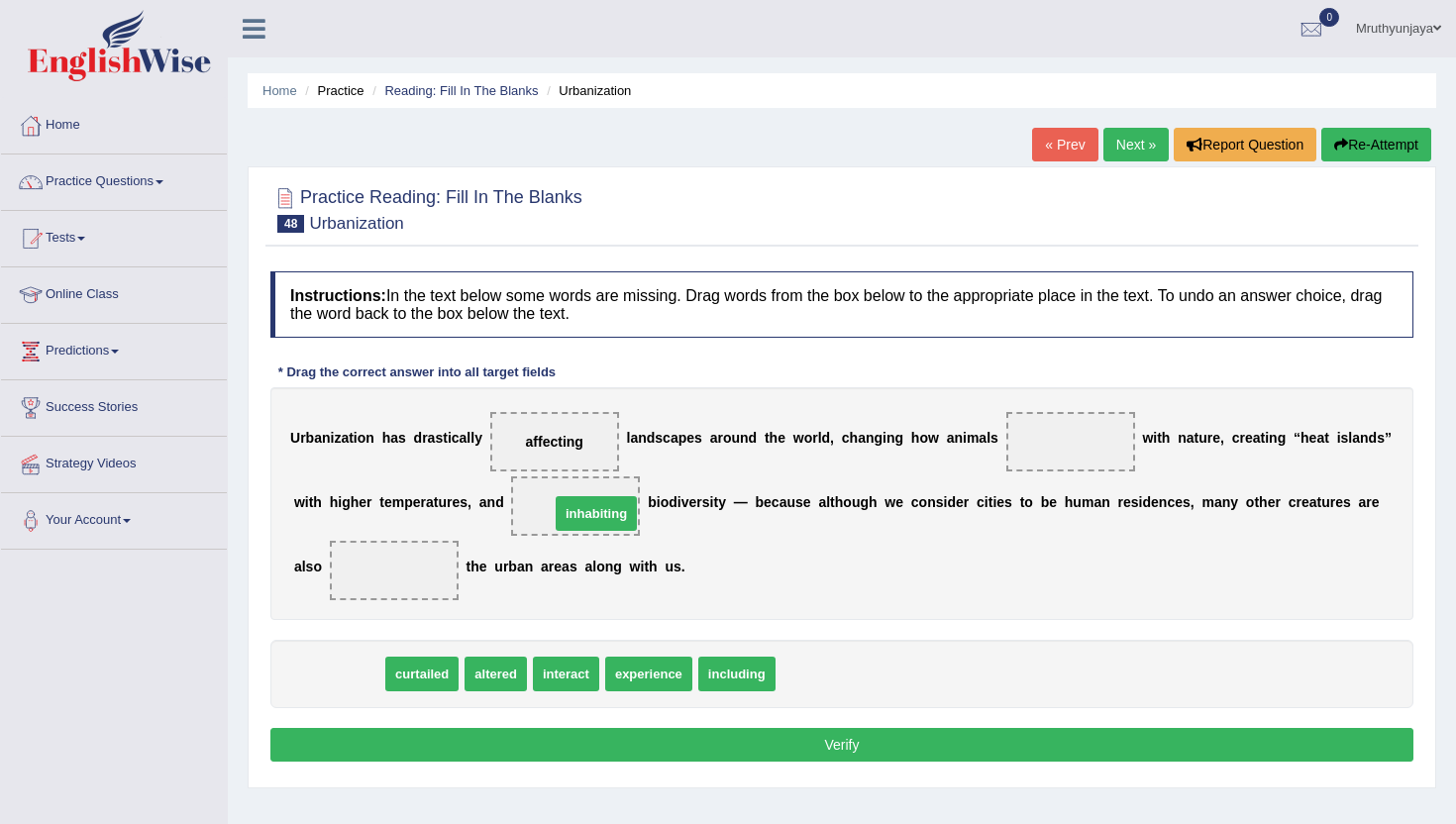 drag, startPoint x: 345, startPoint y: 672, endPoint x: 608, endPoint y: 507, distance: 310.474 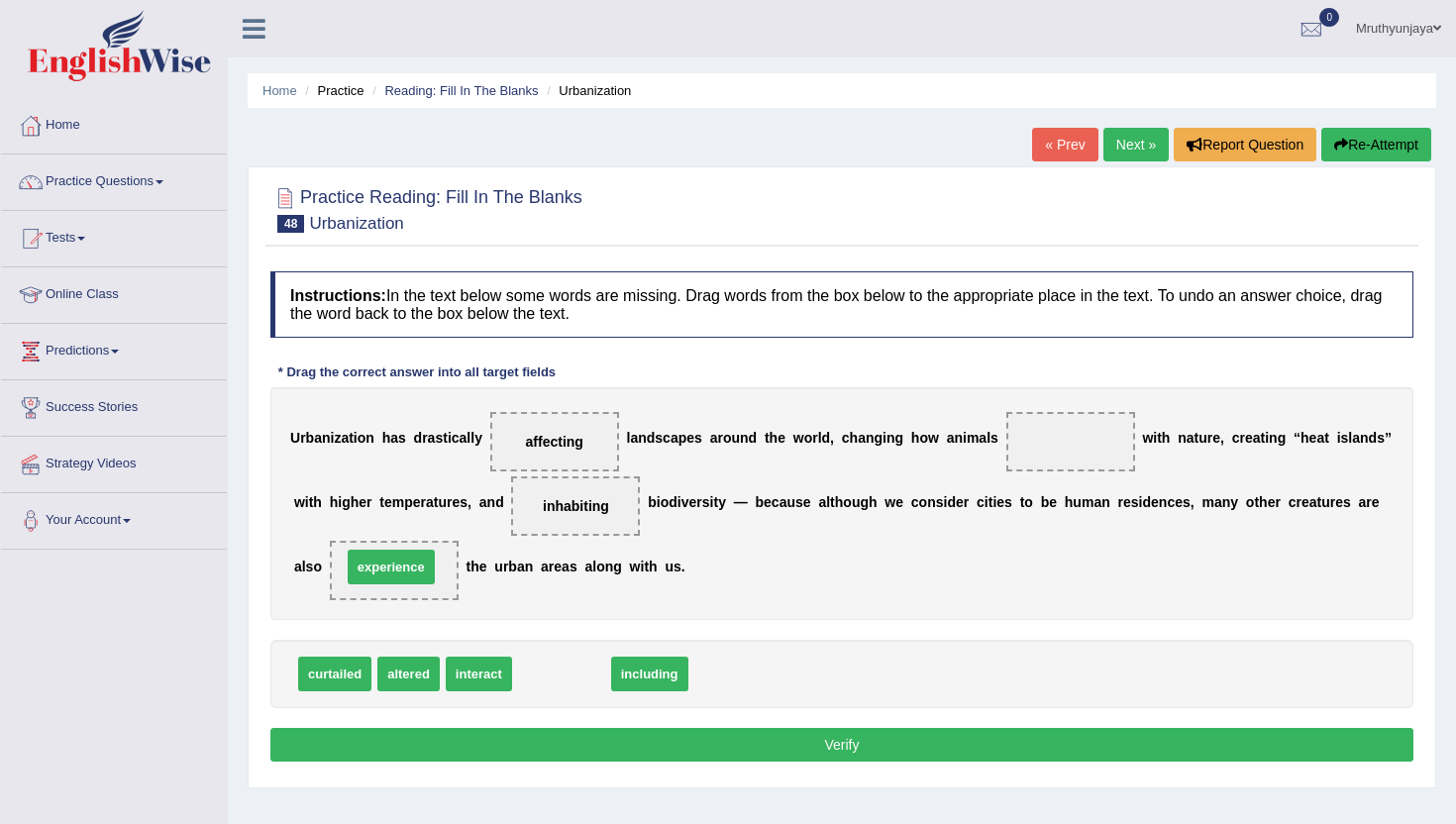 drag, startPoint x: 558, startPoint y: 679, endPoint x: 387, endPoint y: 576, distance: 199.62465 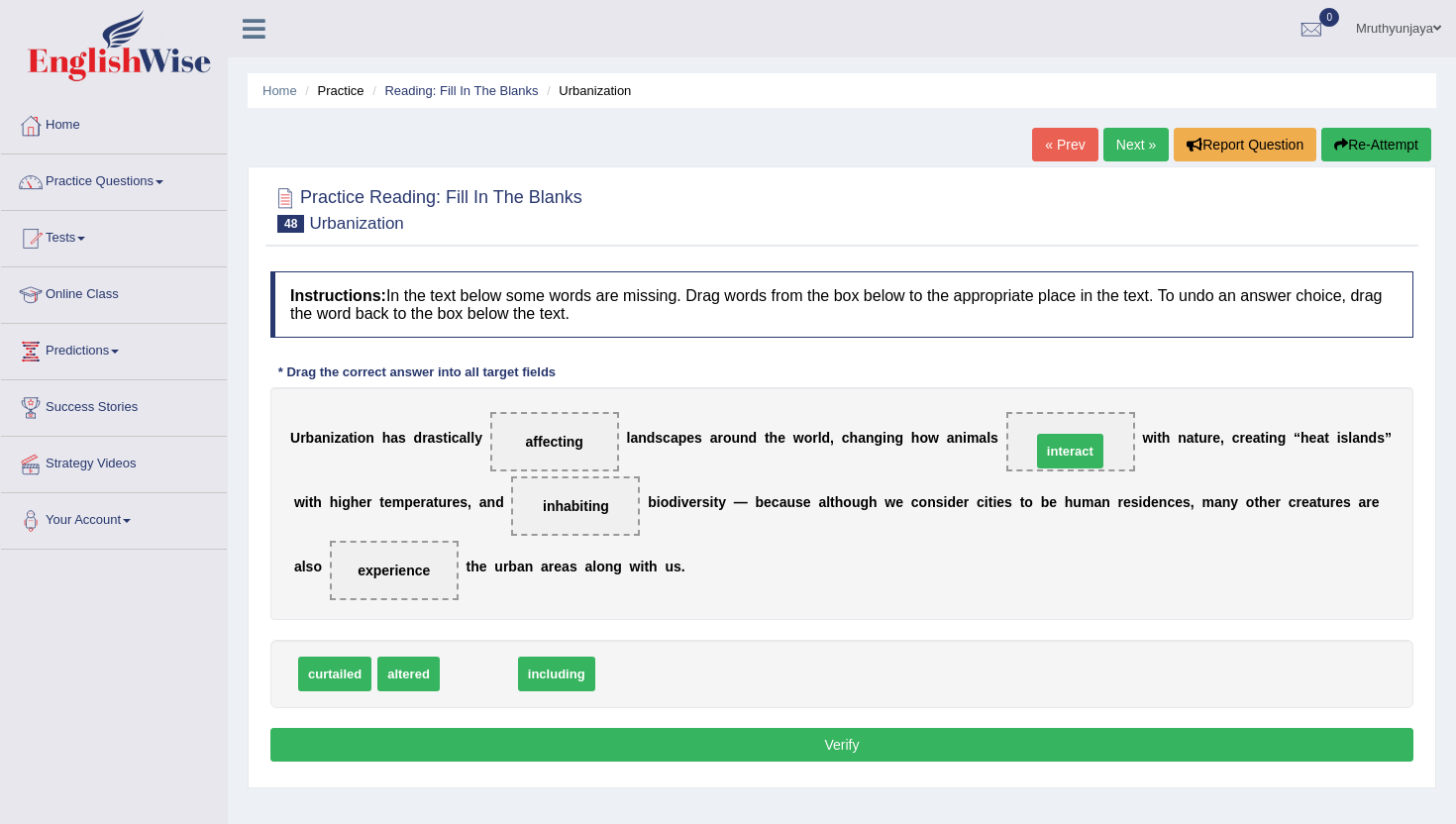 drag, startPoint x: 484, startPoint y: 673, endPoint x: 1072, endPoint y: 453, distance: 627.809 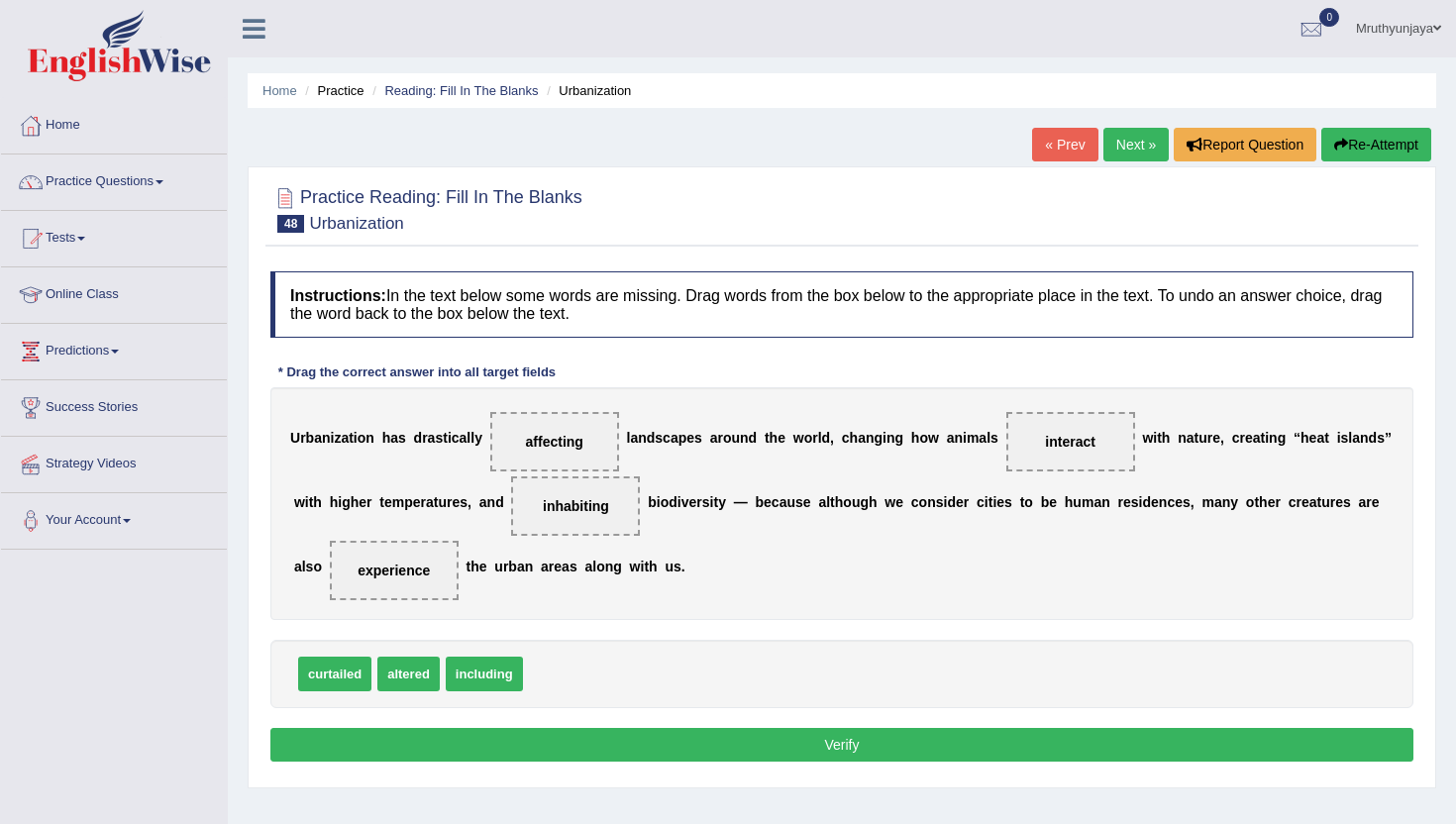 click on "Verify" at bounding box center [842, 745] 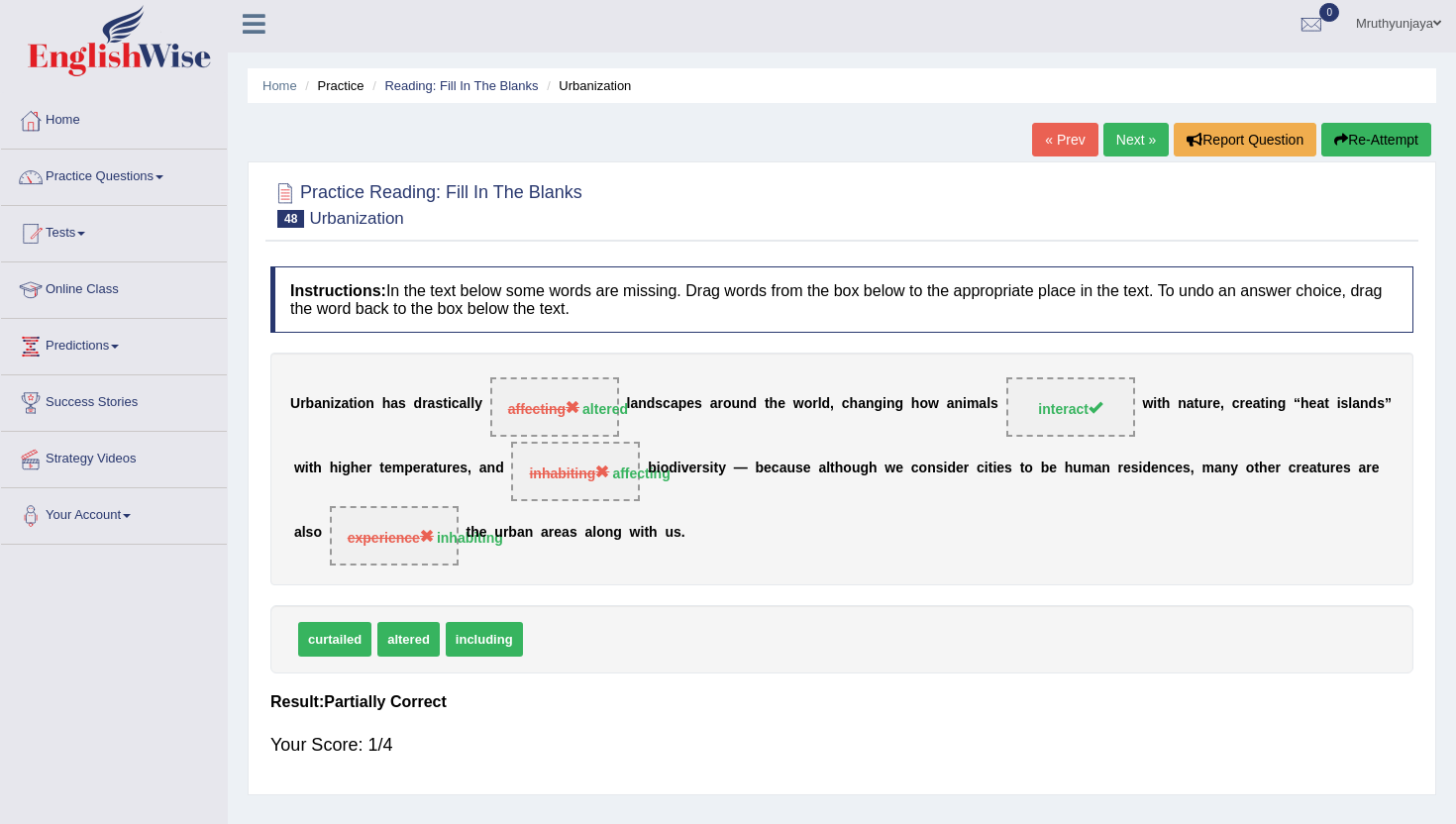 scroll, scrollTop: 2, scrollLeft: 0, axis: vertical 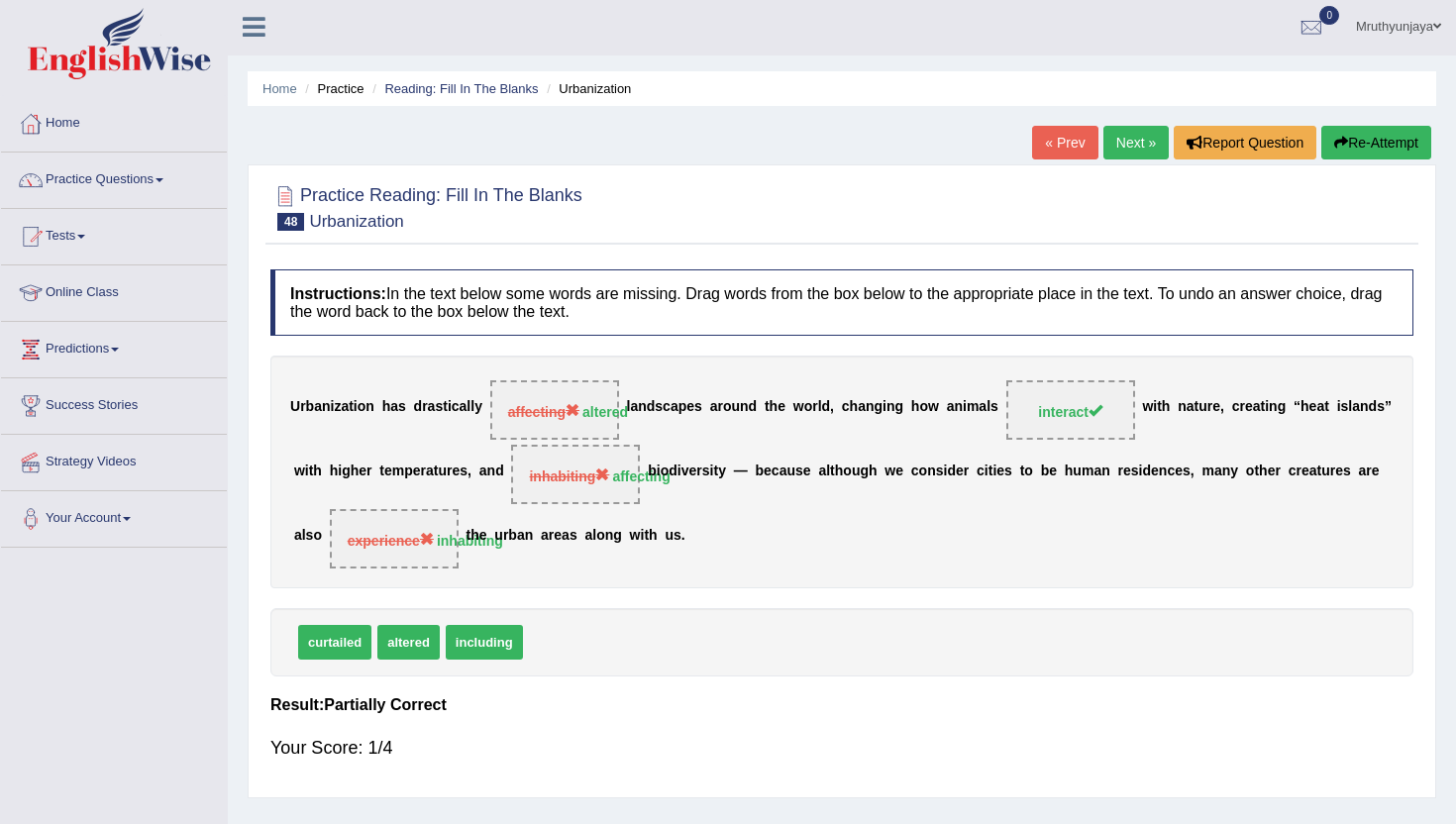 click on "Next »" at bounding box center (1136, 143) 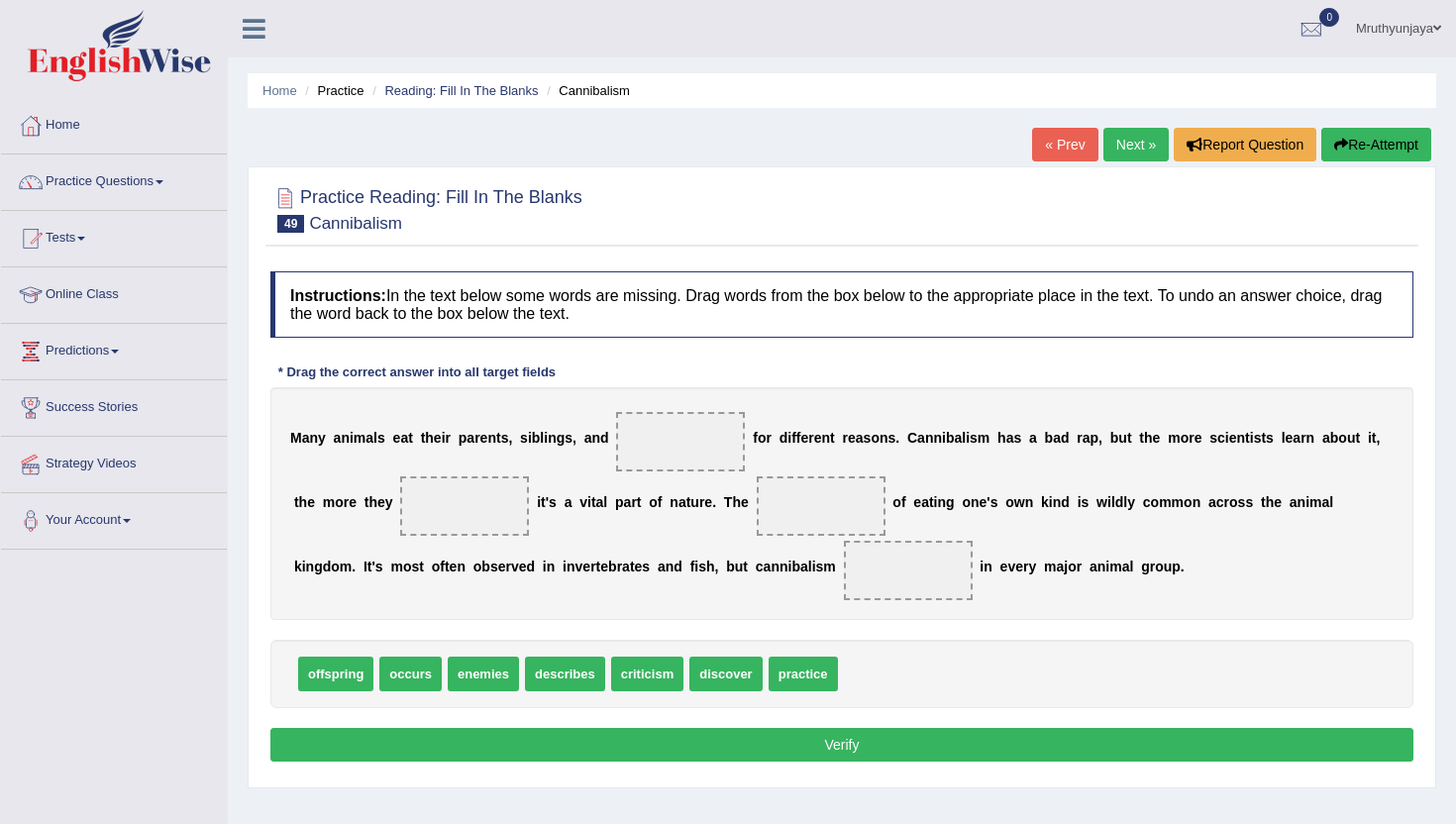scroll, scrollTop: 0, scrollLeft: 0, axis: both 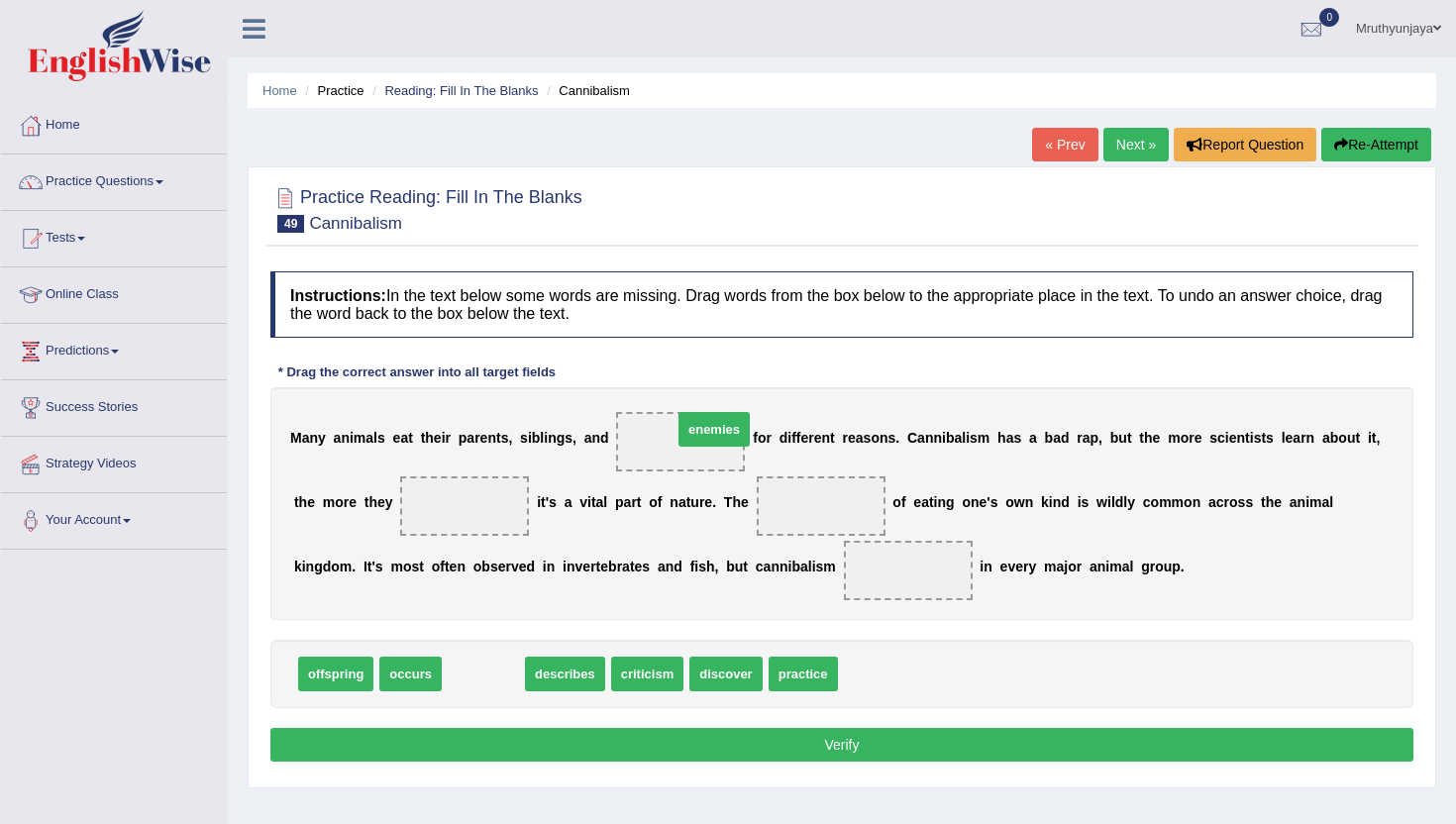 drag, startPoint x: 474, startPoint y: 672, endPoint x: 703, endPoint y: 430, distance: 333.17413 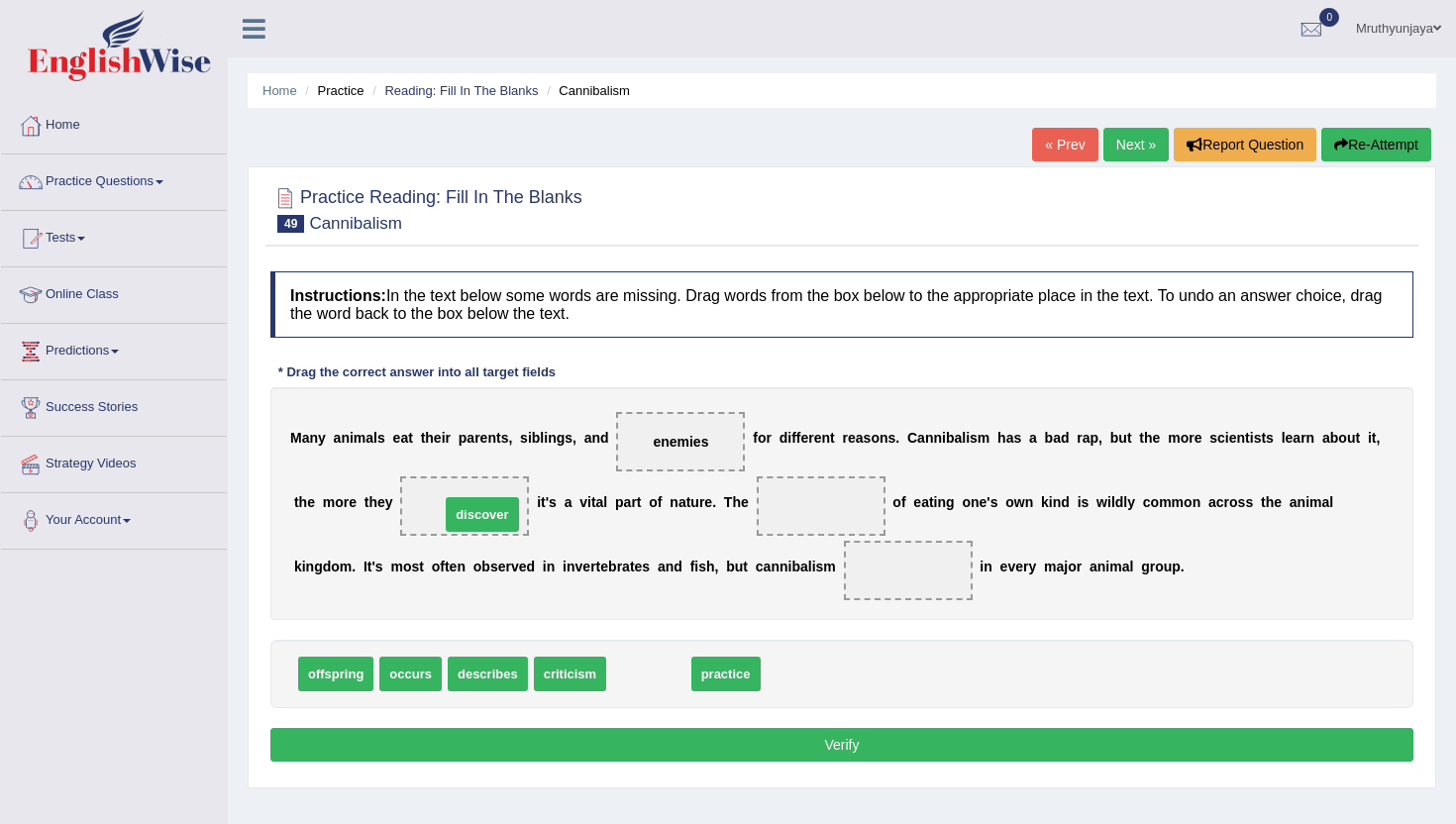 drag, startPoint x: 677, startPoint y: 683, endPoint x: 509, endPoint y: 523, distance: 232 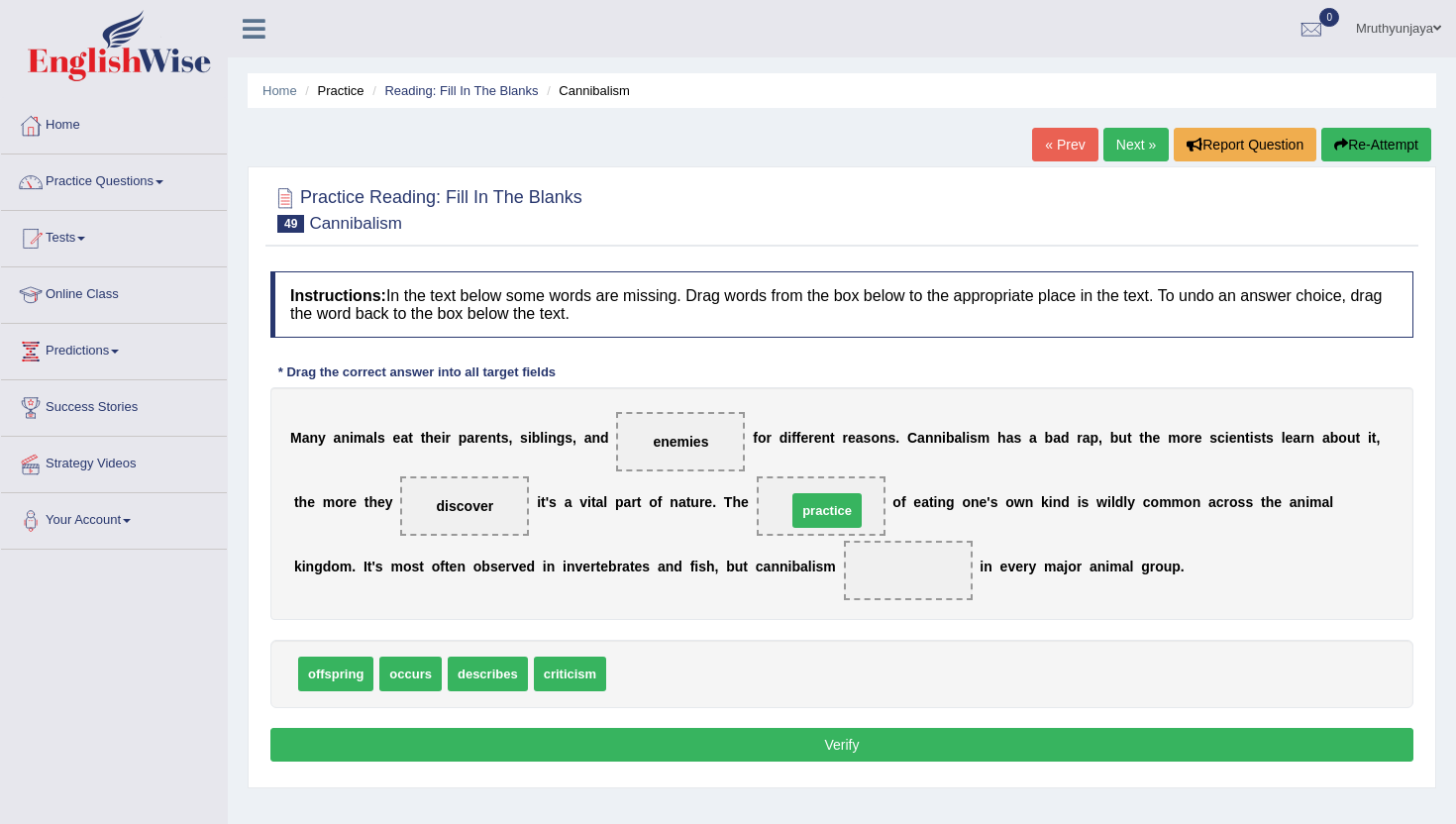 drag, startPoint x: 645, startPoint y: 678, endPoint x: 825, endPoint y: 514, distance: 243.5077 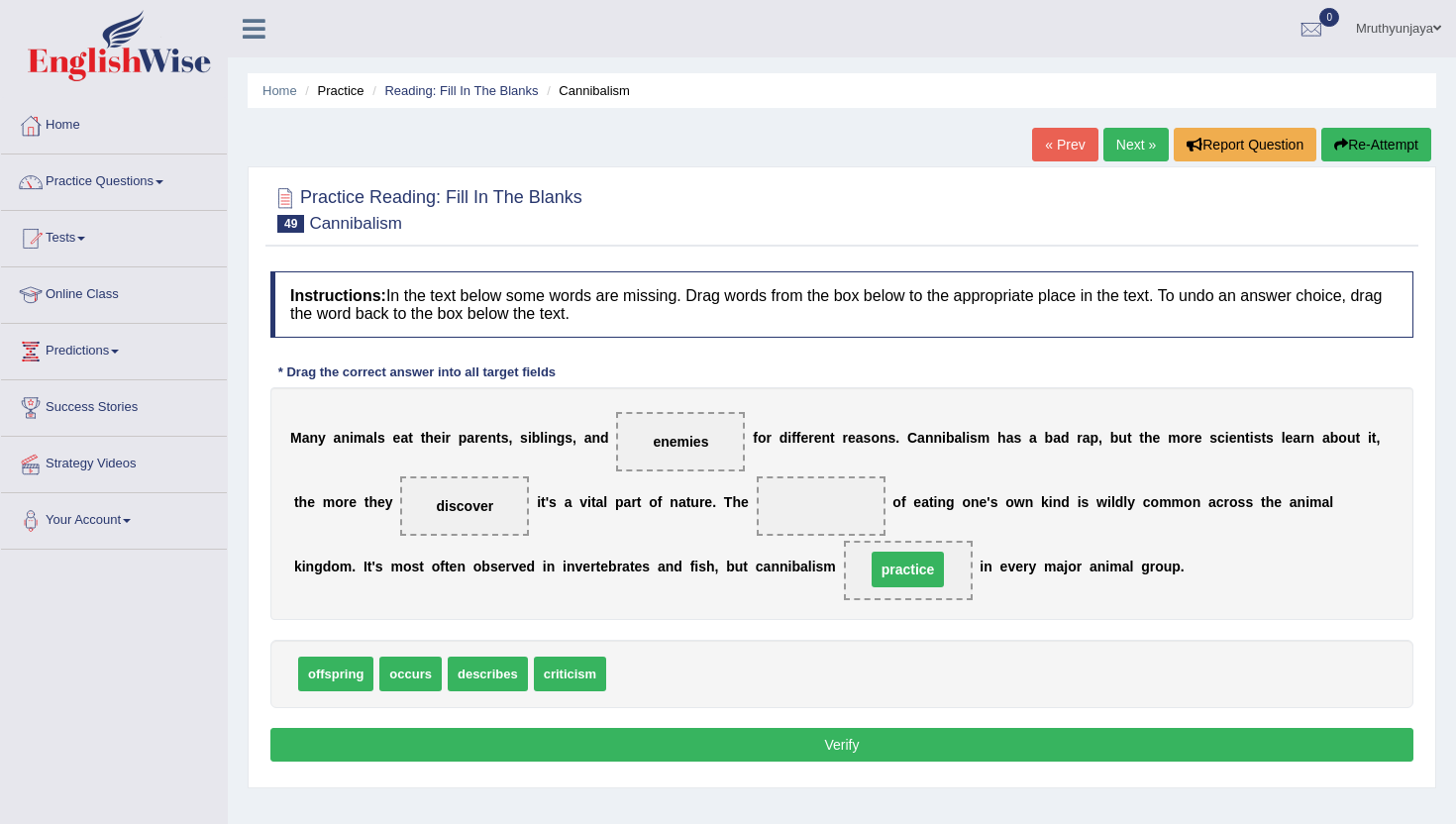 drag, startPoint x: 820, startPoint y: 499, endPoint x: 907, endPoint y: 563, distance: 108.00463 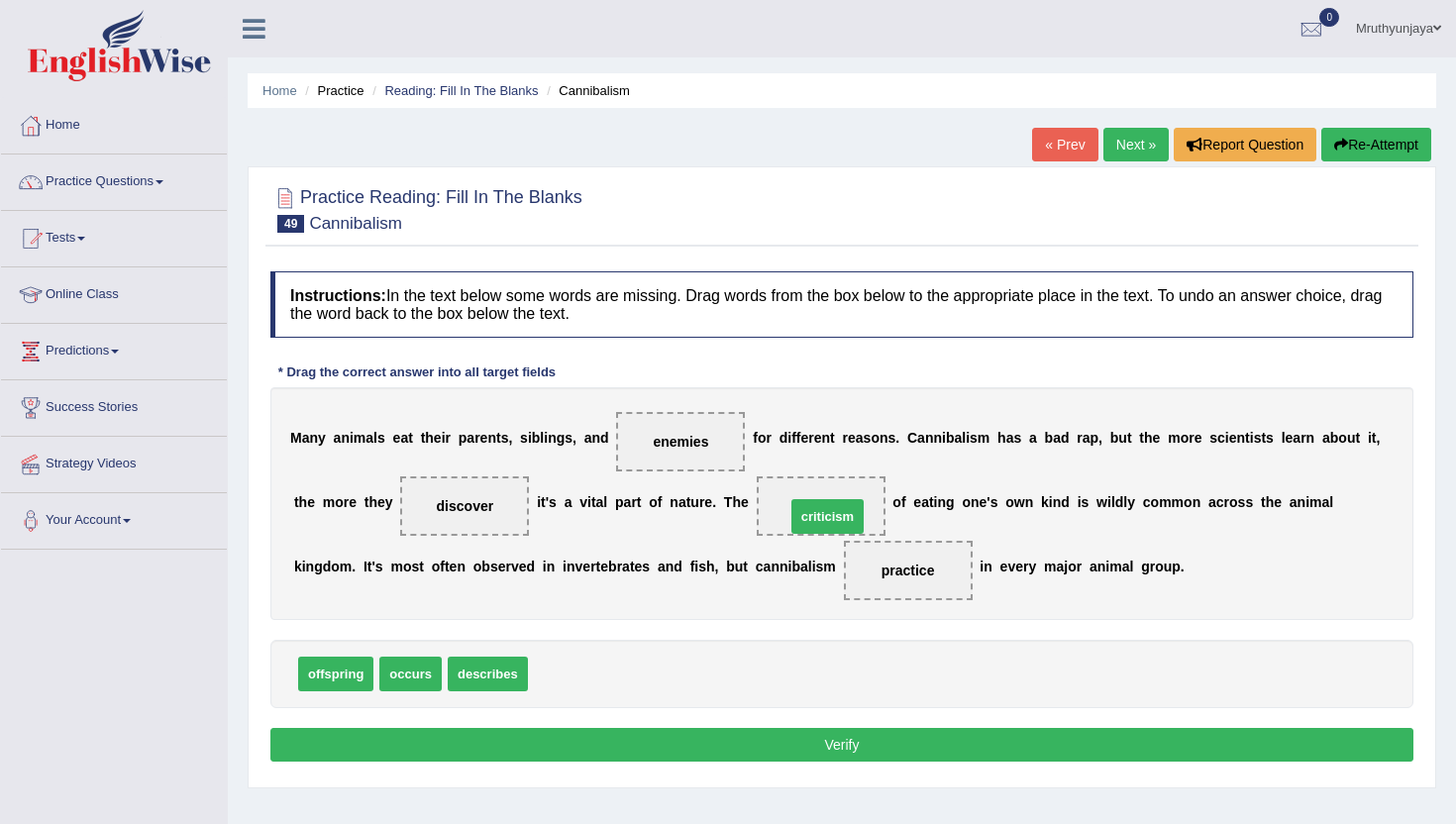 drag, startPoint x: 571, startPoint y: 670, endPoint x: 826, endPoint y: 512, distance: 299.98167 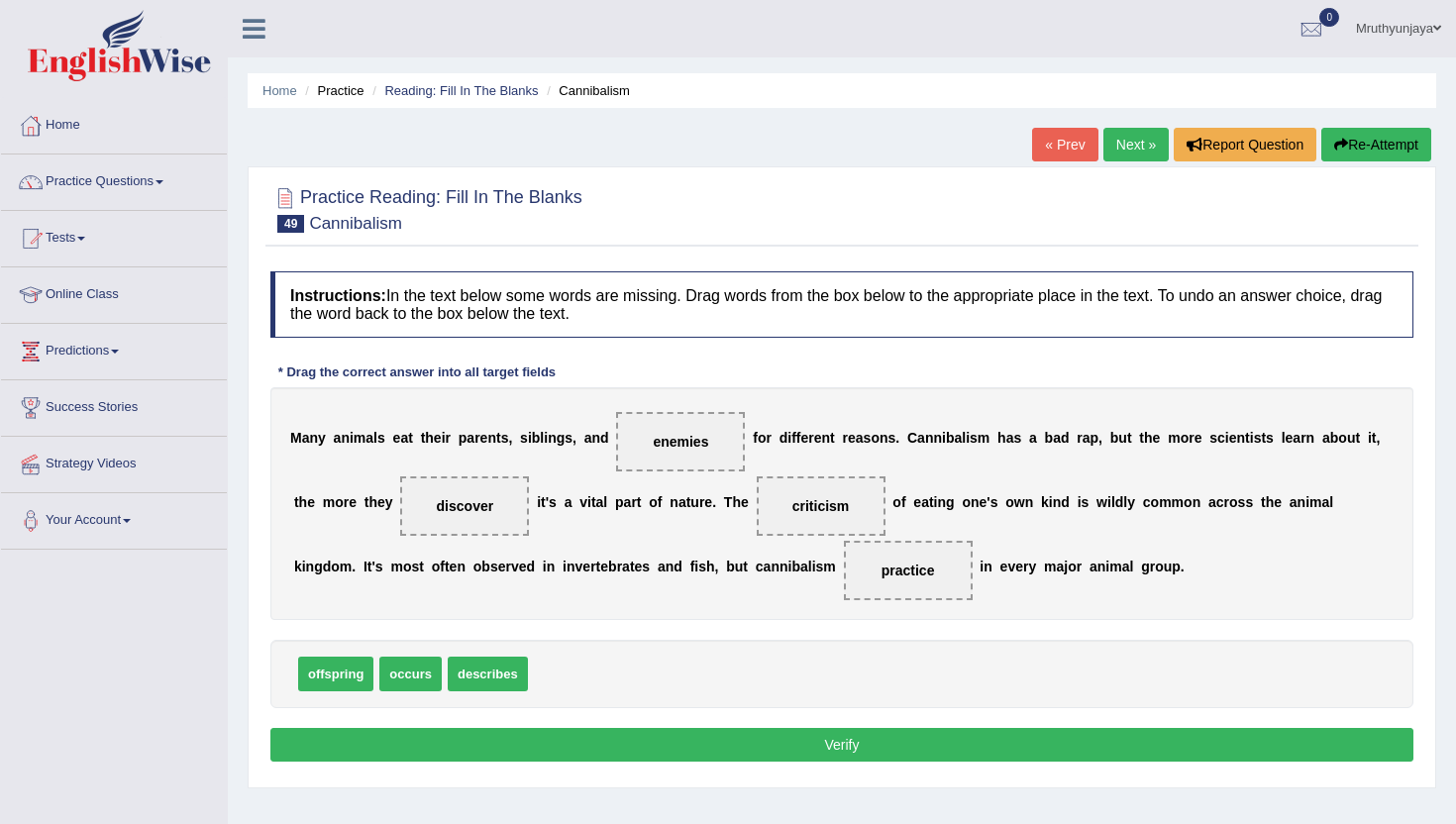click on "Verify" at bounding box center [842, 745] 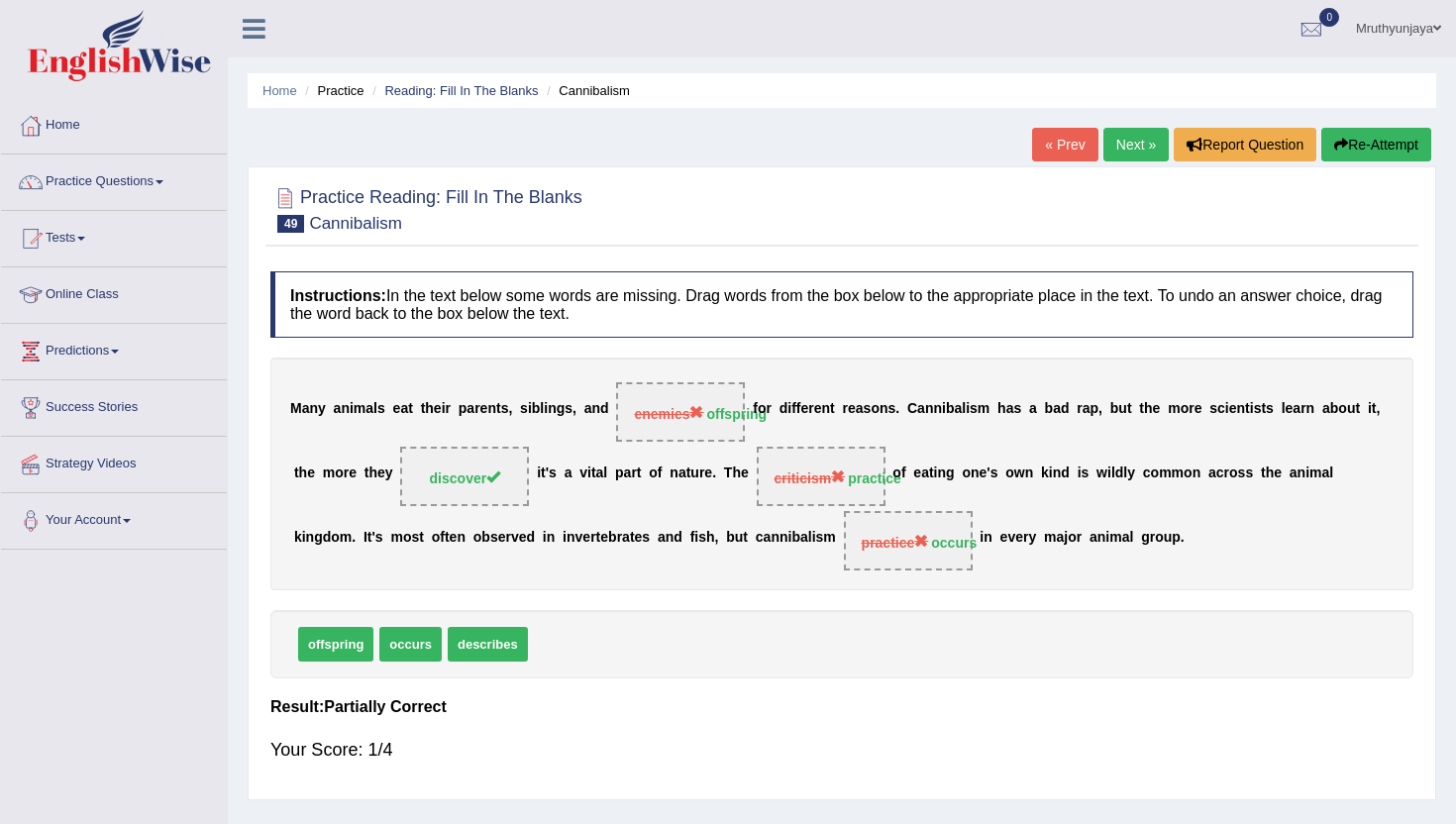 click on "Next »" at bounding box center [1136, 145] 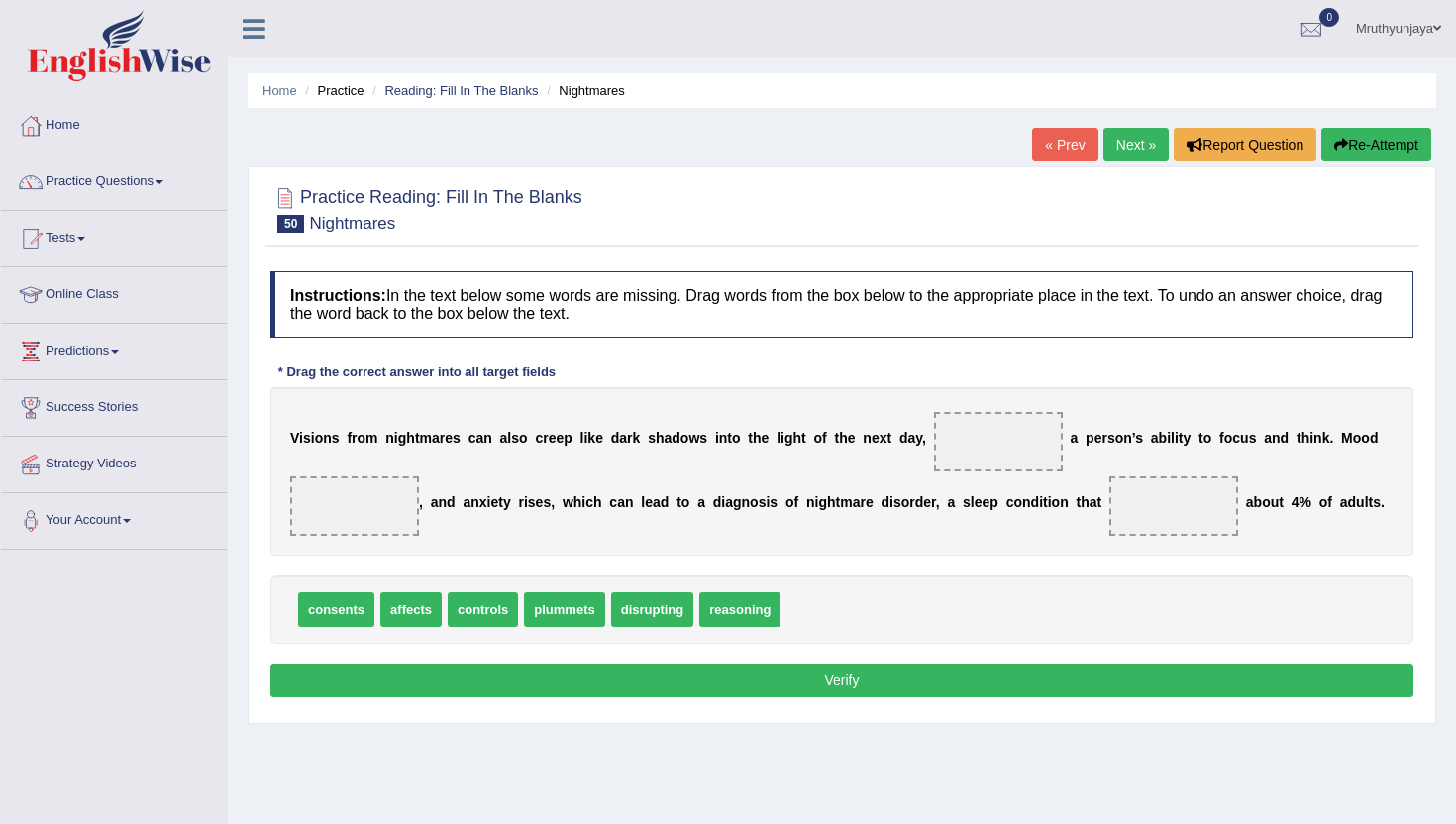 scroll, scrollTop: 0, scrollLeft: 0, axis: both 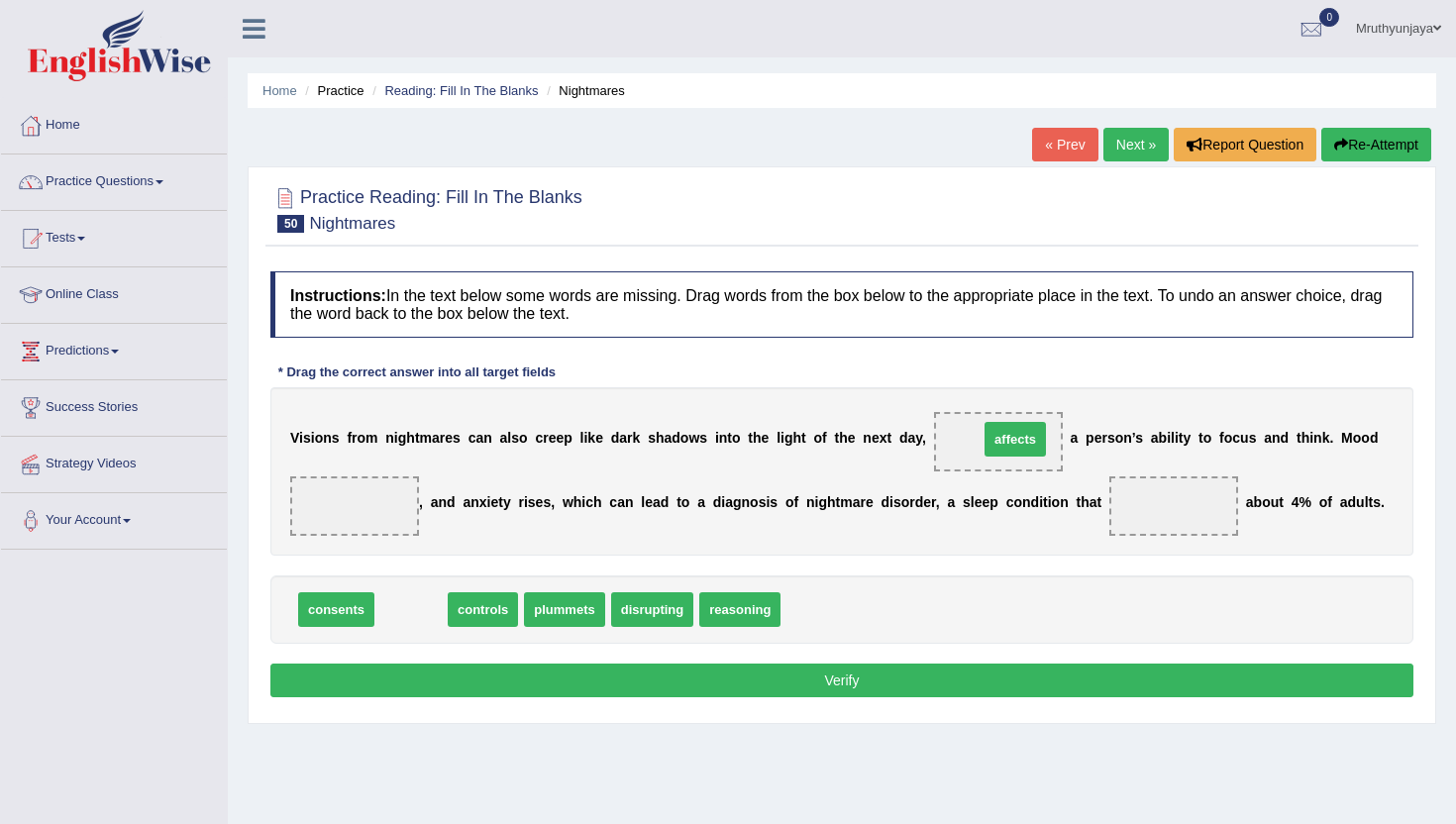 drag, startPoint x: 398, startPoint y: 620, endPoint x: 1002, endPoint y: 450, distance: 627.46793 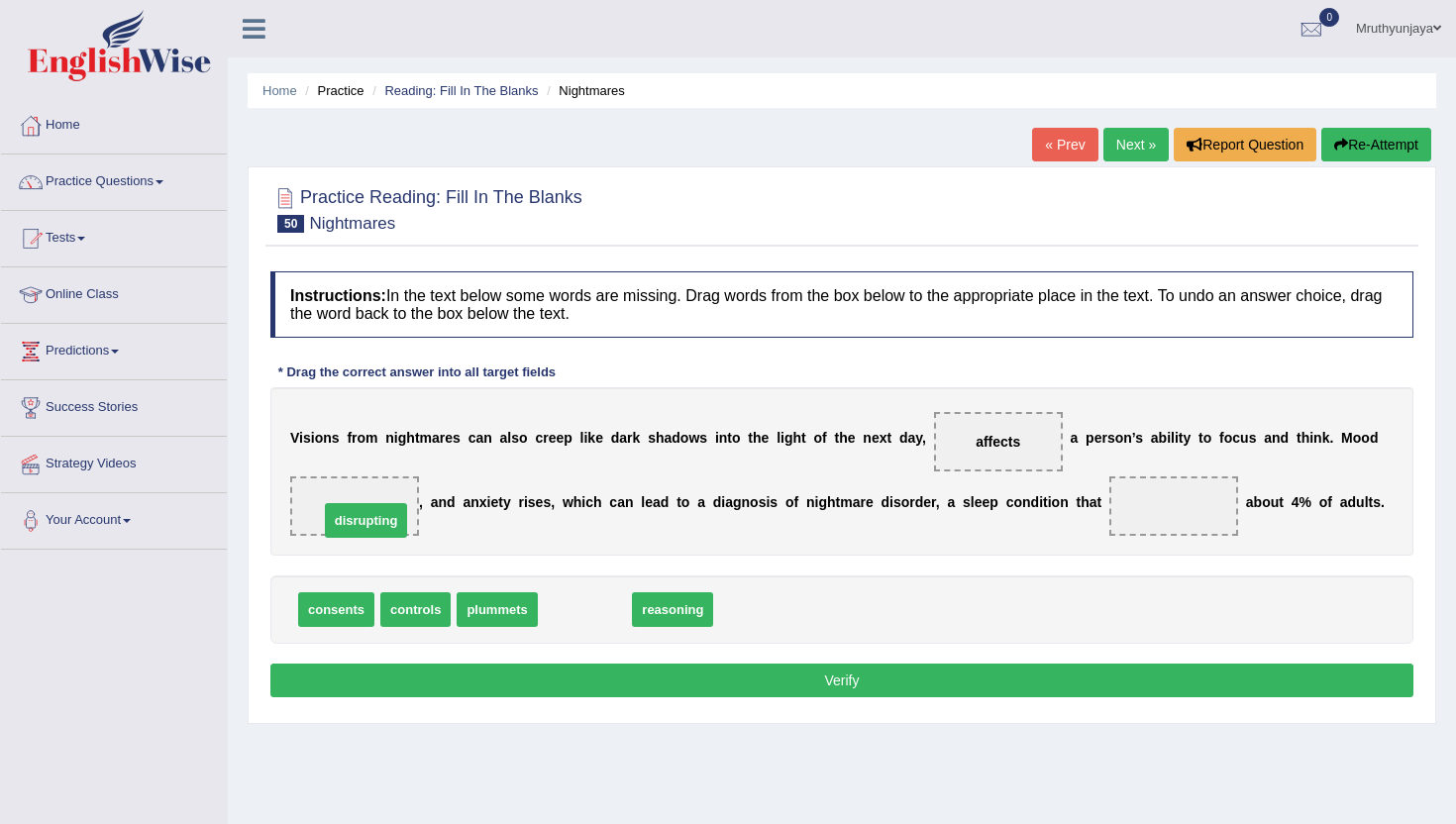 drag, startPoint x: 585, startPoint y: 611, endPoint x: 366, endPoint y: 520, distance: 237.15396 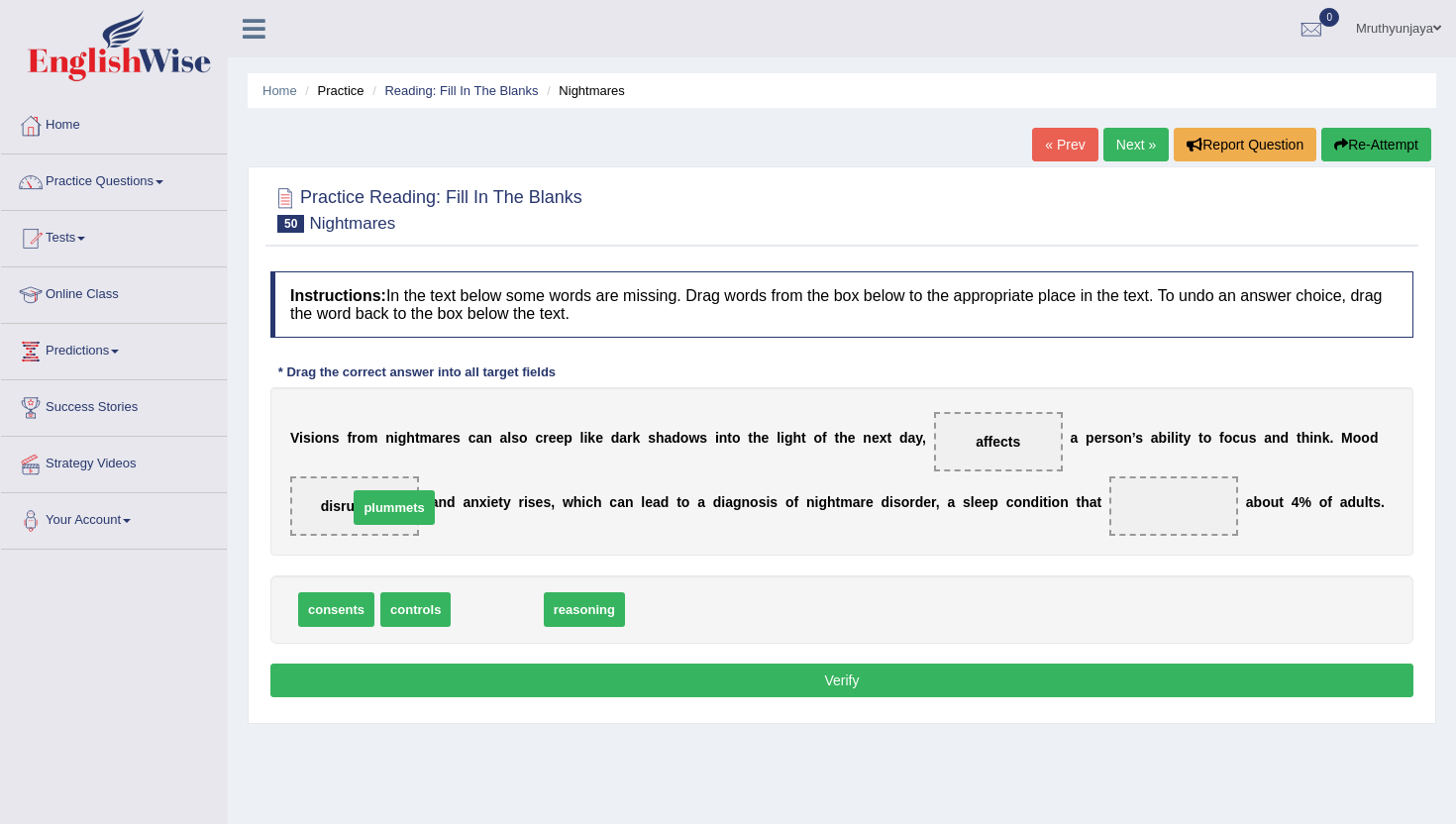 drag, startPoint x: 503, startPoint y: 618, endPoint x: 387, endPoint y: 505, distance: 161.94135 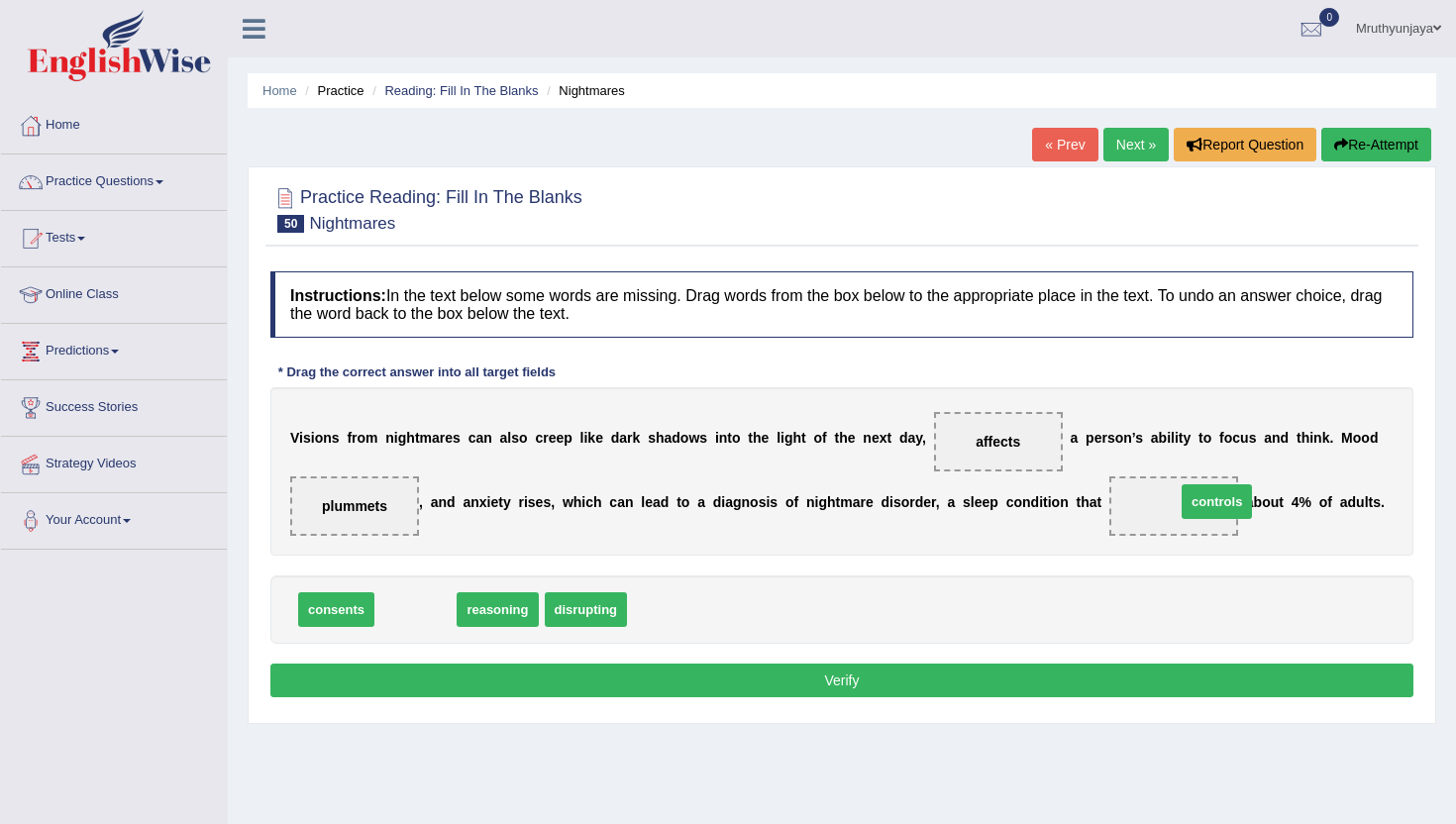 drag, startPoint x: 427, startPoint y: 616, endPoint x: 1193, endPoint y: 516, distance: 772.4998 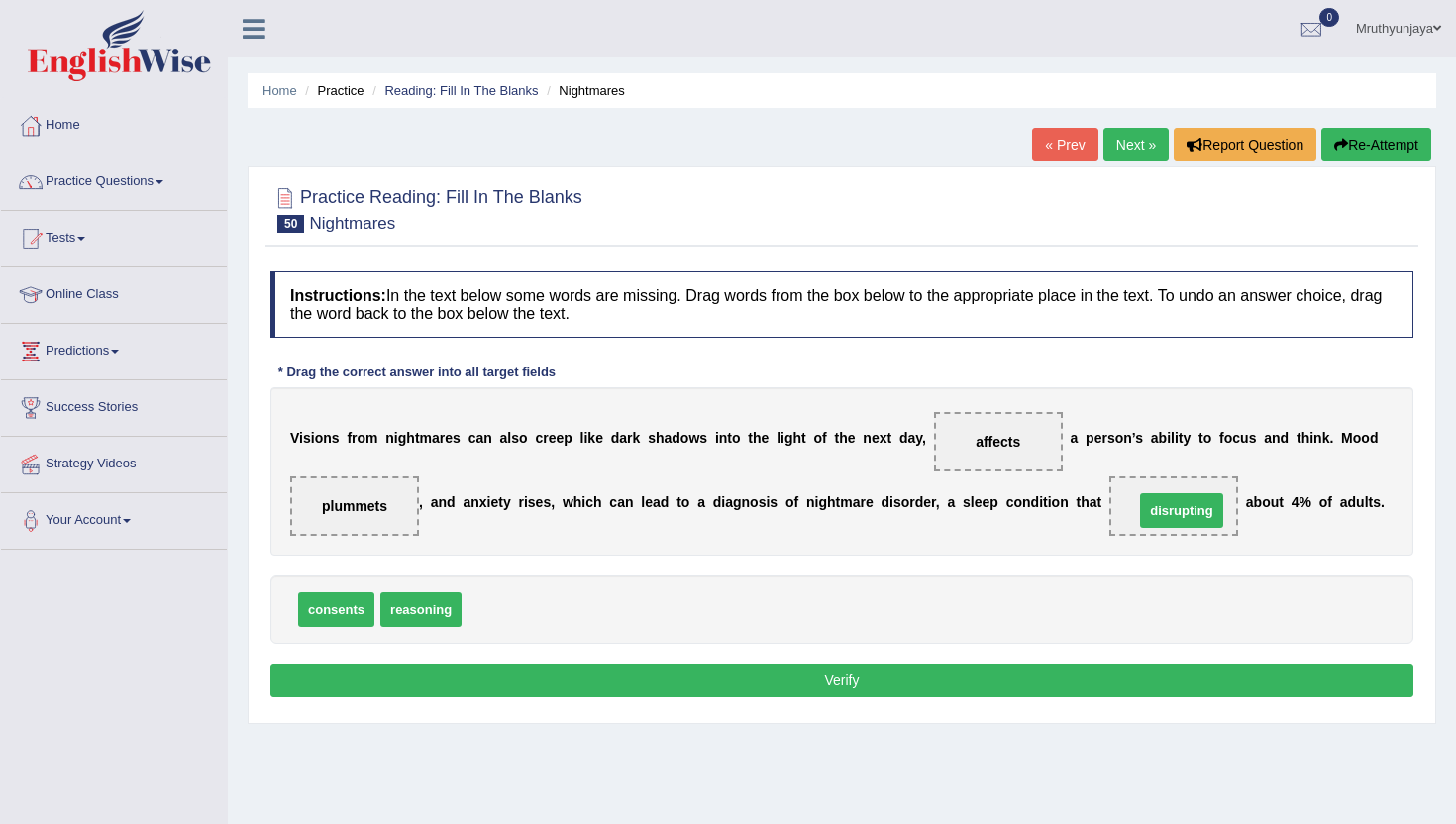 drag, startPoint x: 514, startPoint y: 610, endPoint x: 1188, endPoint y: 511, distance: 681.232 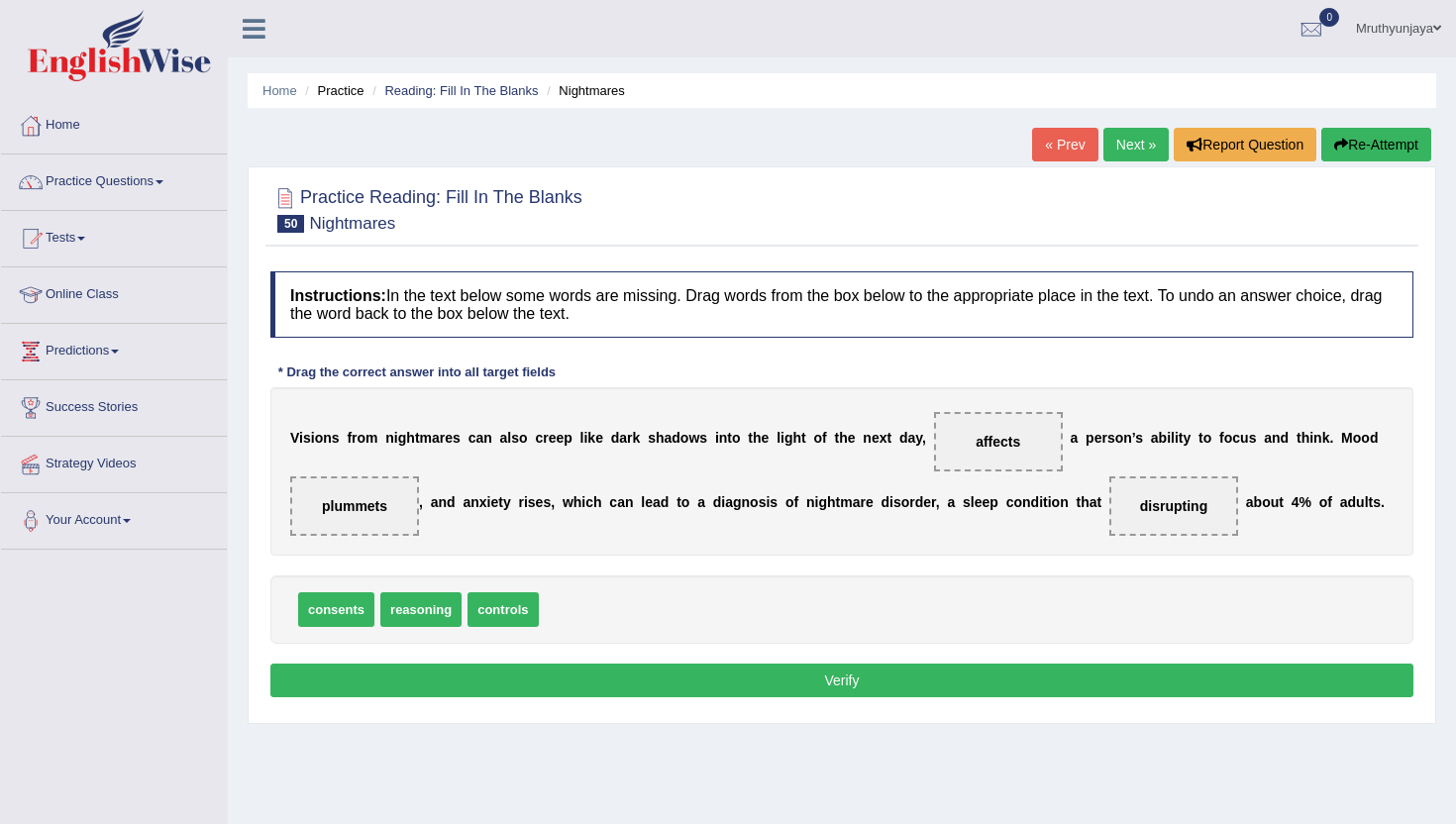 click on "Verify" at bounding box center (842, 680) 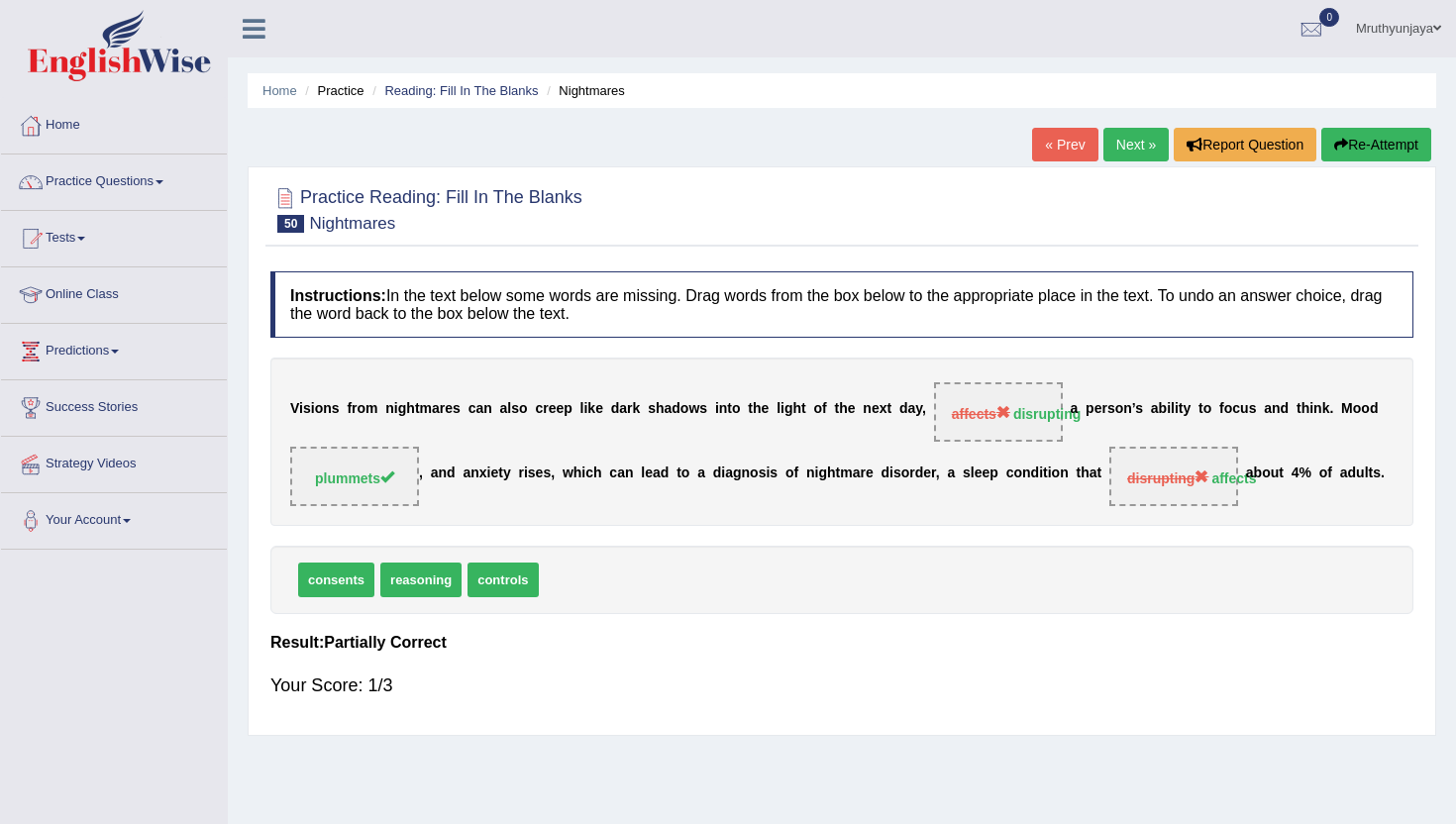 click on "Next »" at bounding box center (1136, 145) 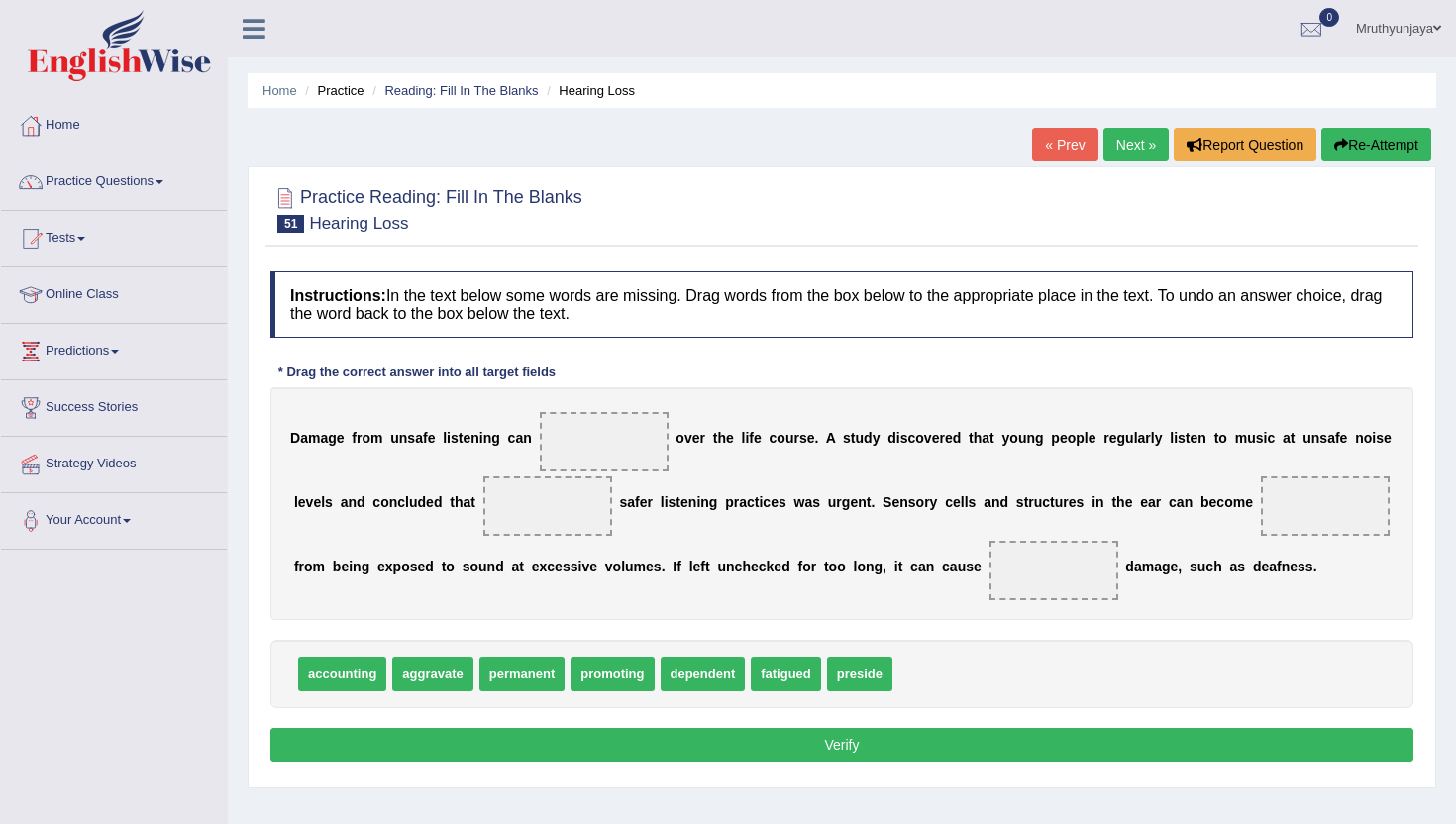 scroll, scrollTop: 0, scrollLeft: 0, axis: both 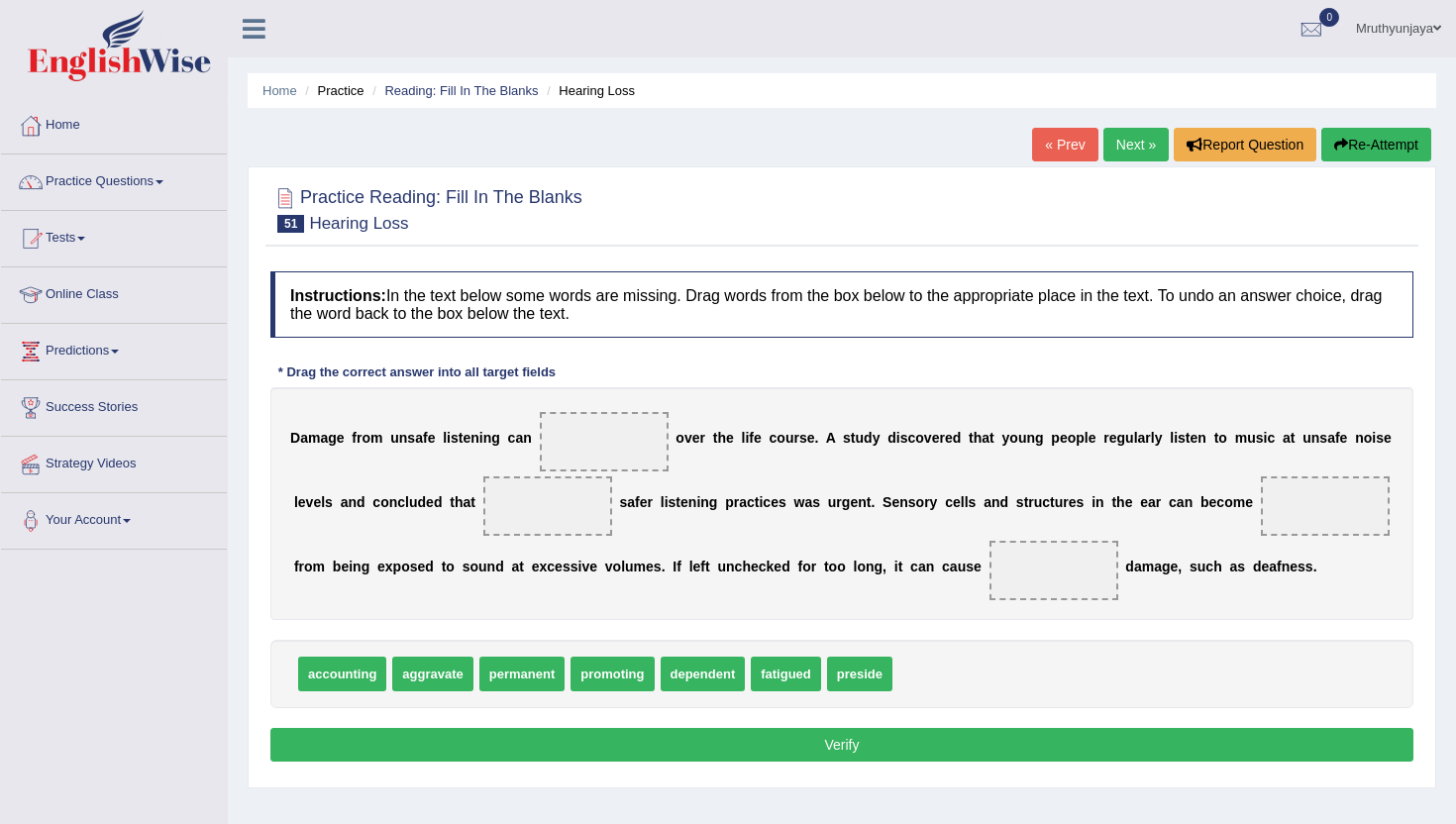 click on "D a m a g e    f r o m    u n s a f e    l i s t e n i n g    c a n       o v e r    t h e    l i f e    c o u r s e .    A    s t u d y    d i s c o v e r e d    t h a t    y o u n g    p e o p l e    r e g u l a r l y    l i s t e n    t o    m u s i c    a t    u n s a f e    n o i s e    l e v e l s    a n d    c o n c l u d e d    t h a t       s a f e r    l i s t e n i n g    p r a c t i c e s    w a s    u r g e n t .    S e n s o r y    c e l l s    a n d    s t r u c t u r e s    i n    t h e    e a r    c a n    b e c o m e       f r o m    b e i n g    e x p o s e d    t o    s o u n d    a t    e x c e s s i v e    v o l u m e s .    I f    l e f t    u n c h e c k e d    f o r    t o o    l o n g ,    i t    c a n    c a u s e       d a m a g e ,    s u c h    a s    d e a f n e s s ." at bounding box center [842, 503] 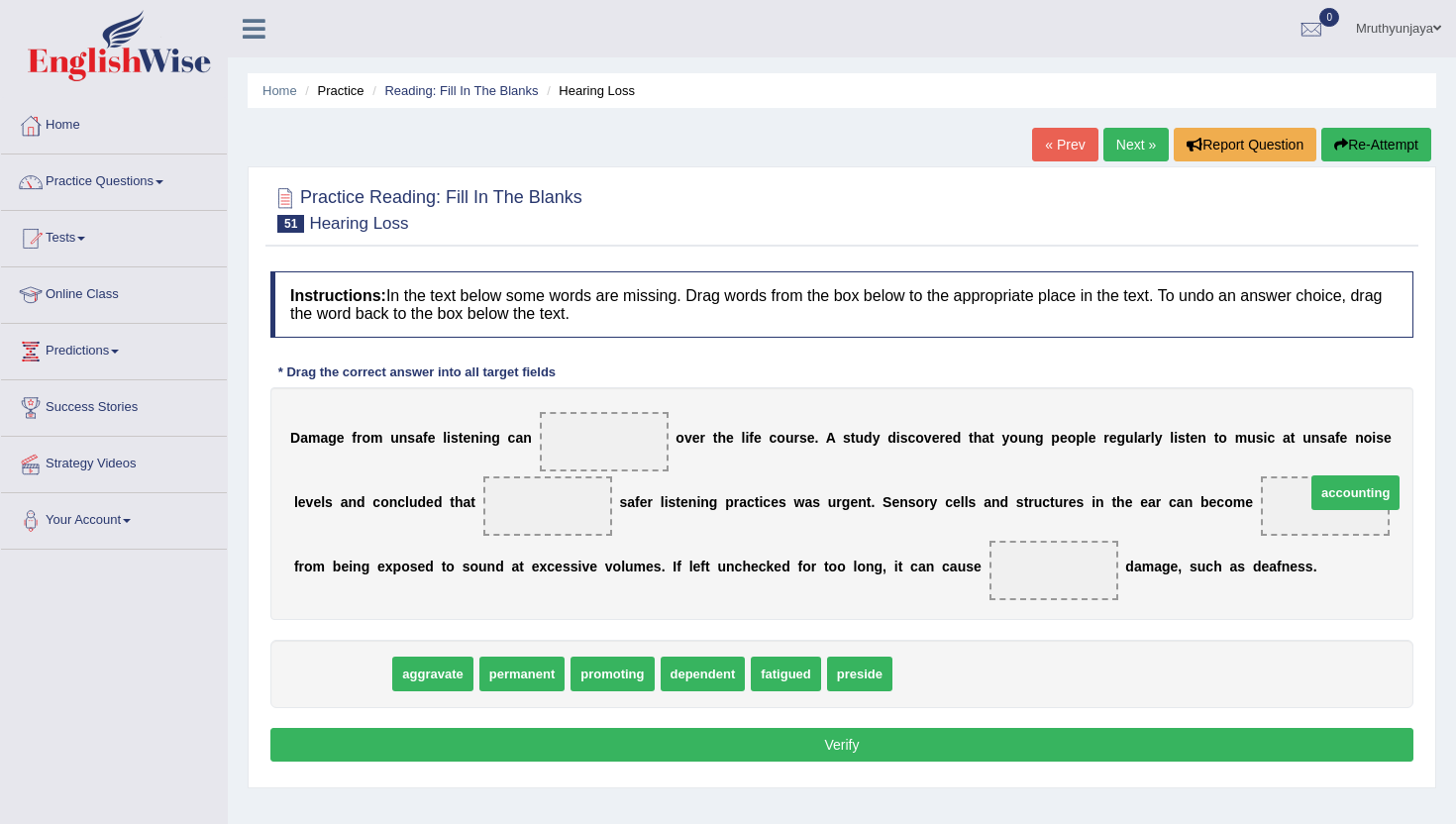 drag, startPoint x: 347, startPoint y: 675, endPoint x: 1338, endPoint y: 510, distance: 1004.64222 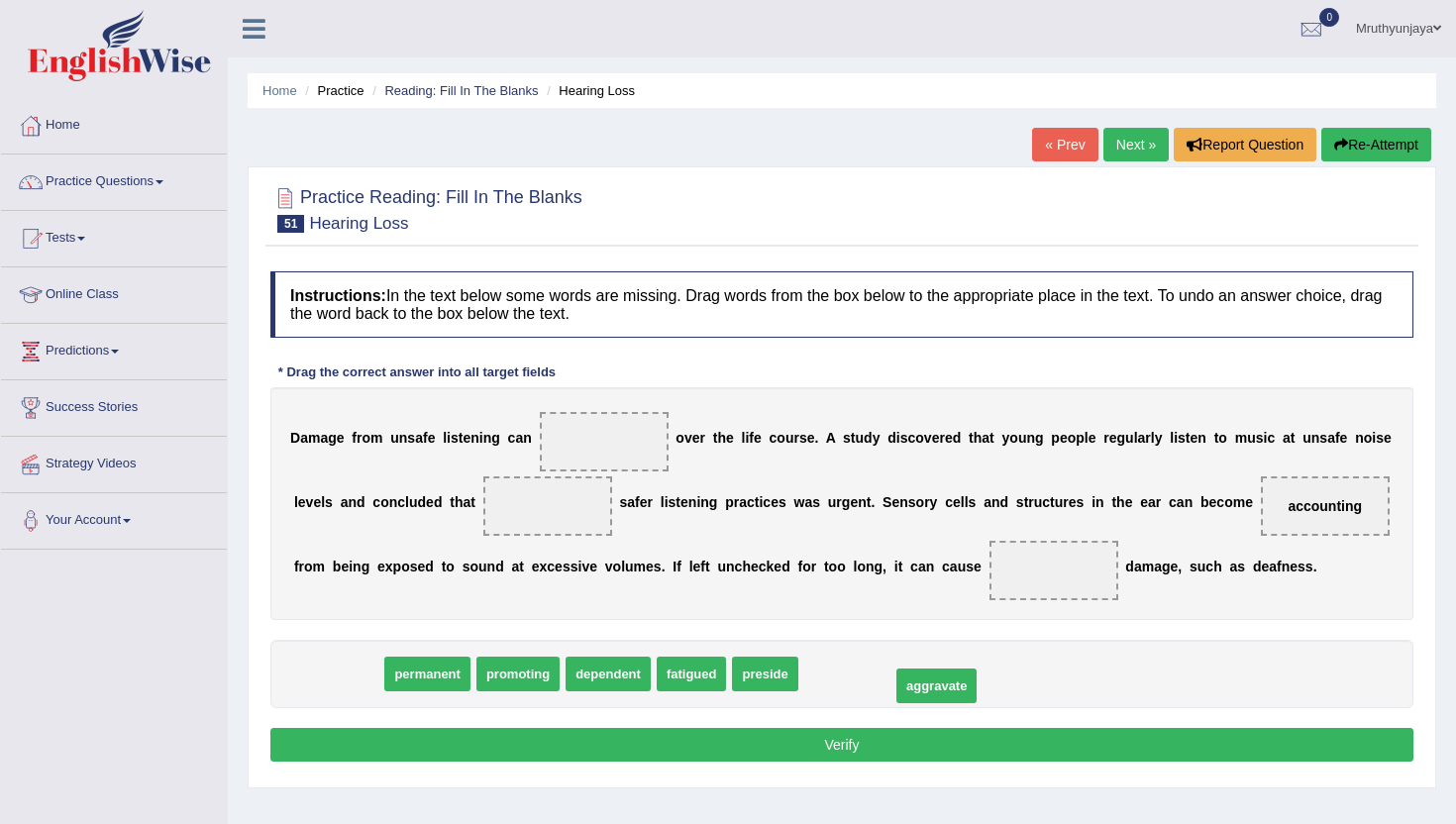 drag, startPoint x: 339, startPoint y: 670, endPoint x: 937, endPoint y: 681, distance: 598.1012 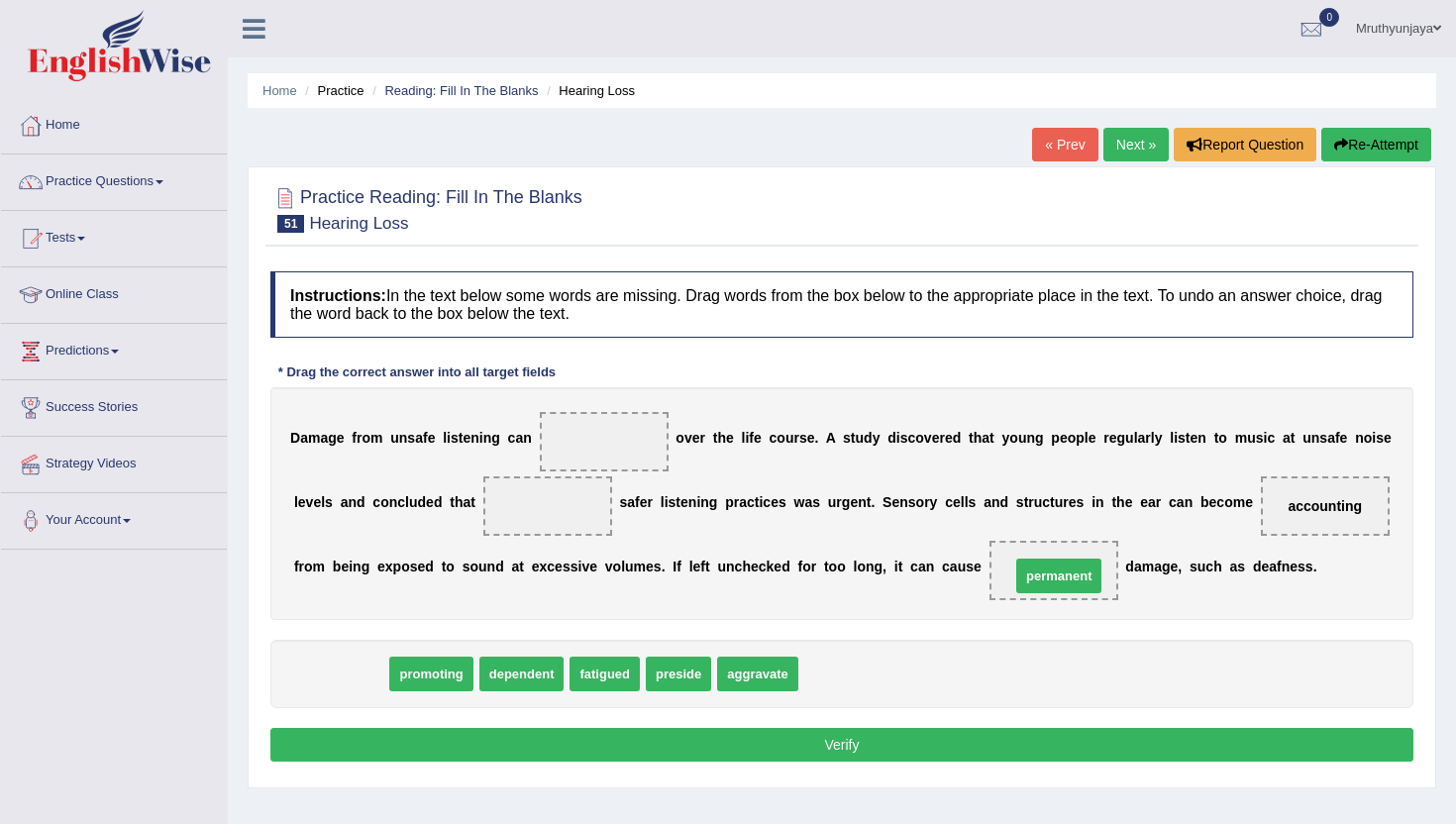 drag, startPoint x: 345, startPoint y: 687, endPoint x: 1064, endPoint y: 588, distance: 725.7837 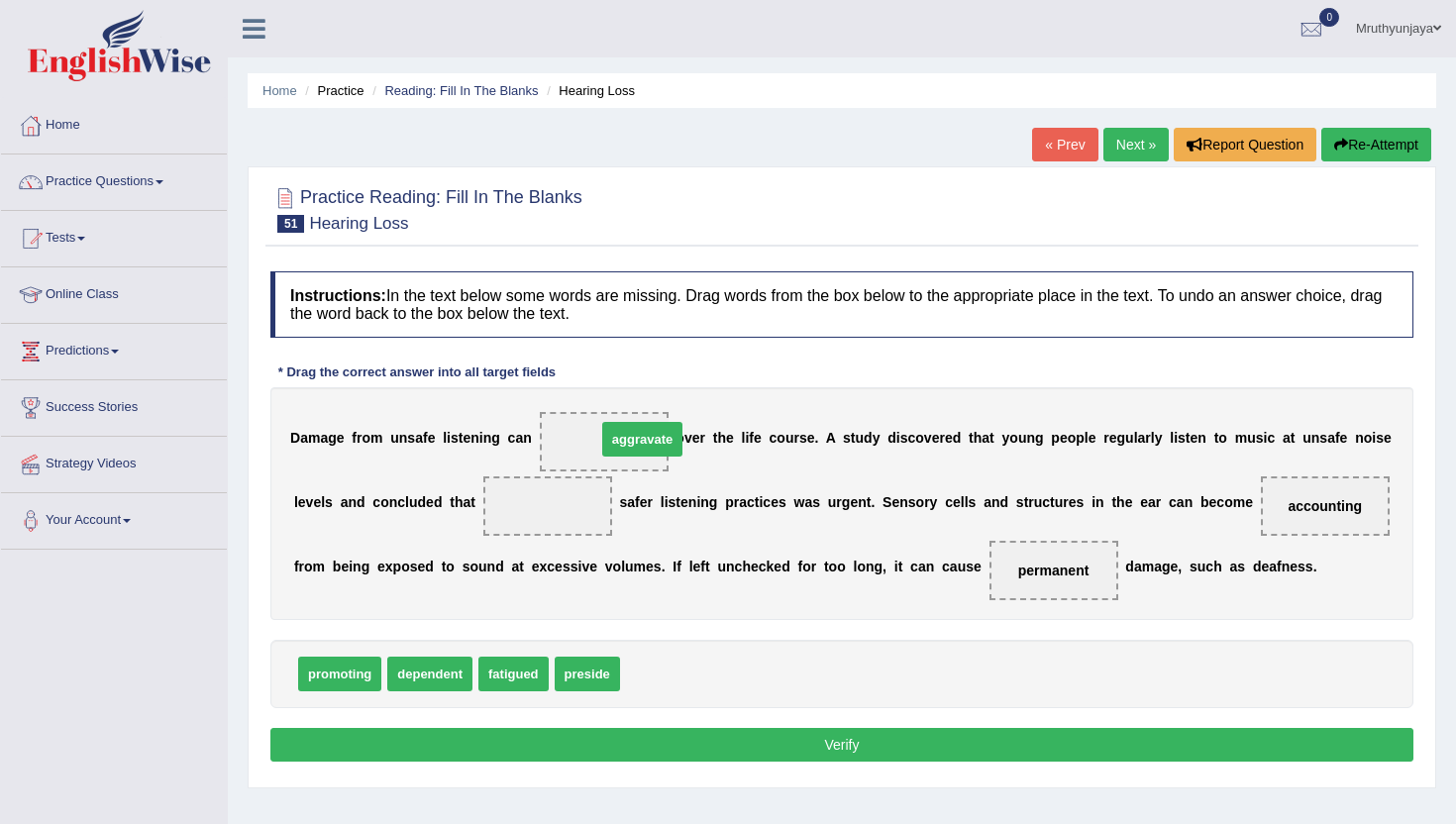 drag, startPoint x: 662, startPoint y: 680, endPoint x: 639, endPoint y: 445, distance: 236.12285 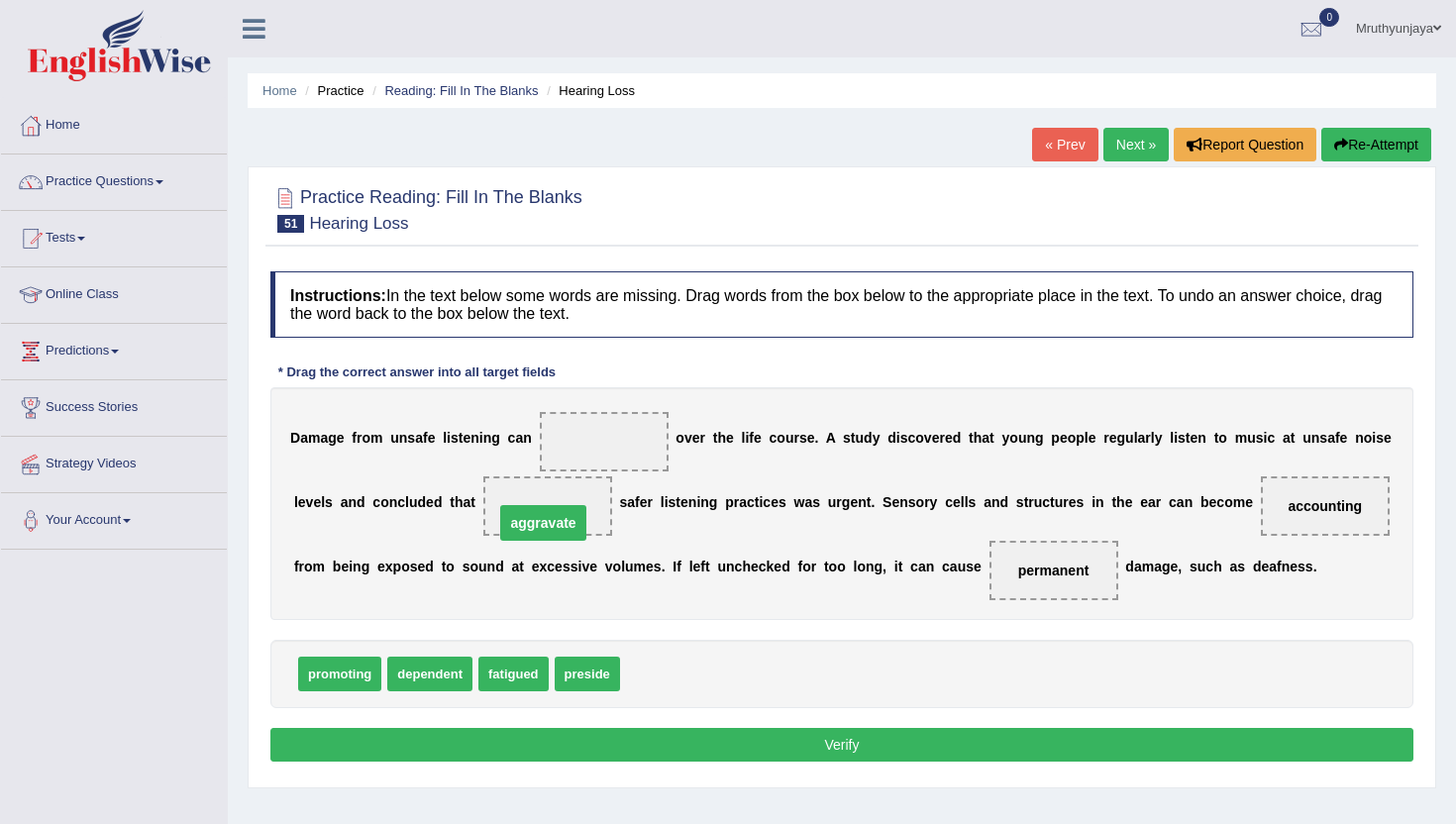 drag, startPoint x: 616, startPoint y: 438, endPoint x: 557, endPoint y: 517, distance: 99 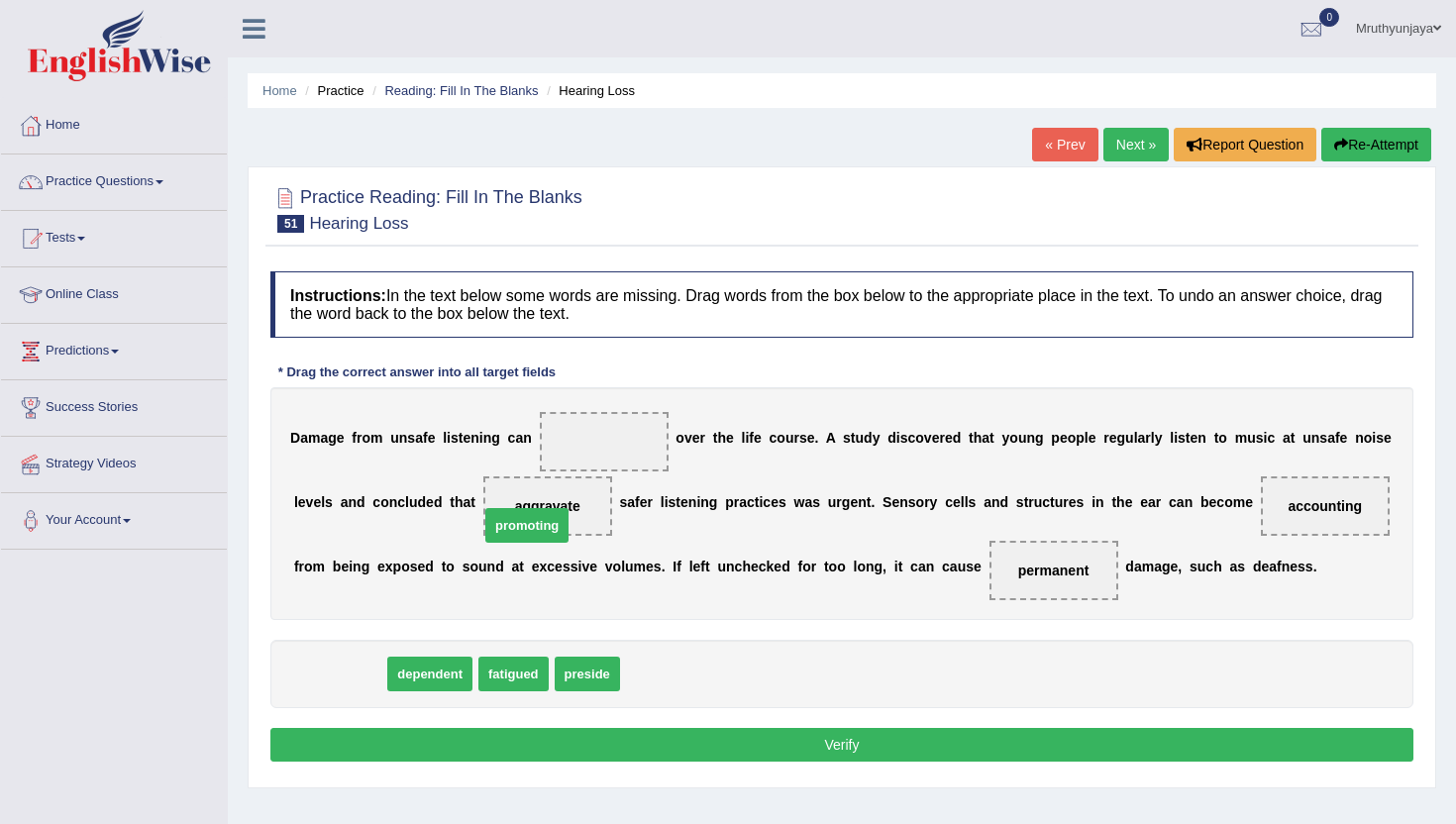 drag, startPoint x: 322, startPoint y: 678, endPoint x: 510, endPoint y: 526, distance: 241.7602 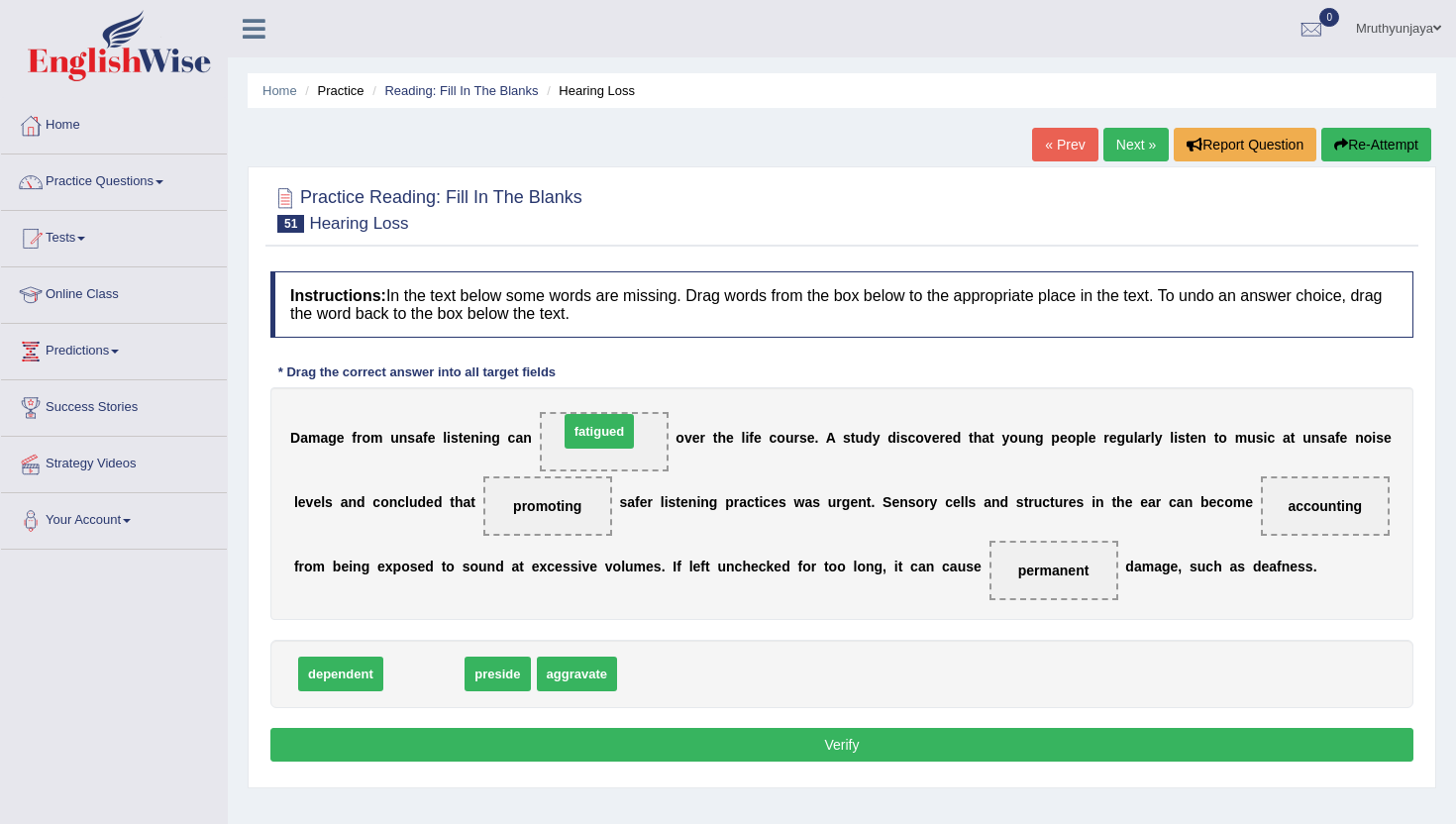 drag, startPoint x: 421, startPoint y: 677, endPoint x: 597, endPoint y: 434, distance: 300.04166 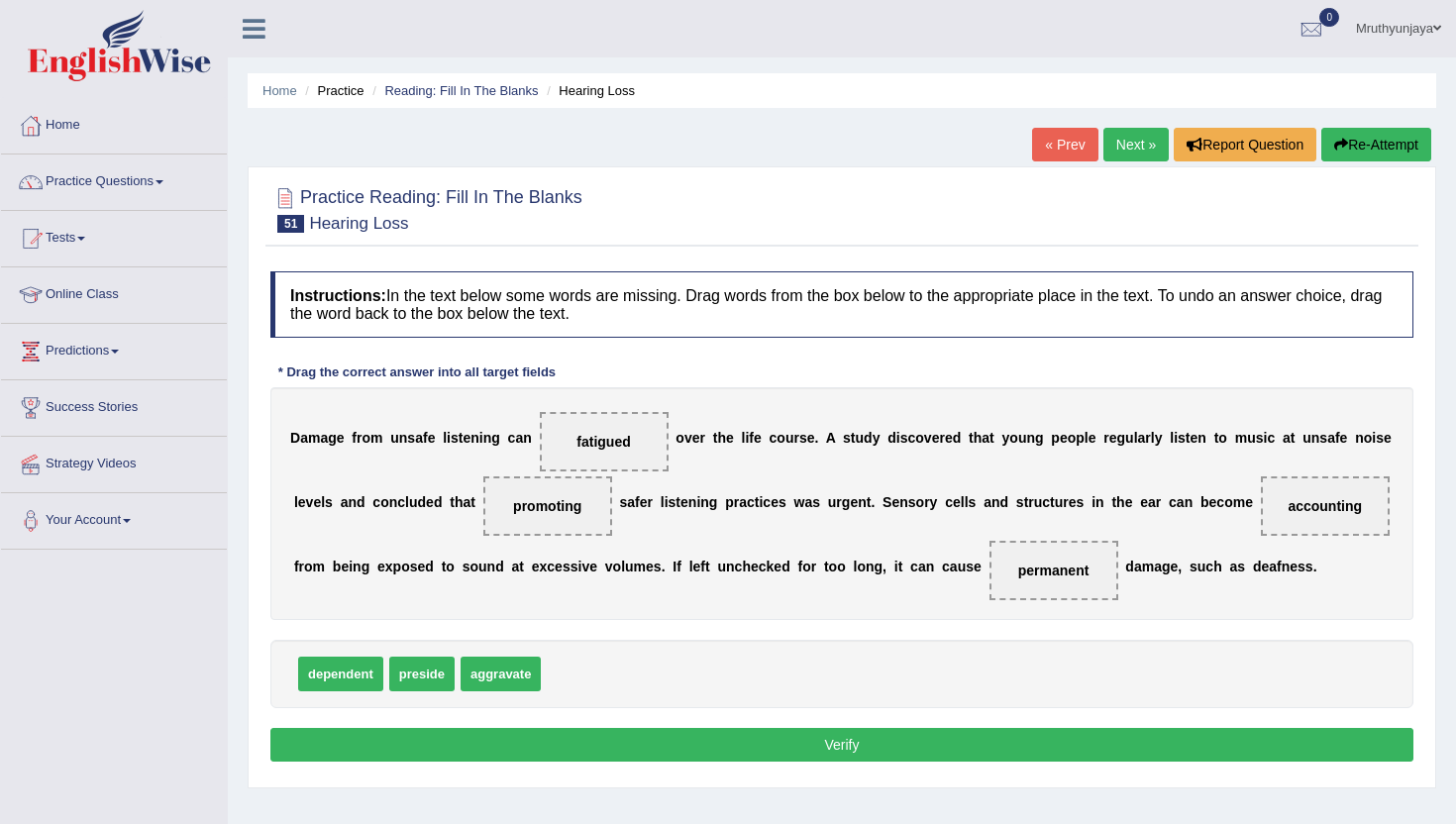 click on "Verify" at bounding box center [842, 745] 